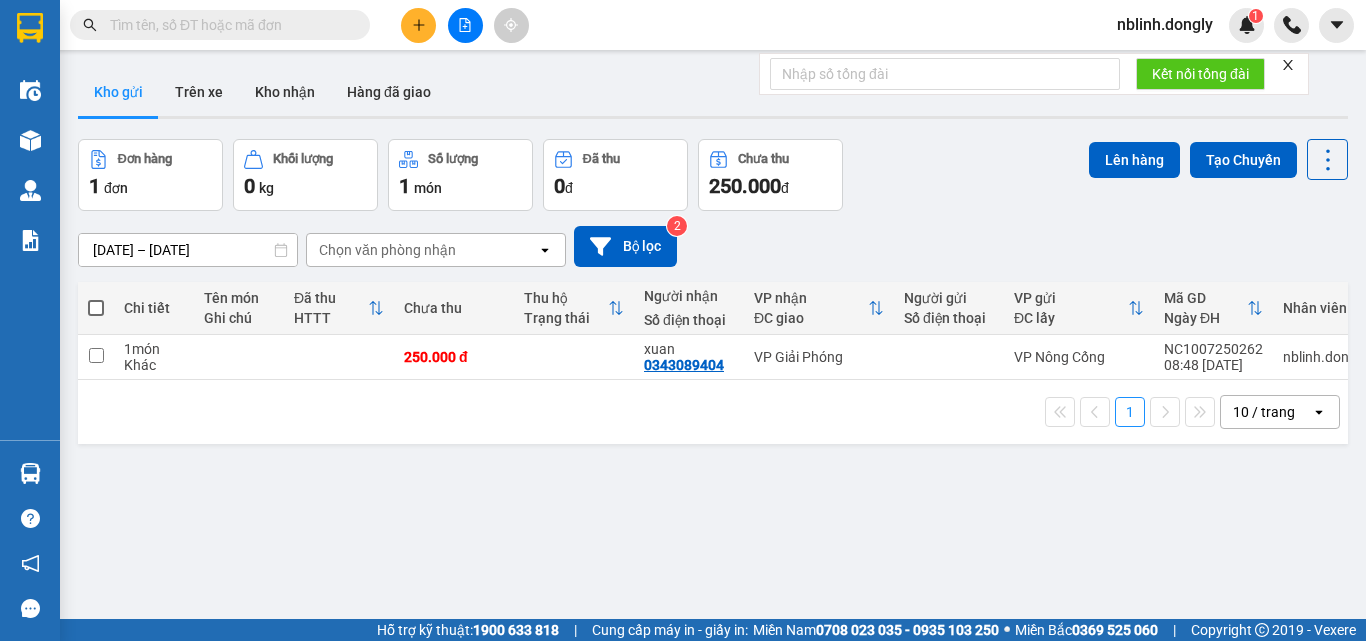 scroll, scrollTop: 0, scrollLeft: 0, axis: both 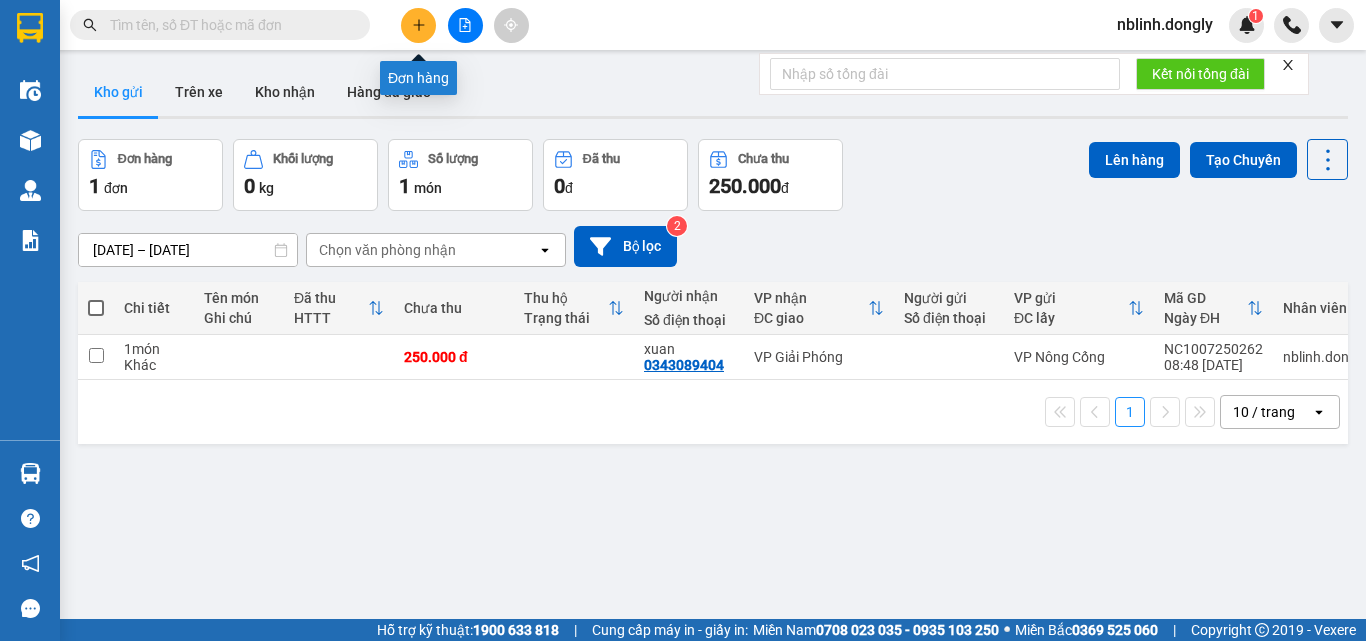 click 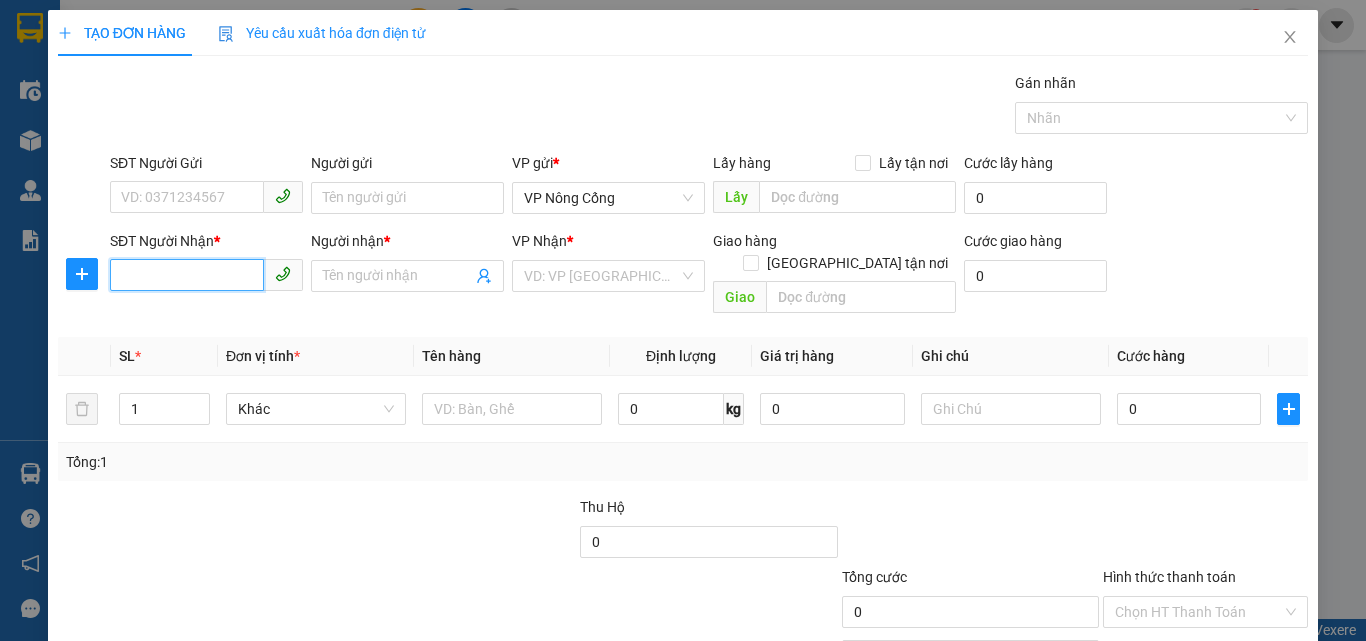click on "SĐT Người Nhận  *" at bounding box center [187, 275] 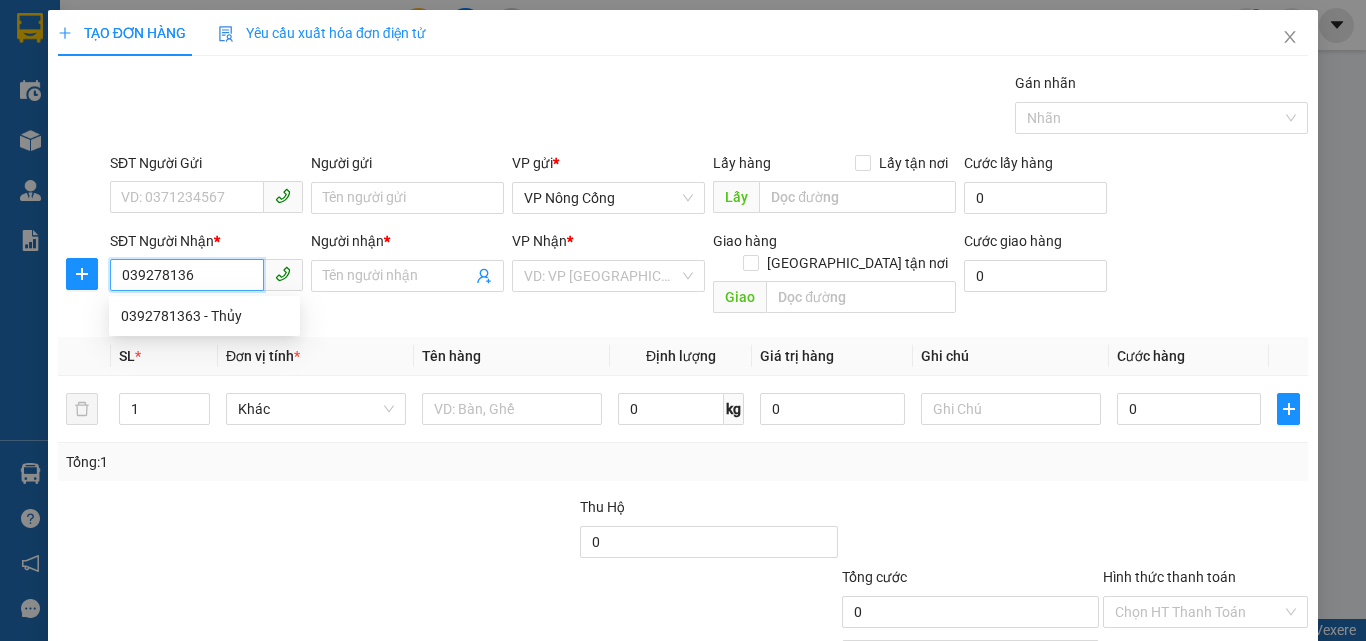 type on "0392781363" 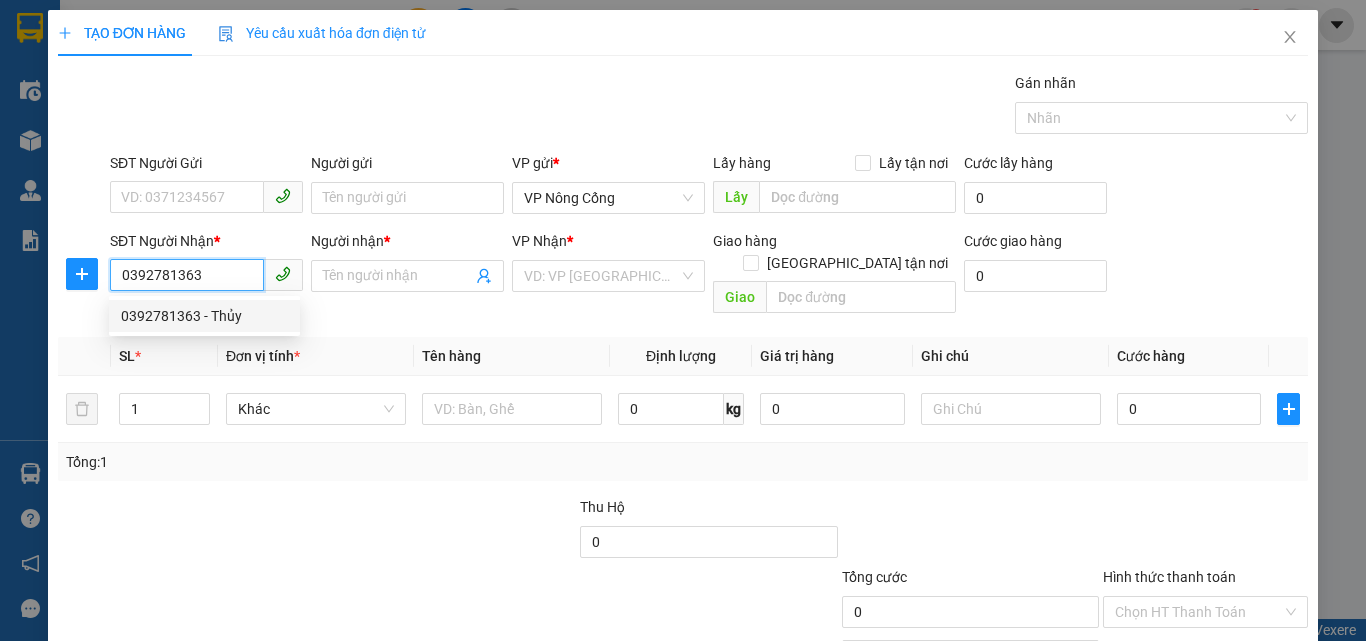 click on "0392781363 - Thủy" at bounding box center [204, 316] 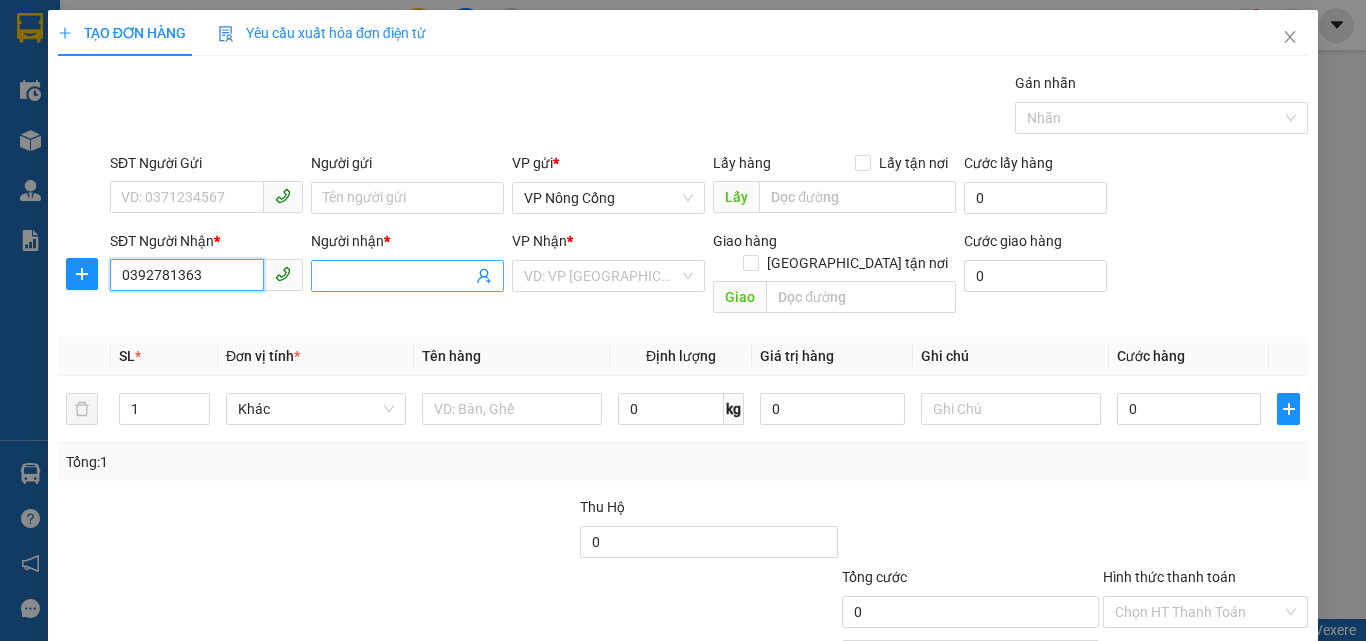 type on "Thủy" 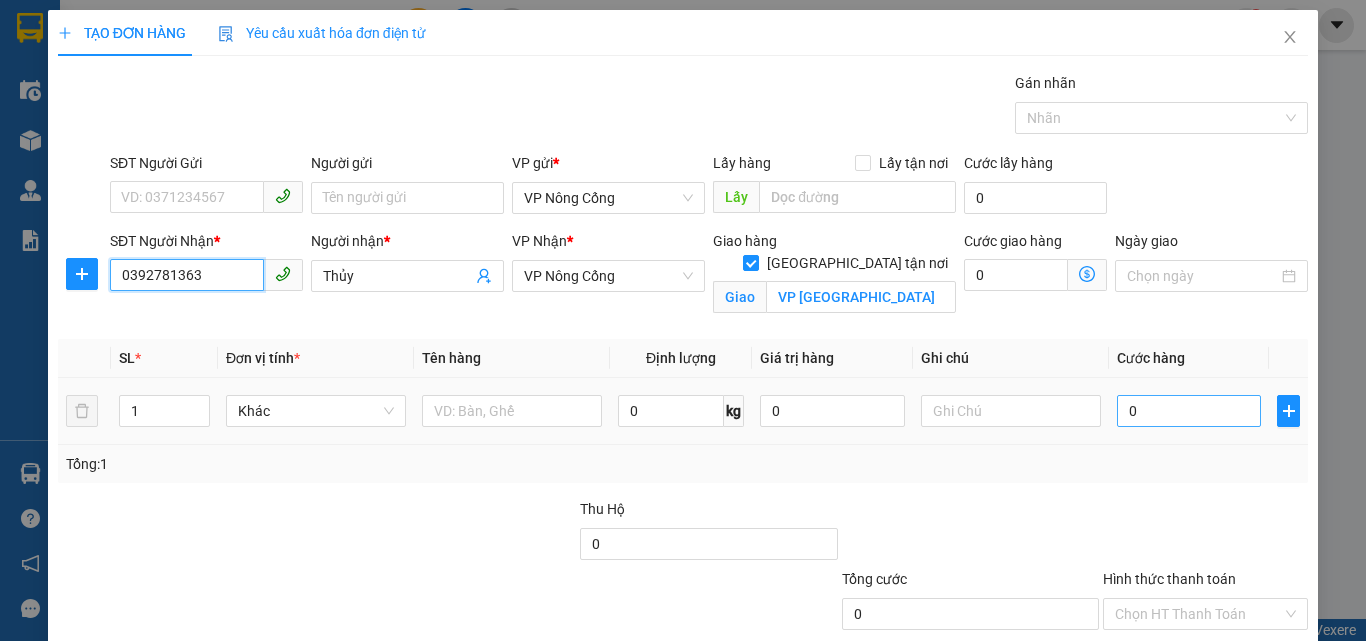 type on "0392781363" 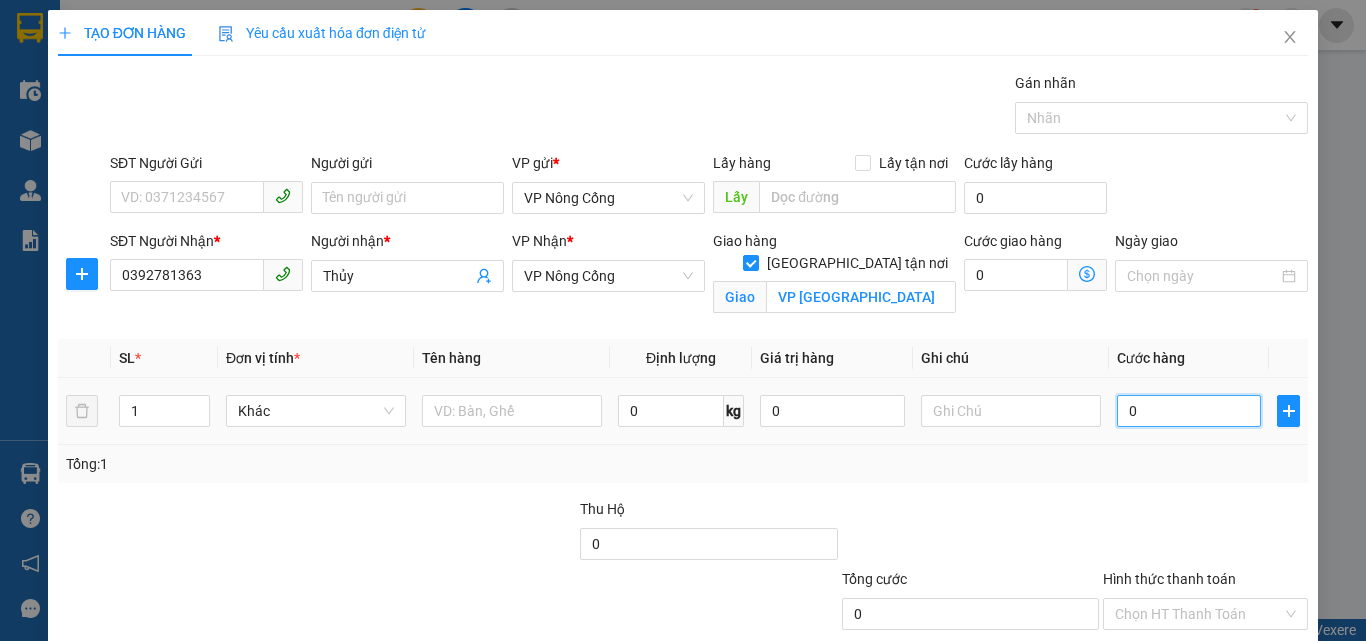 click on "0" at bounding box center [1189, 411] 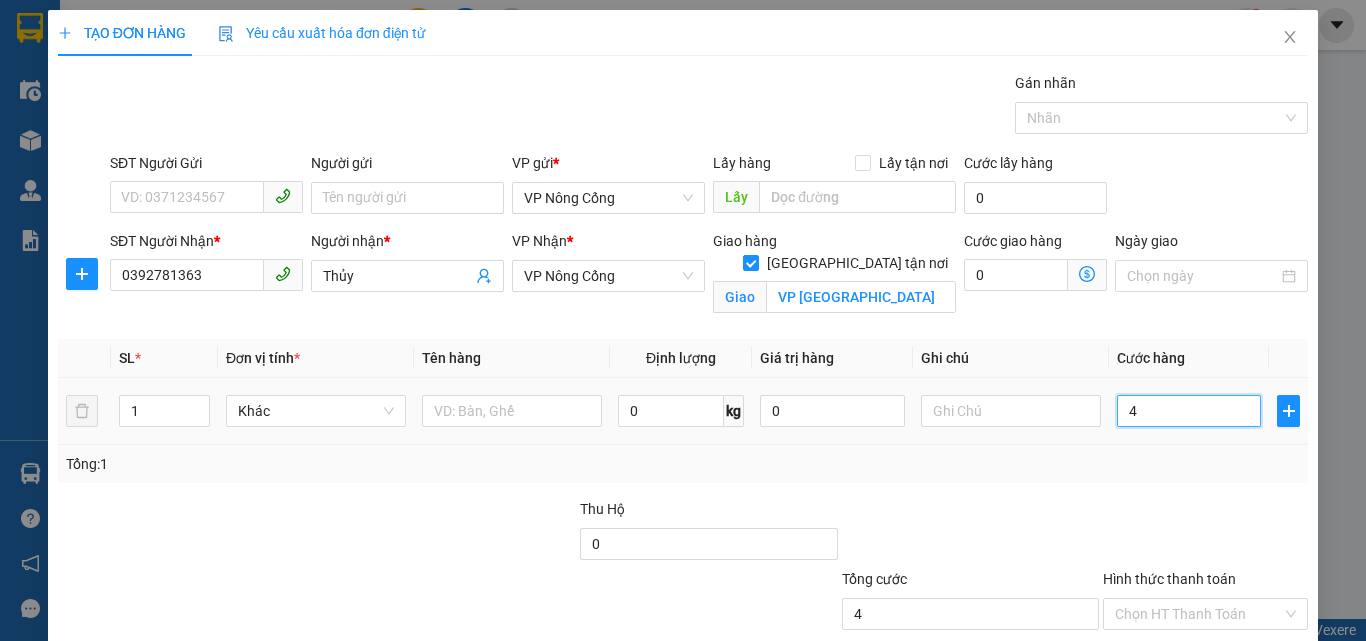 type on "0" 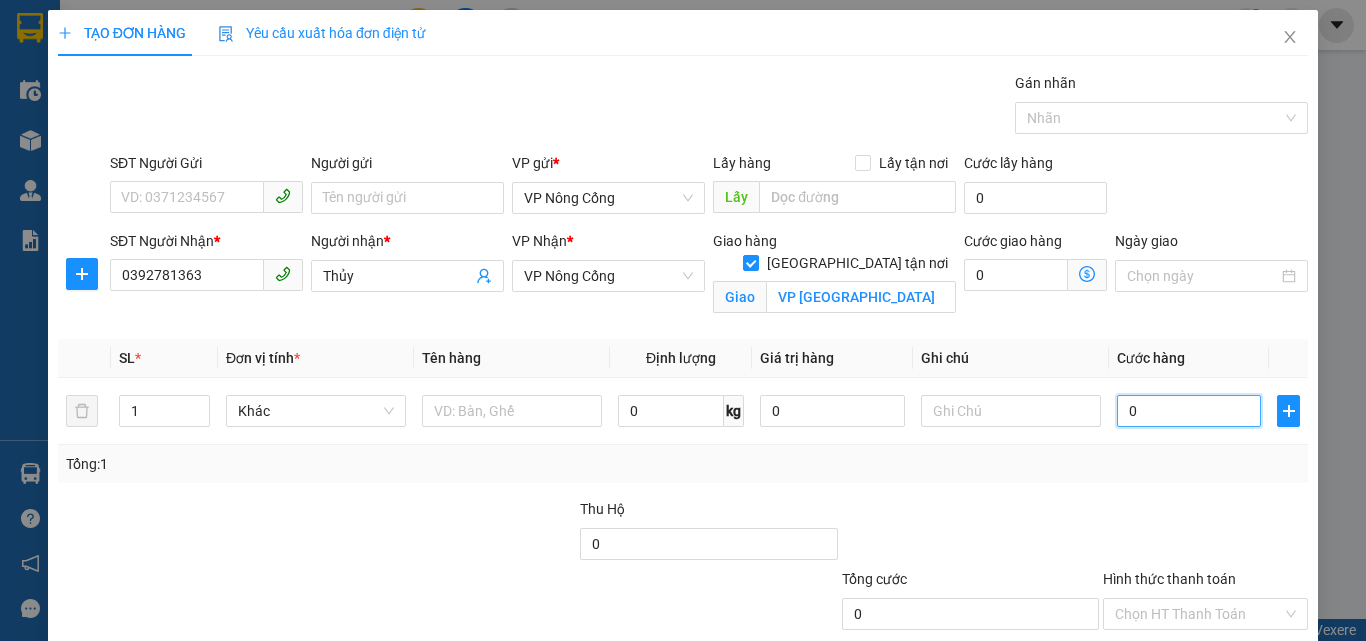 type on "01" 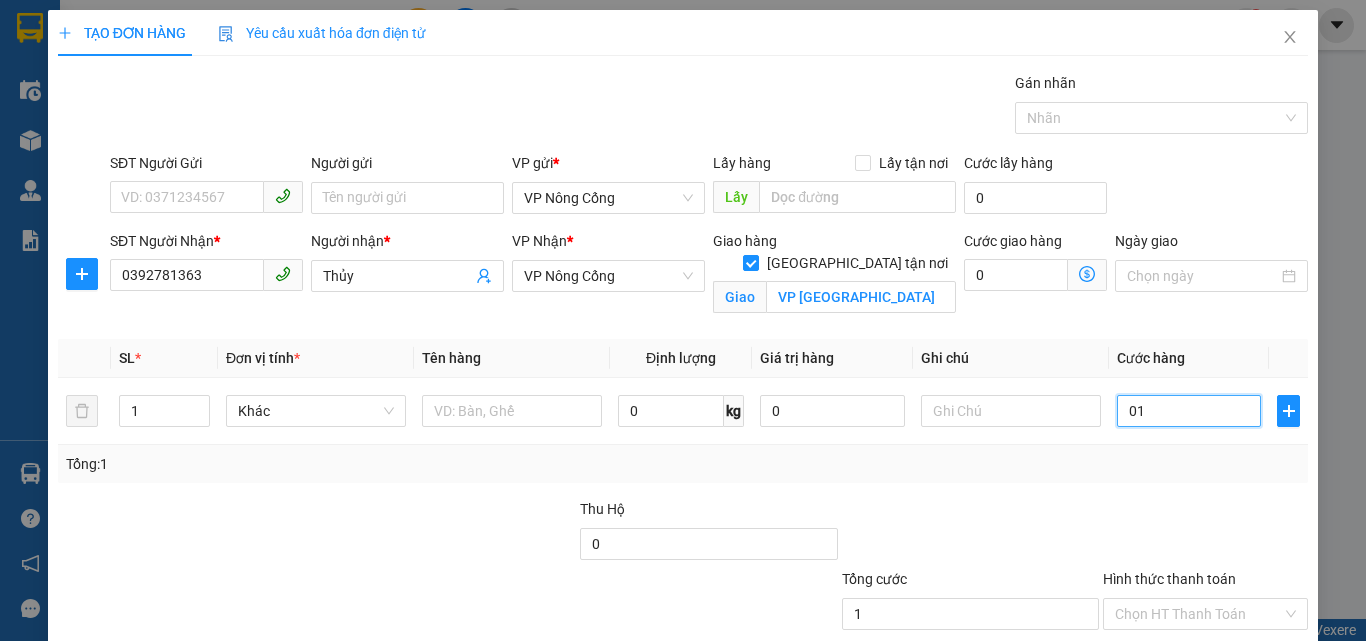 type on "010" 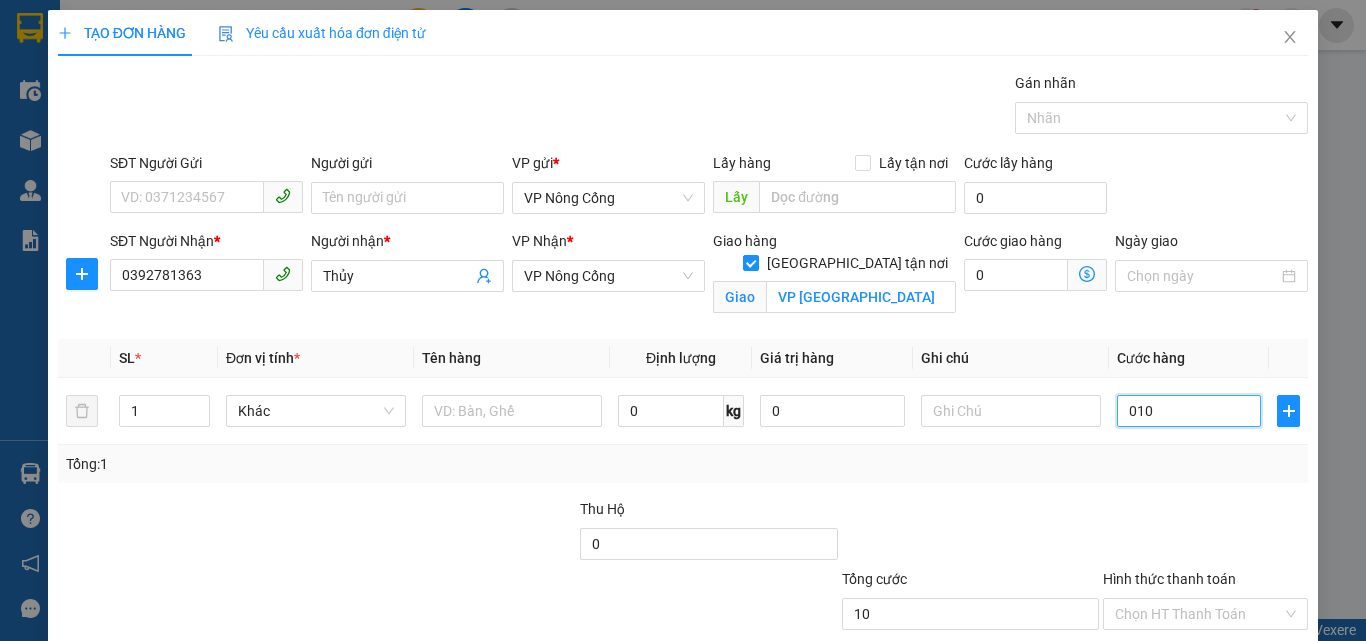 type on "0.100" 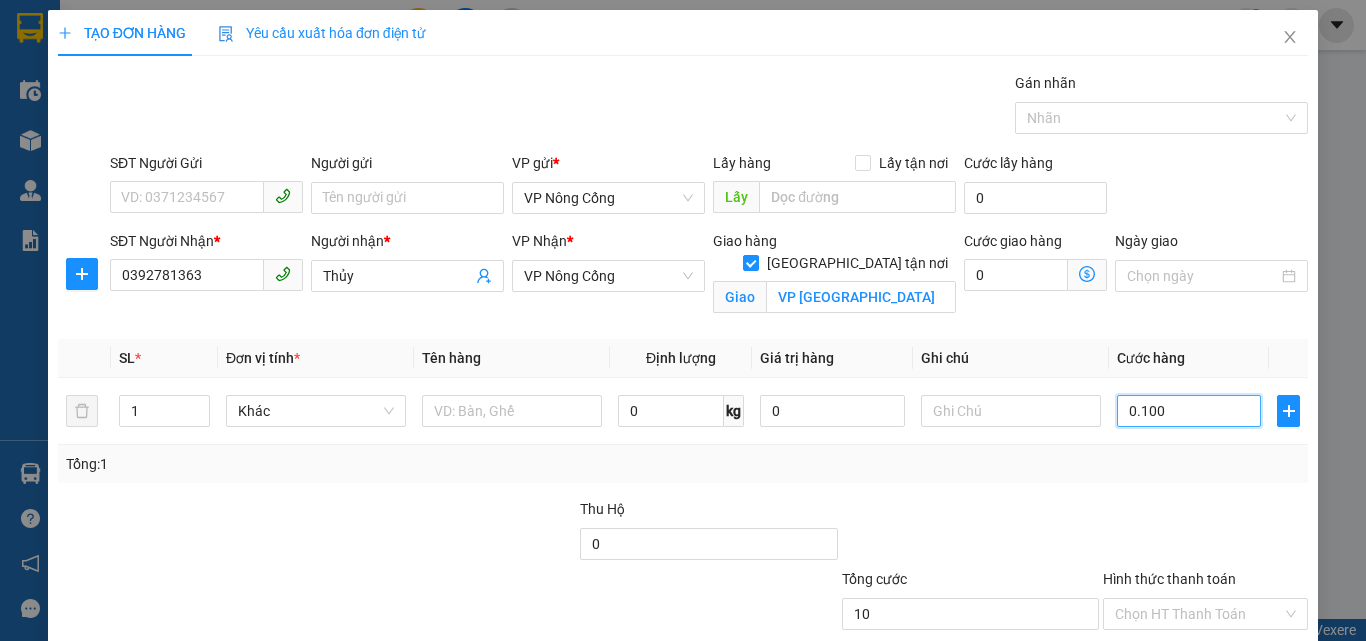 type on "100" 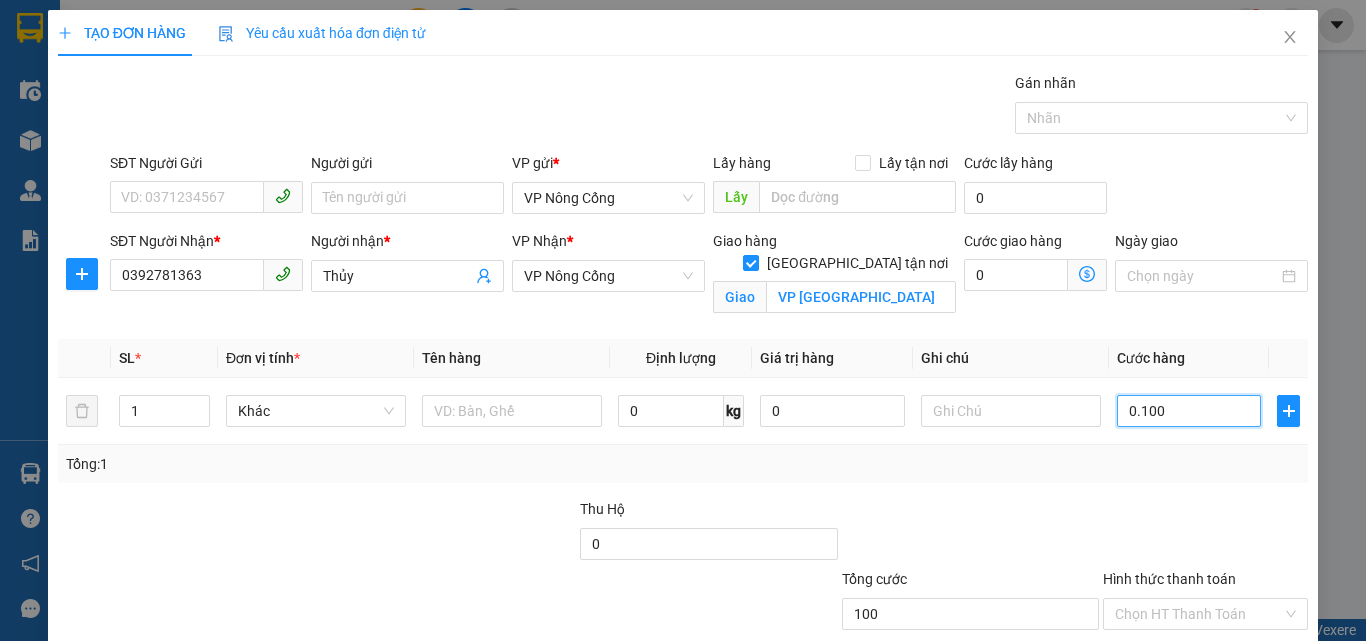 scroll, scrollTop: 100, scrollLeft: 0, axis: vertical 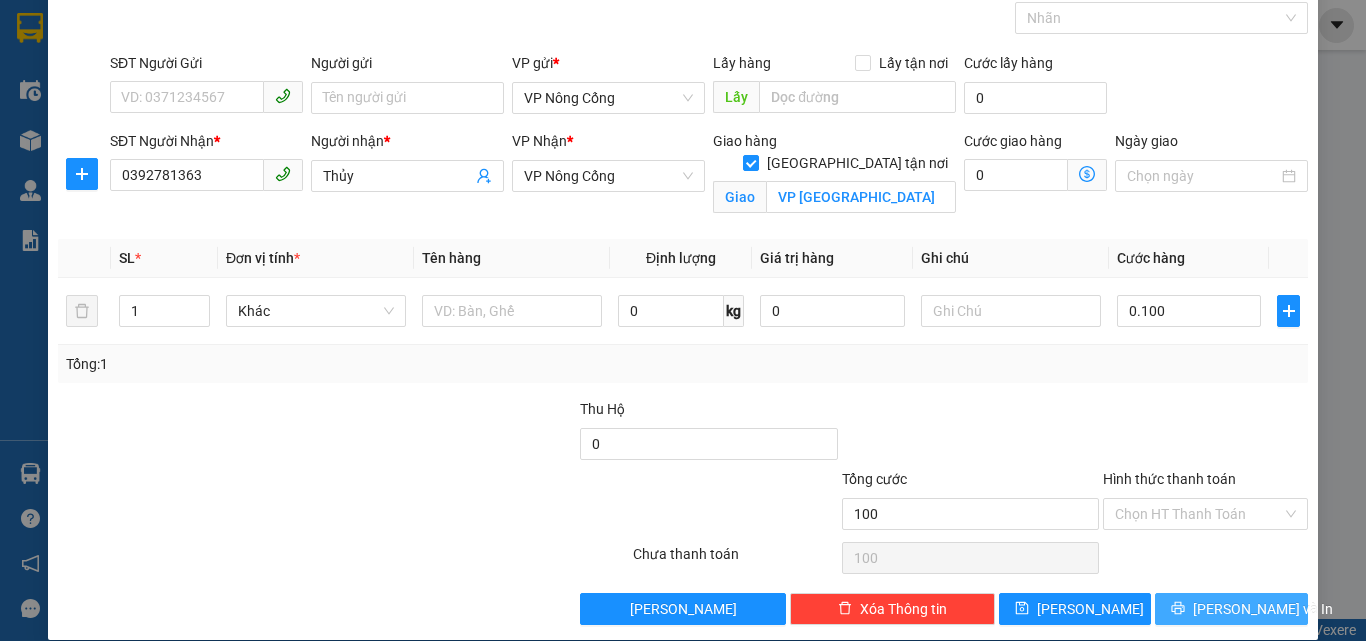 type on "100.000" 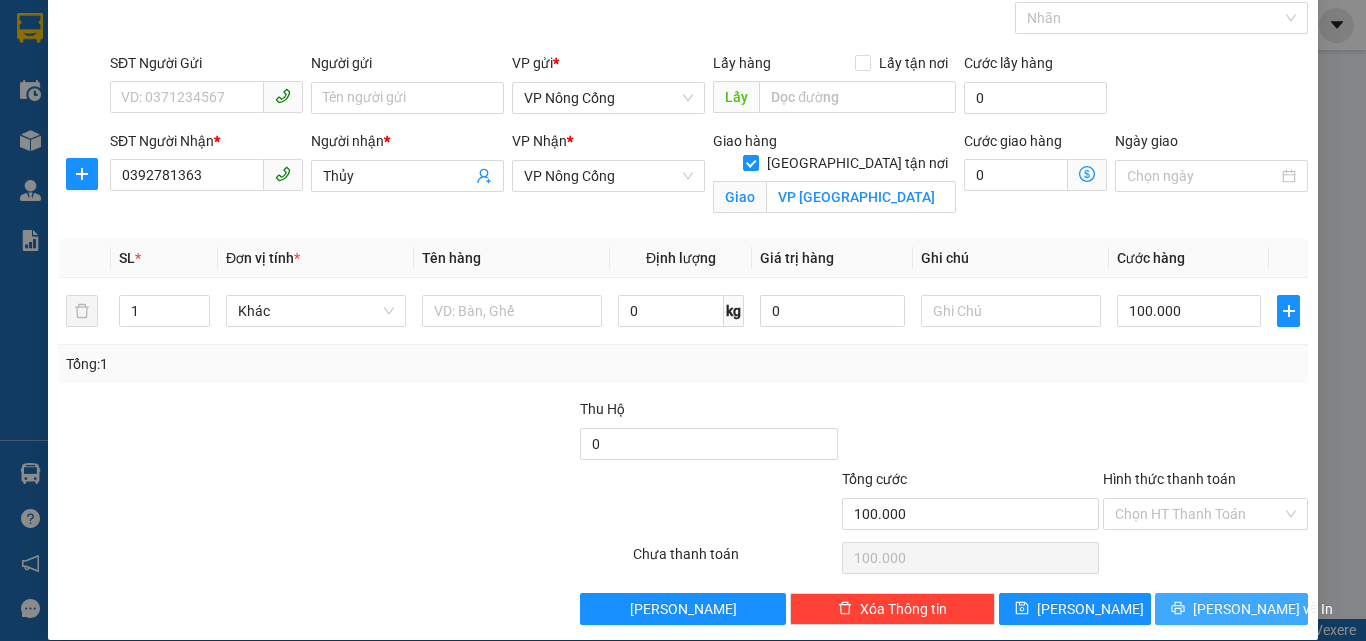 click on "[PERSON_NAME] và In" at bounding box center [1263, 609] 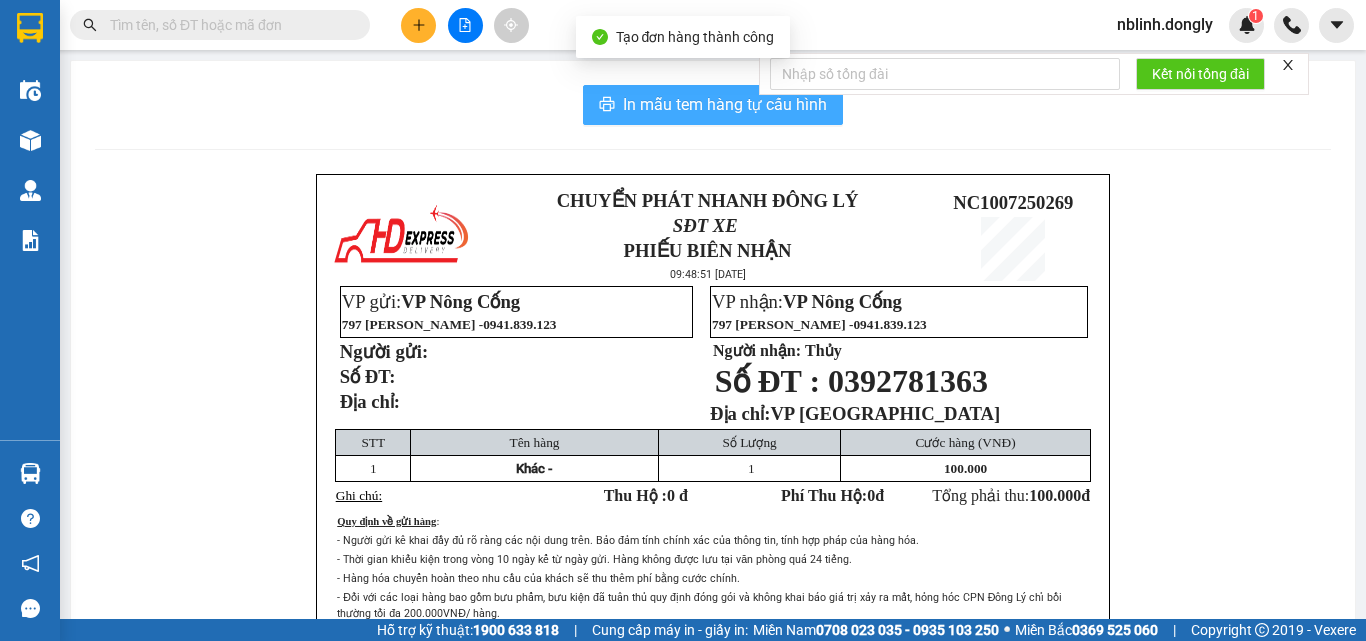 click on "In mẫu tem hàng tự cấu hình" at bounding box center [725, 104] 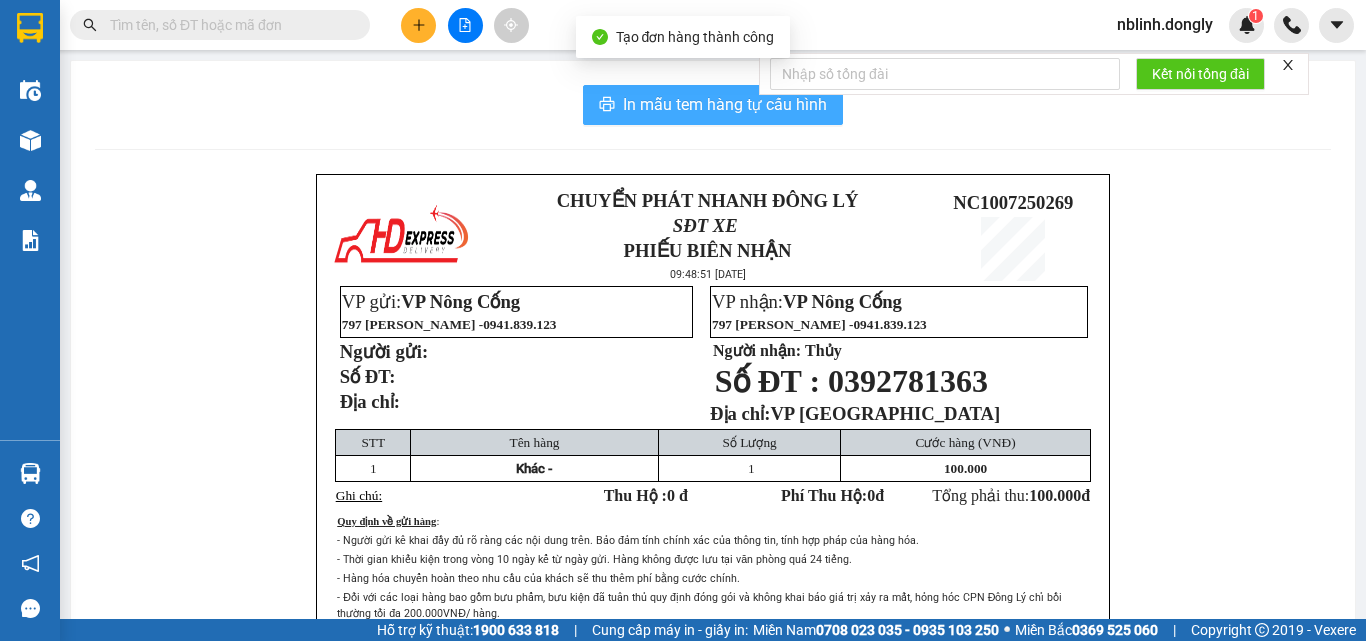 scroll, scrollTop: 0, scrollLeft: 0, axis: both 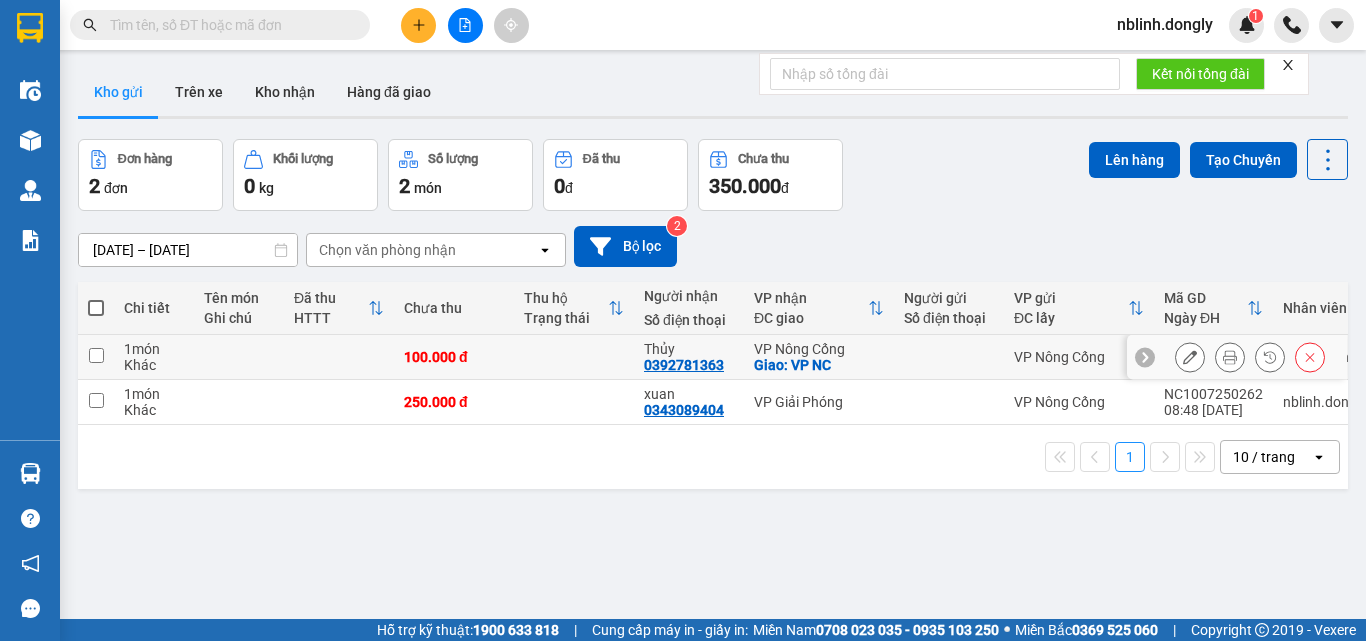 click at bounding box center [96, 355] 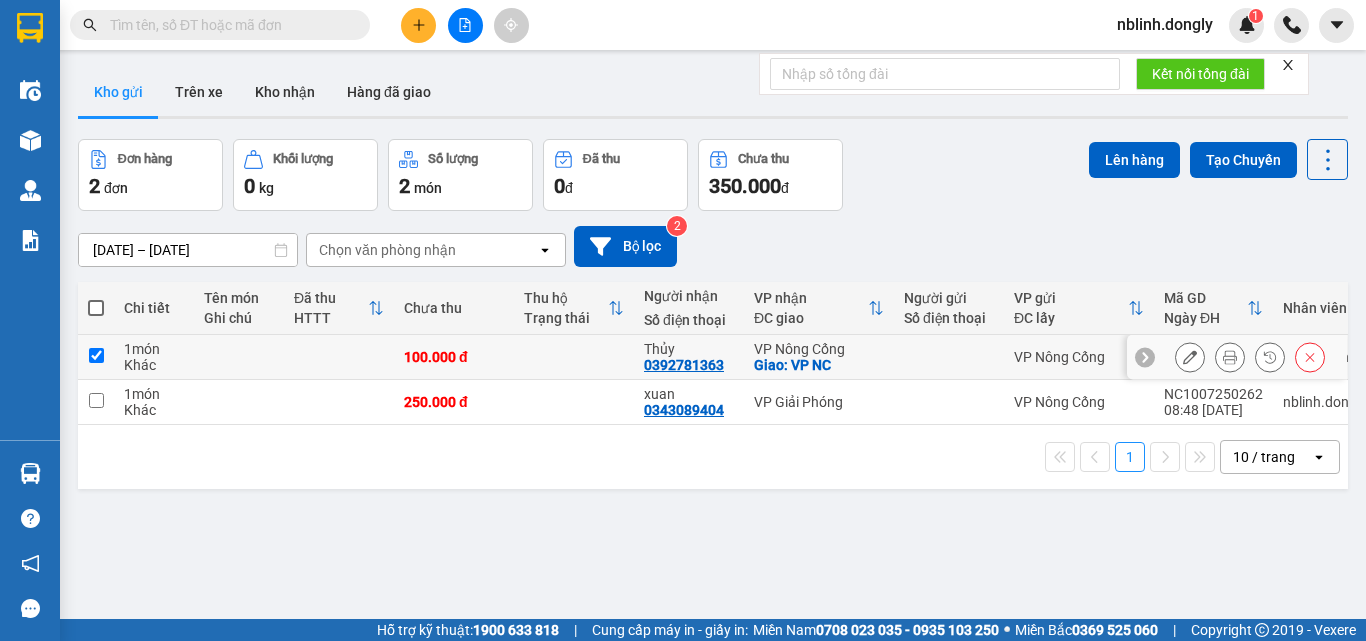 checkbox on "true" 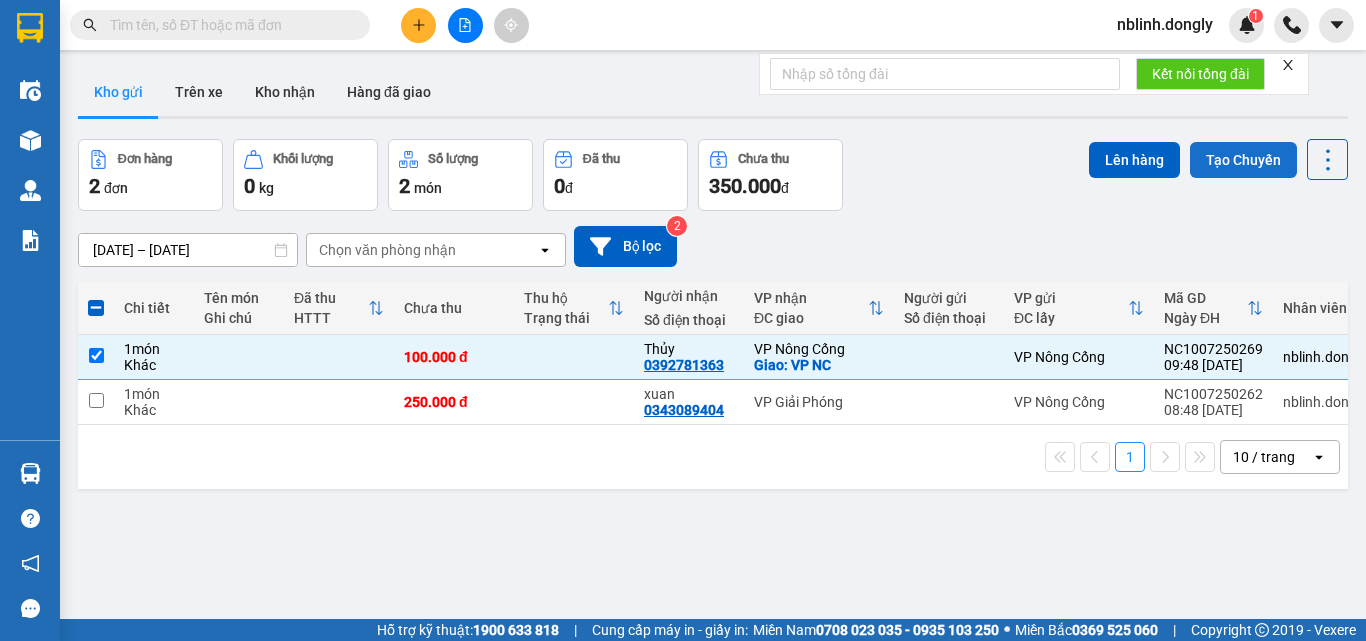 click on "Tạo Chuyến" at bounding box center [1243, 160] 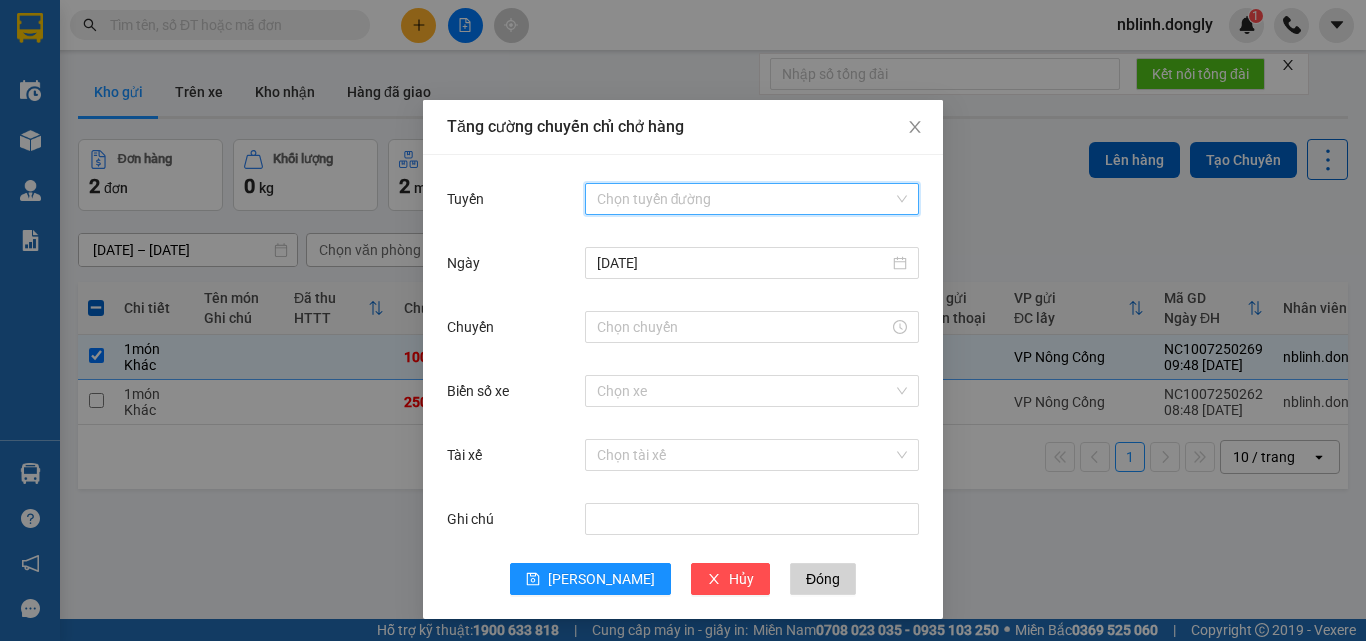 click on "Tuyến" at bounding box center [745, 199] 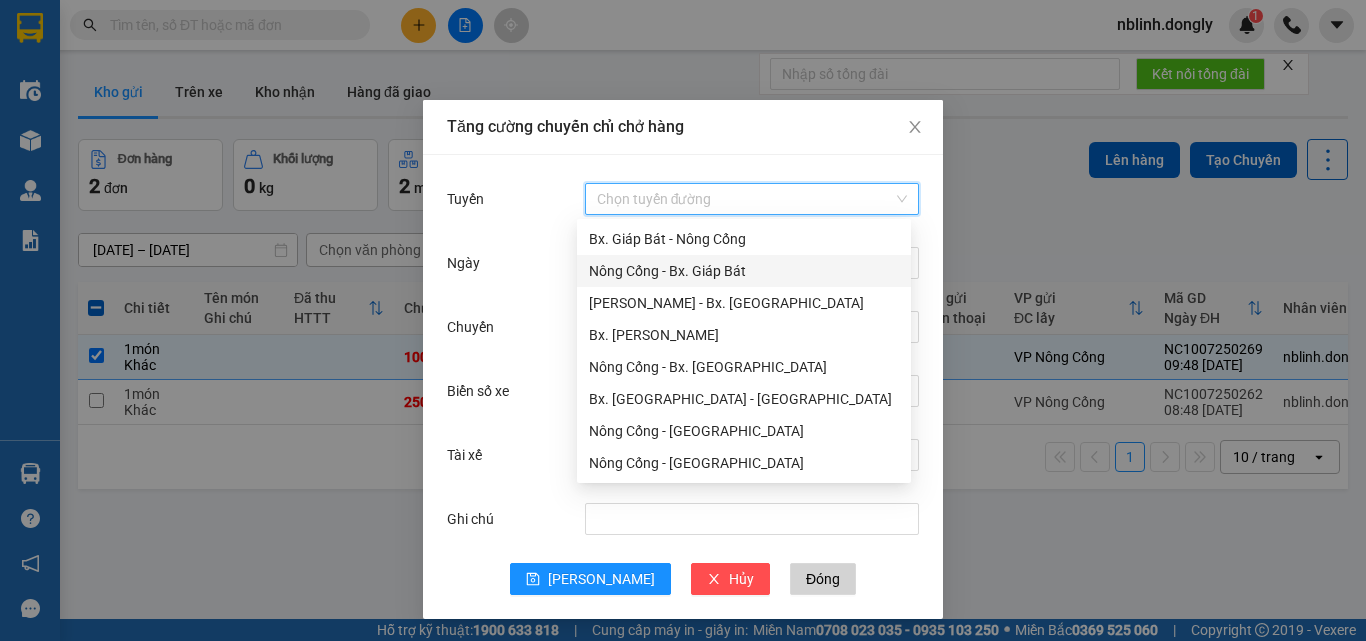 click on "Nông Cống - Bx. Giáp Bát" at bounding box center [744, 271] 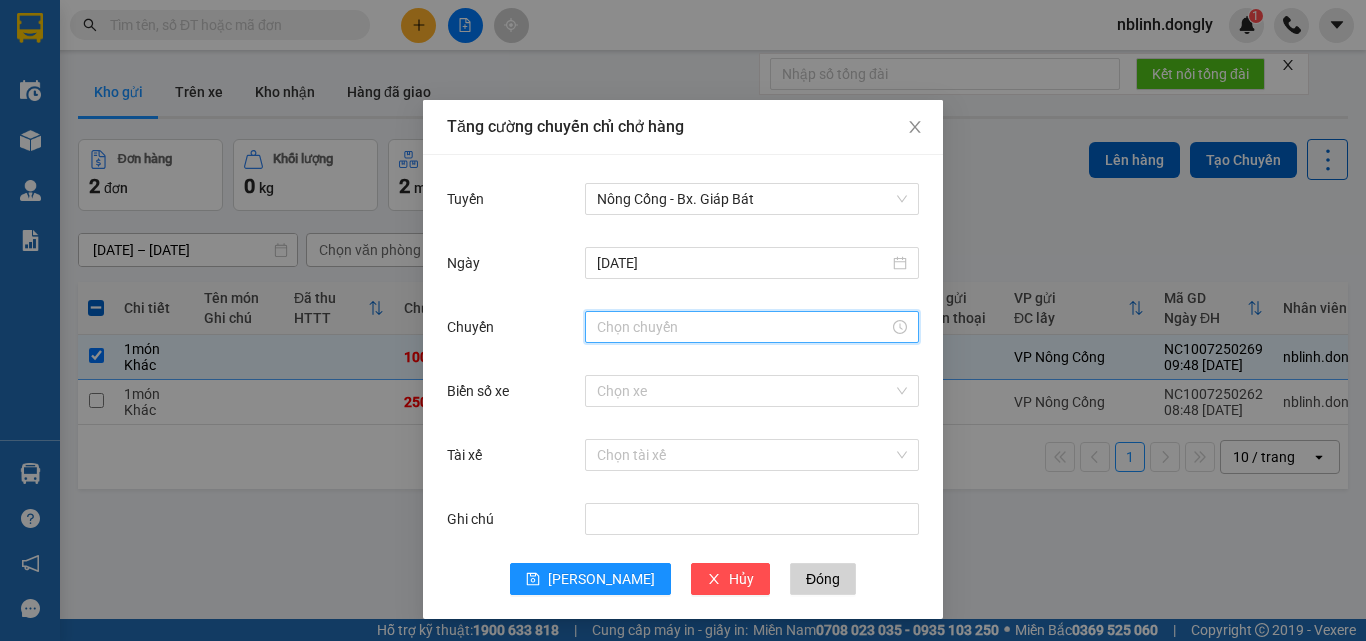 click on "Chuyến" at bounding box center (743, 327) 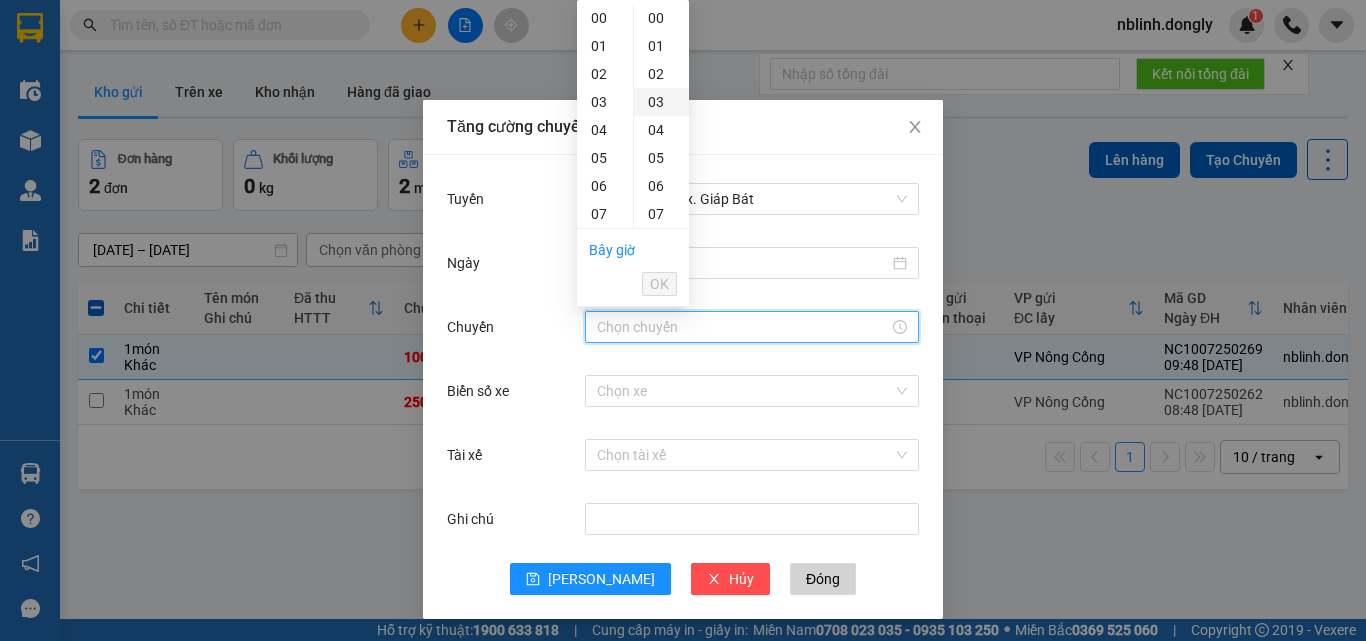 scroll, scrollTop: 200, scrollLeft: 0, axis: vertical 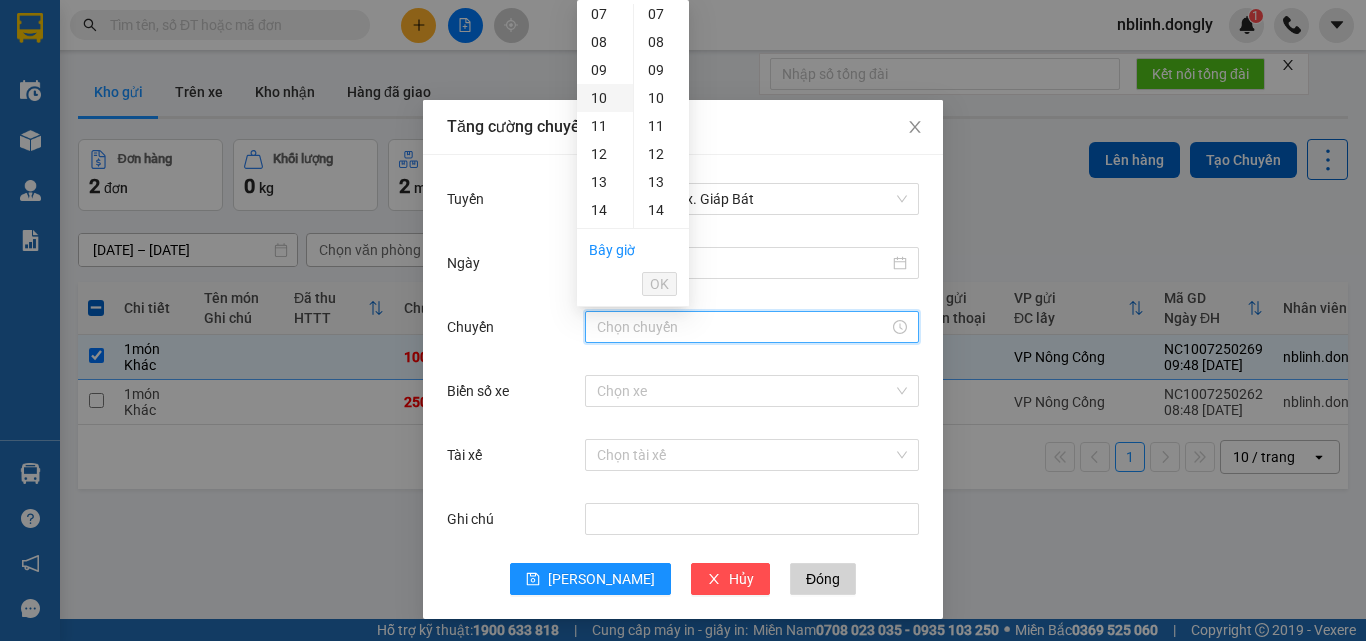 click on "10" at bounding box center (605, 98) 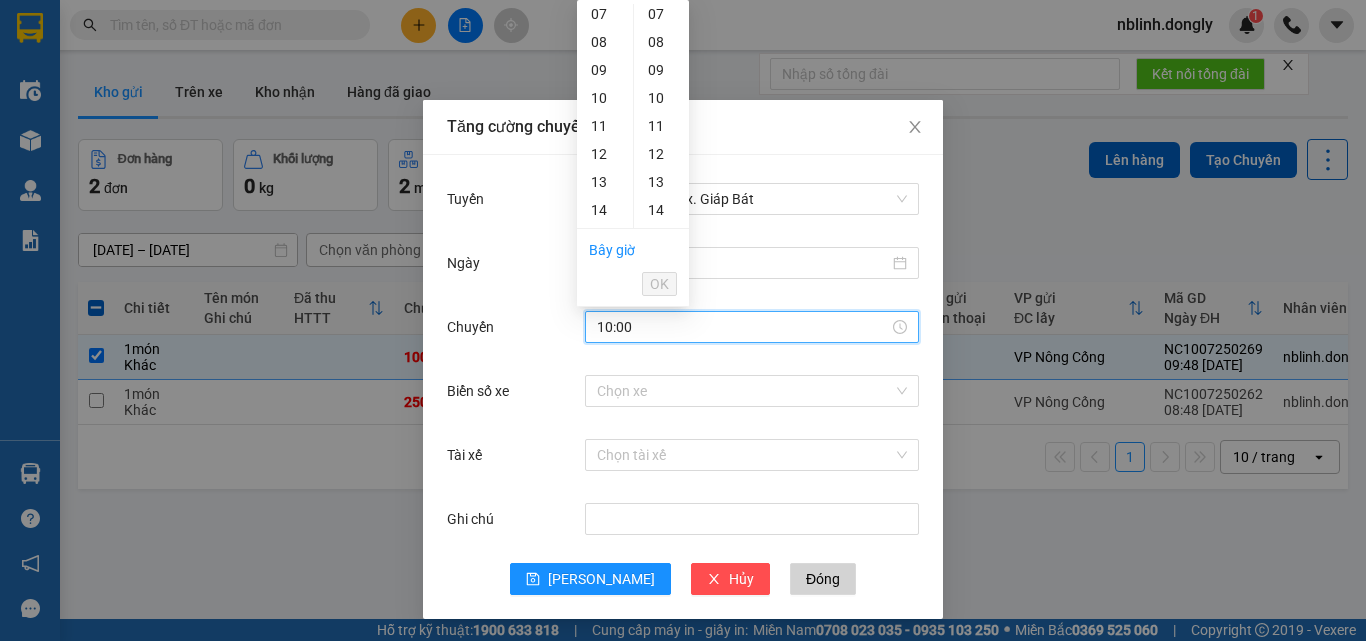 scroll, scrollTop: 254, scrollLeft: 0, axis: vertical 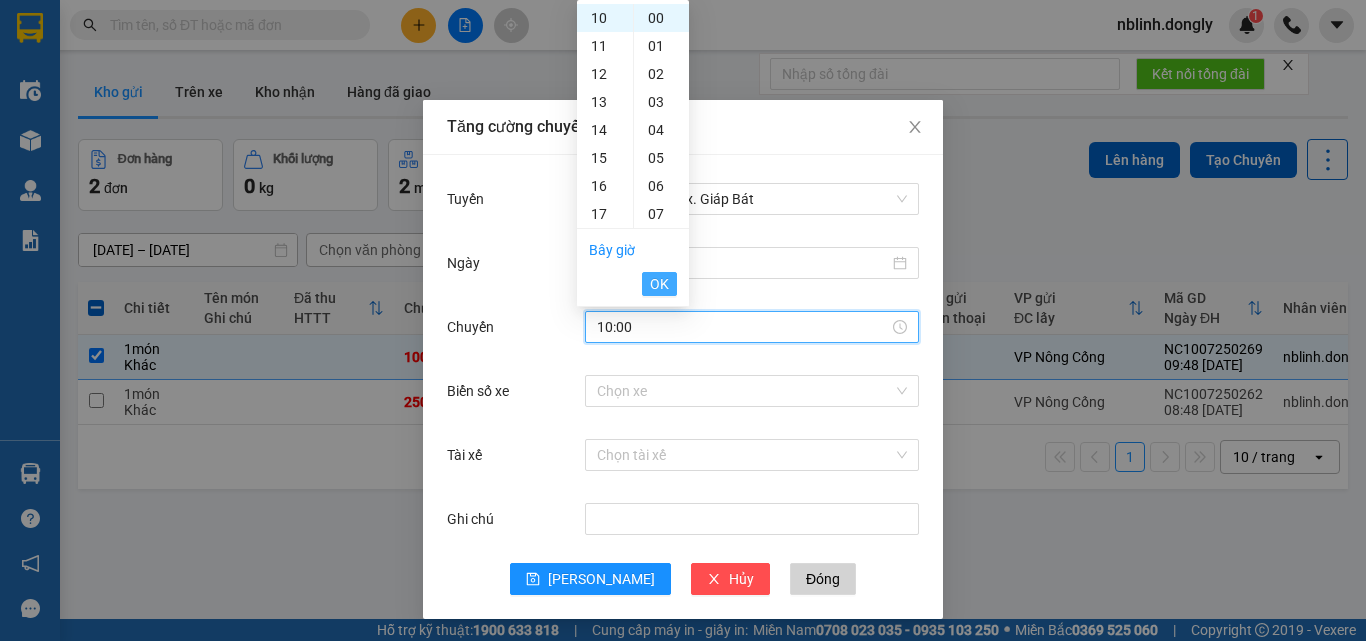 click on "OK" at bounding box center [659, 284] 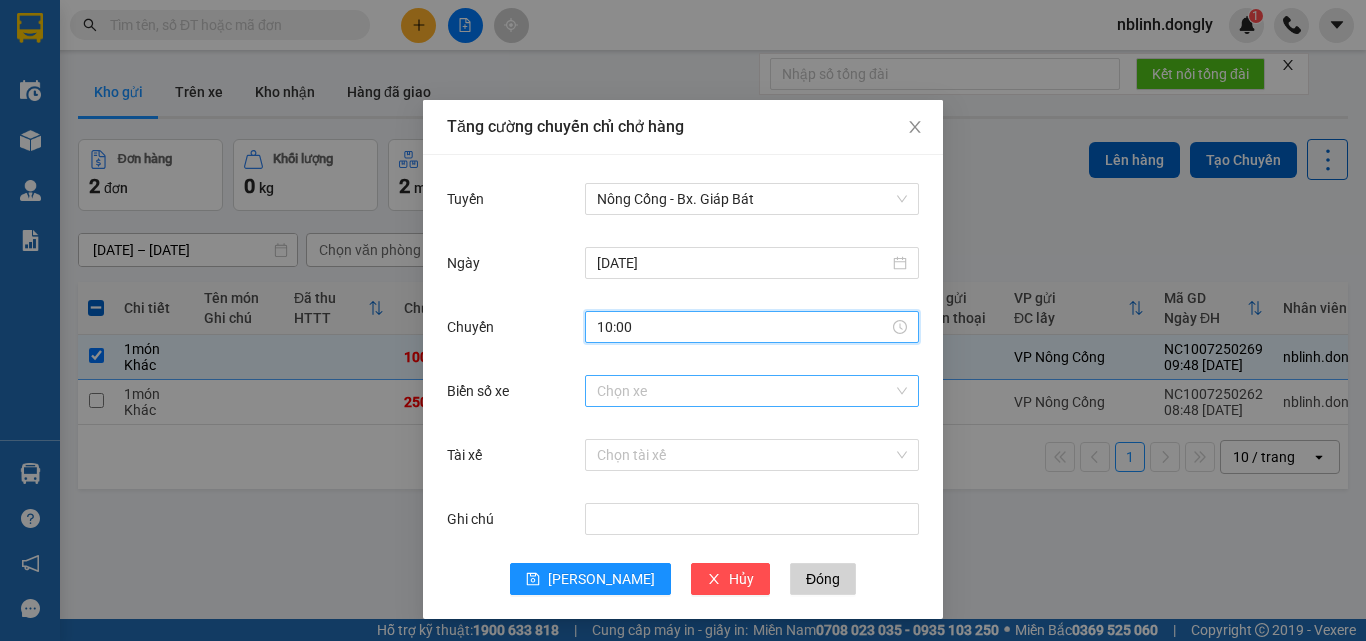 click on "Biển số xe" at bounding box center (745, 391) 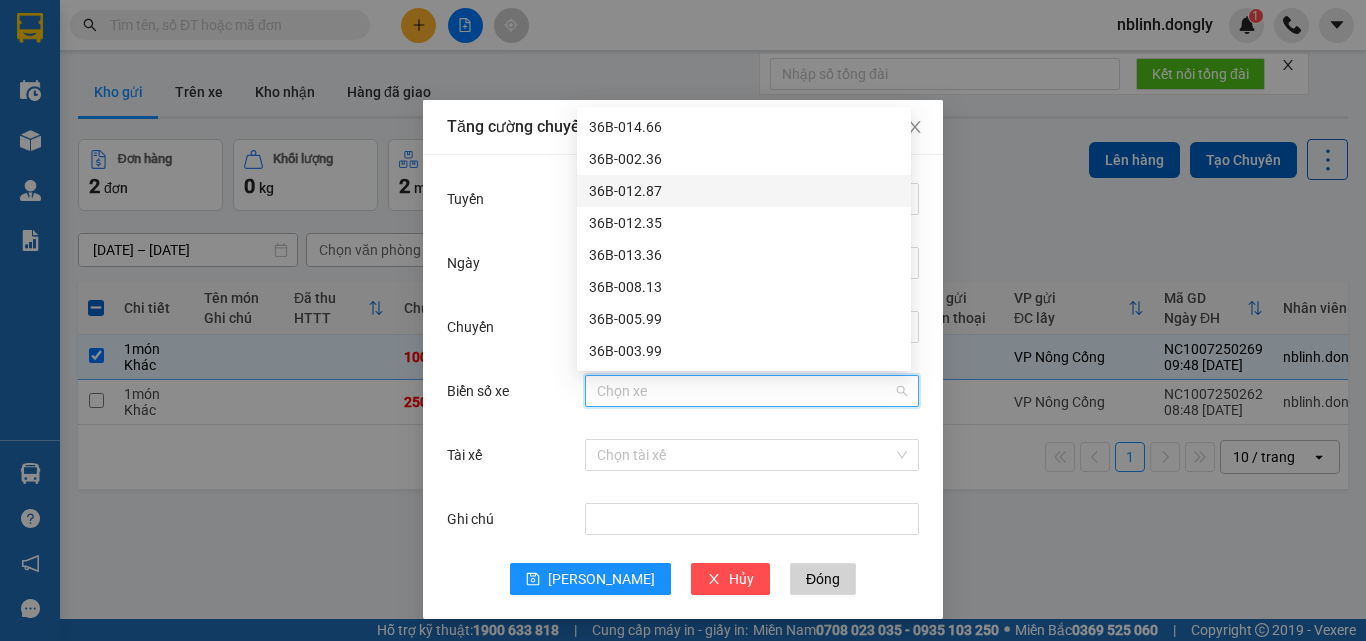 scroll, scrollTop: 100, scrollLeft: 0, axis: vertical 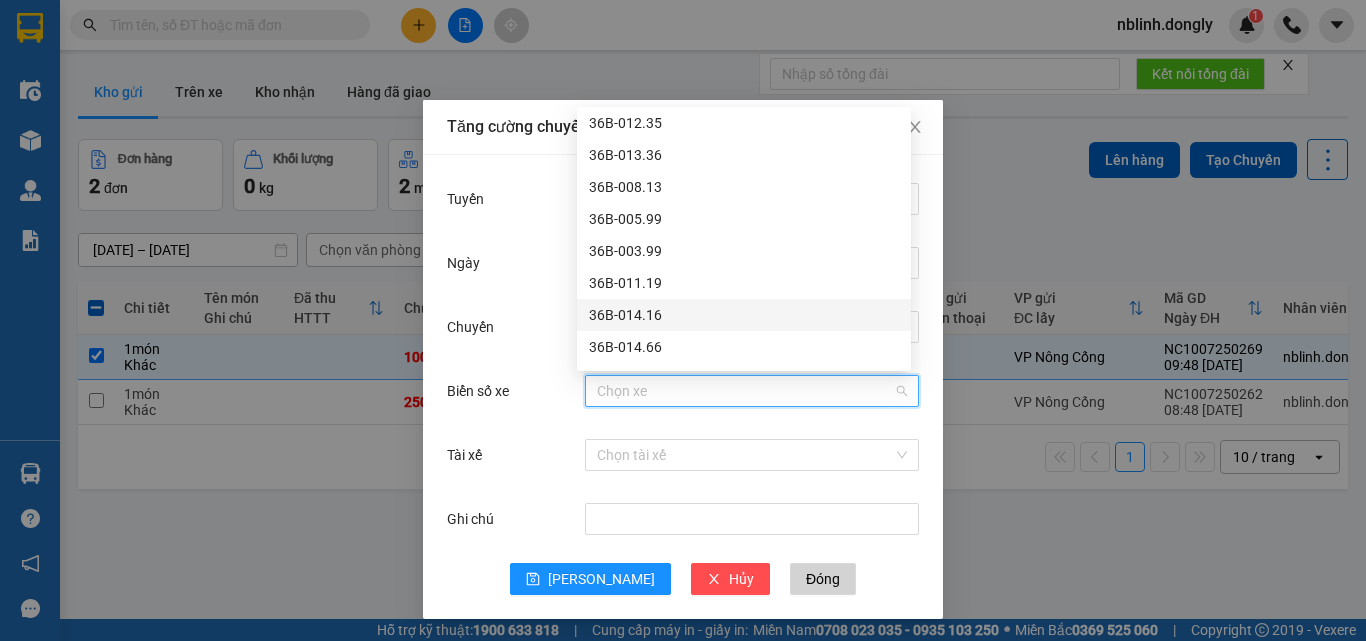 click on "36B-014.16" at bounding box center (744, 315) 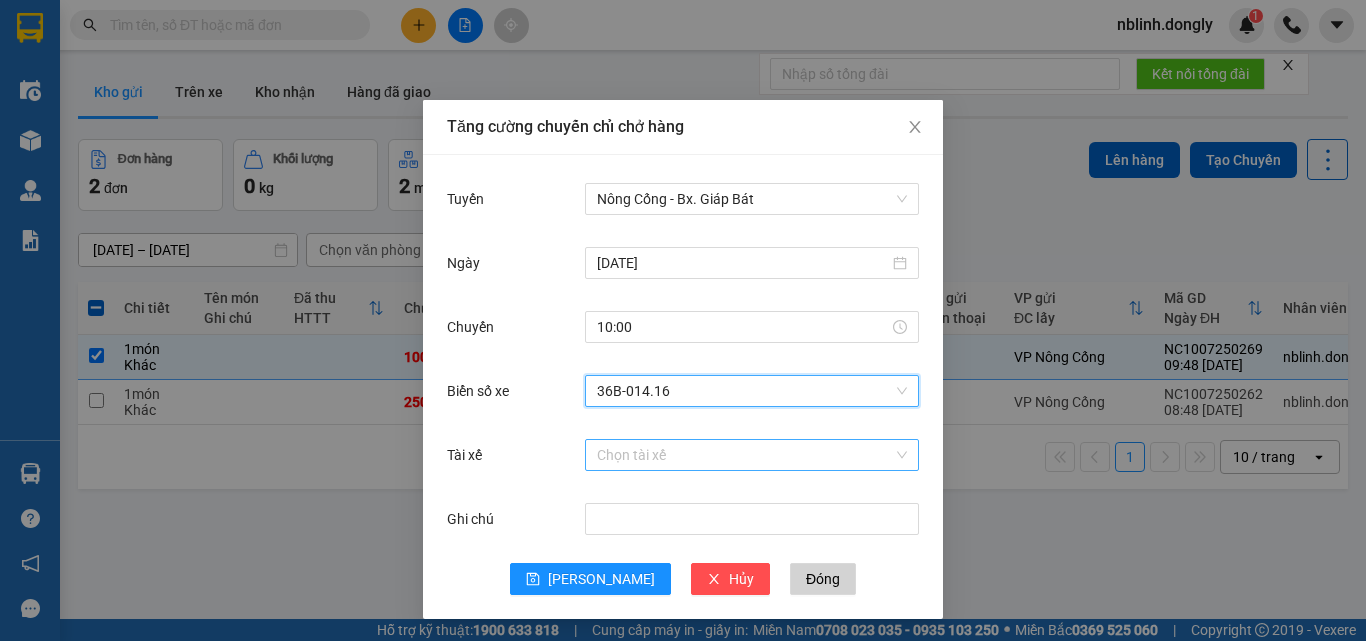 click on "Tài xế" at bounding box center [745, 455] 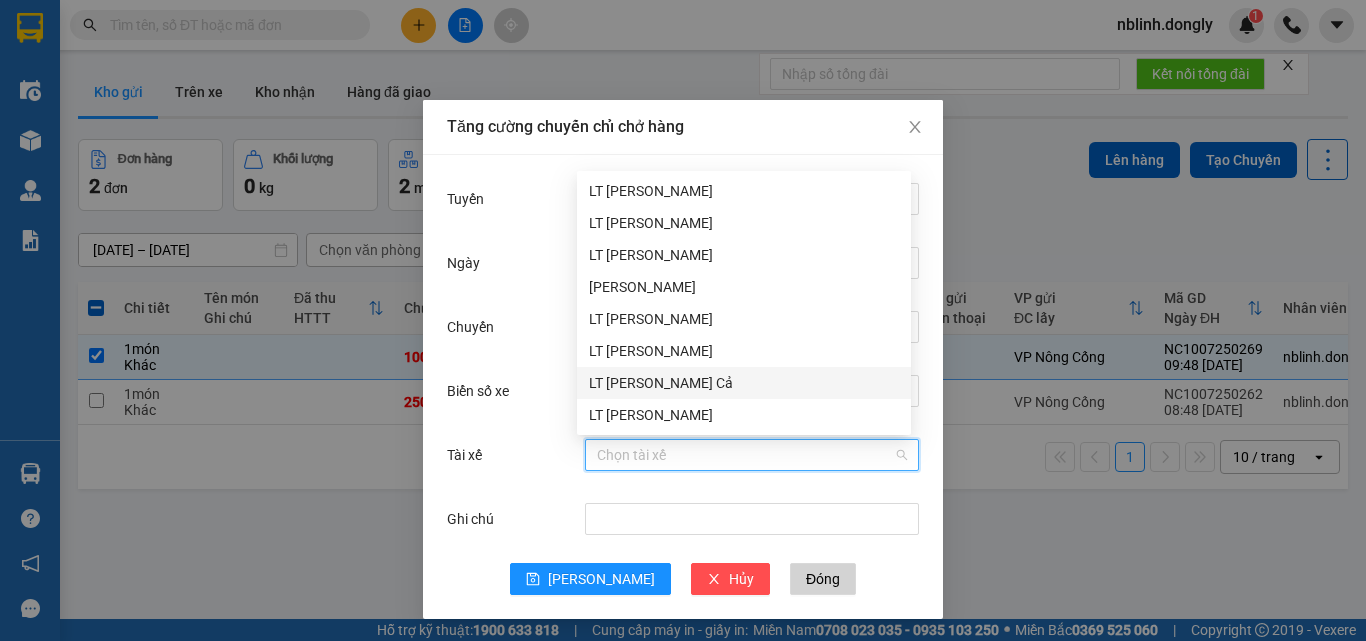 click on "LT [PERSON_NAME] Cả" at bounding box center [744, 383] 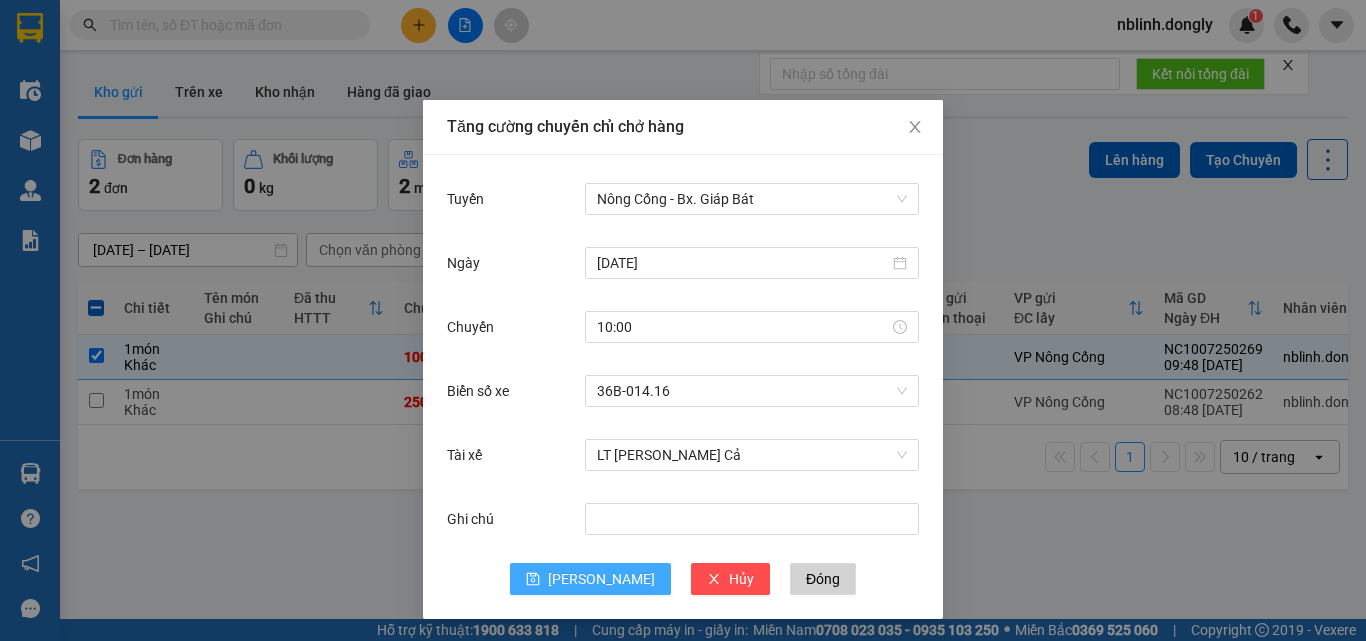 click on "[PERSON_NAME]" at bounding box center (601, 579) 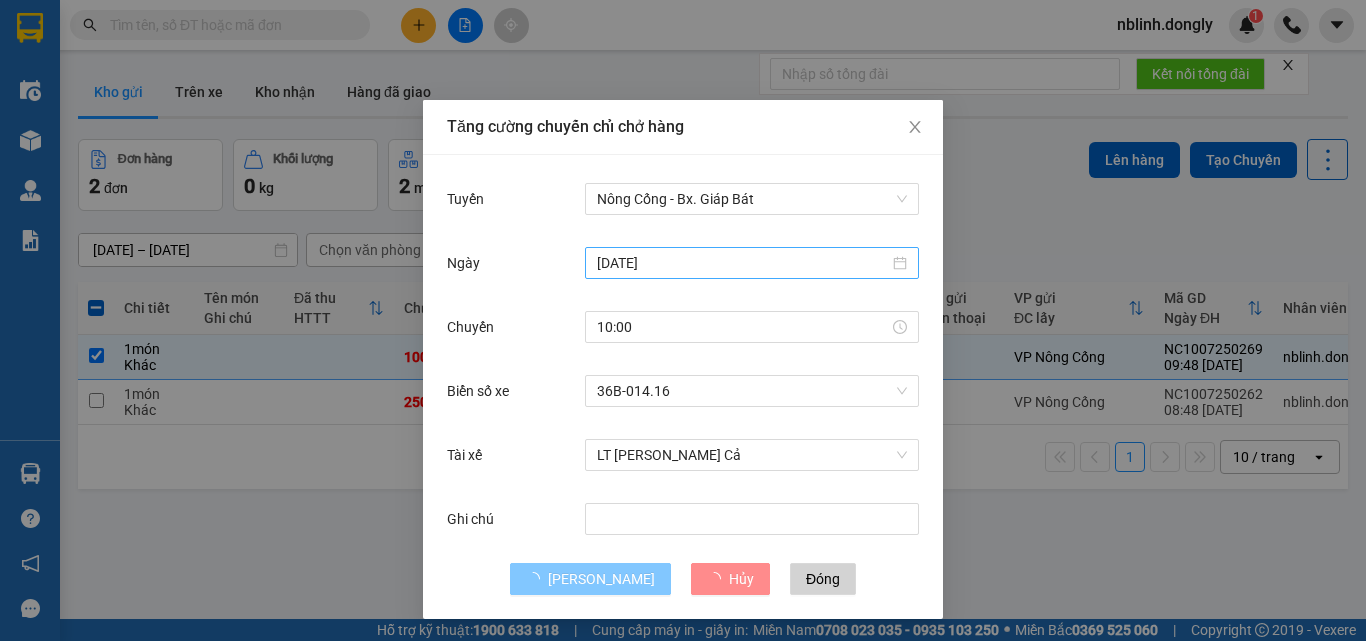 type 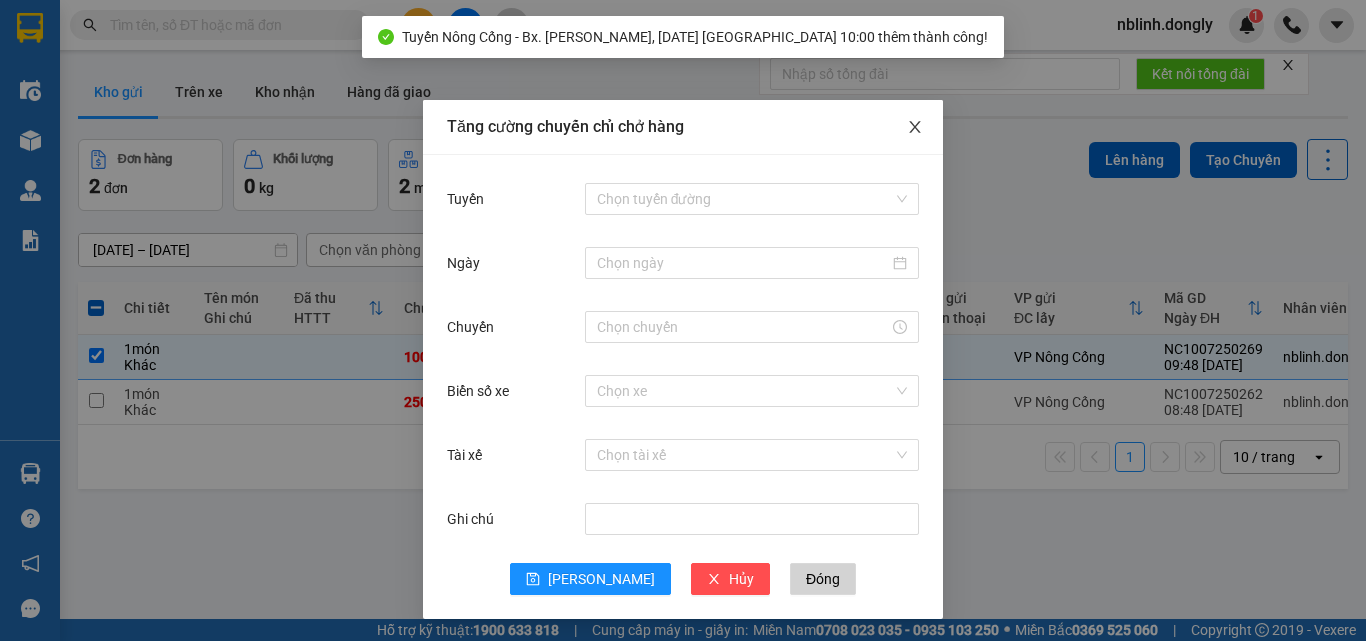 click 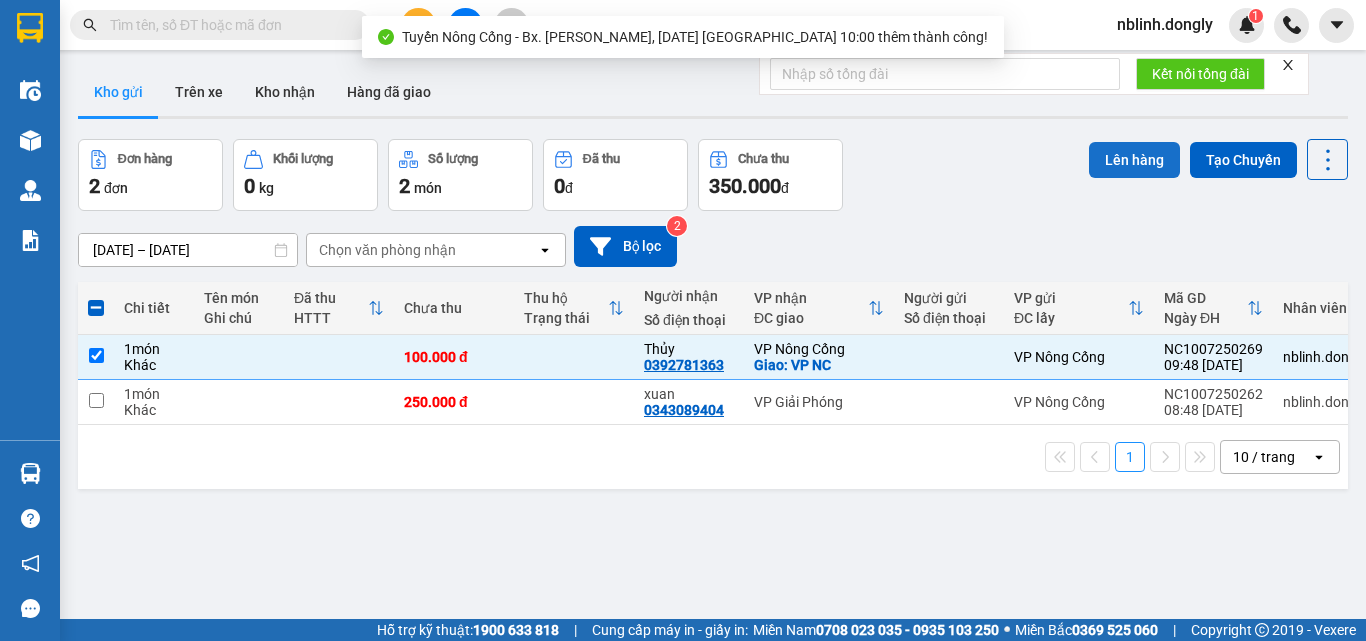 click on "Lên hàng" at bounding box center (1134, 160) 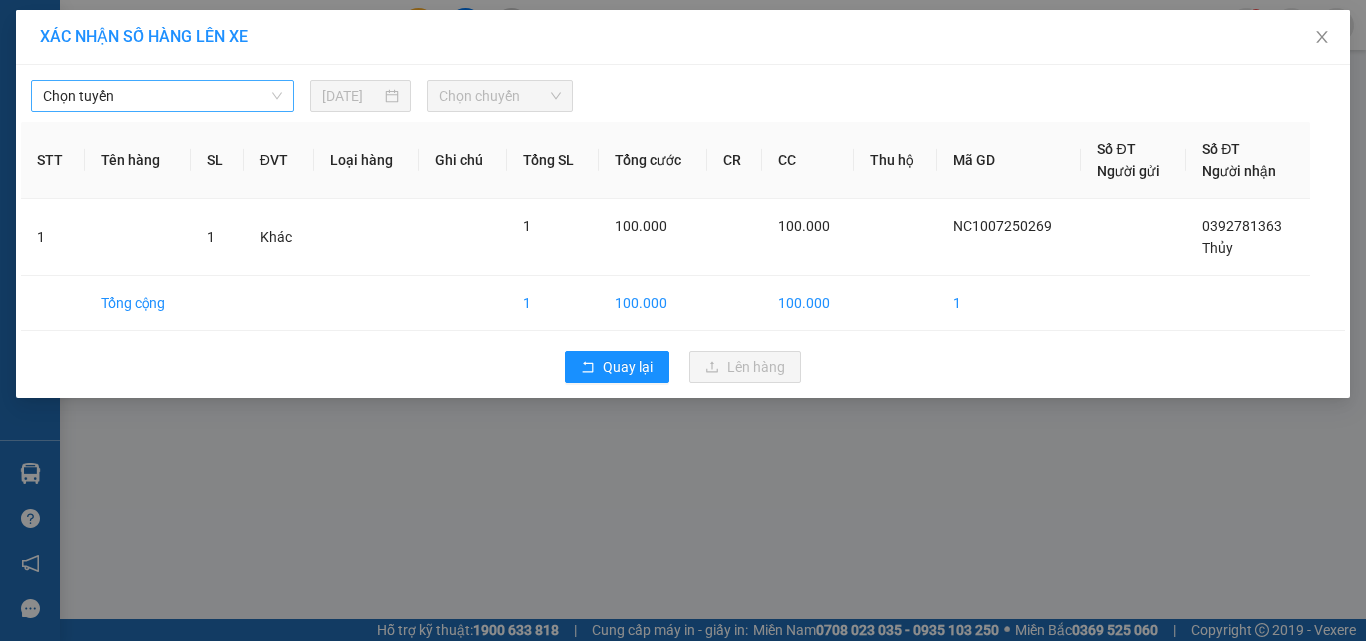 click on "Chọn tuyến" at bounding box center [162, 96] 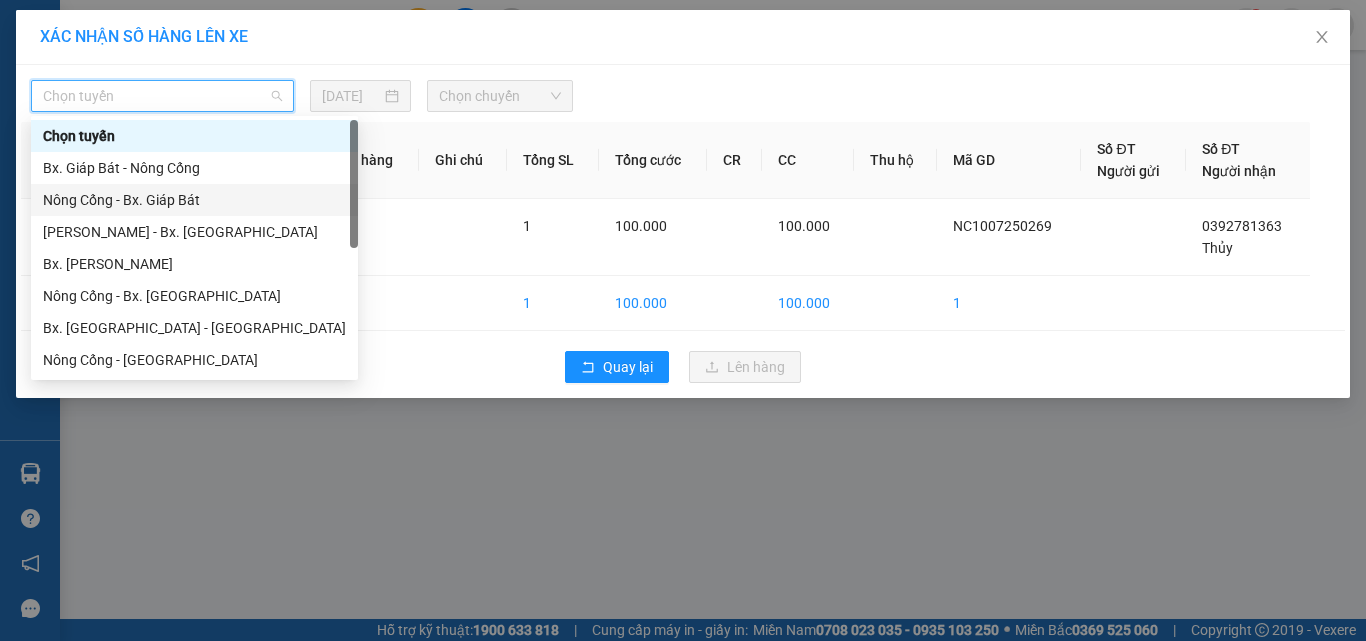 drag, startPoint x: 132, startPoint y: 204, endPoint x: 362, endPoint y: 141, distance: 238.47221 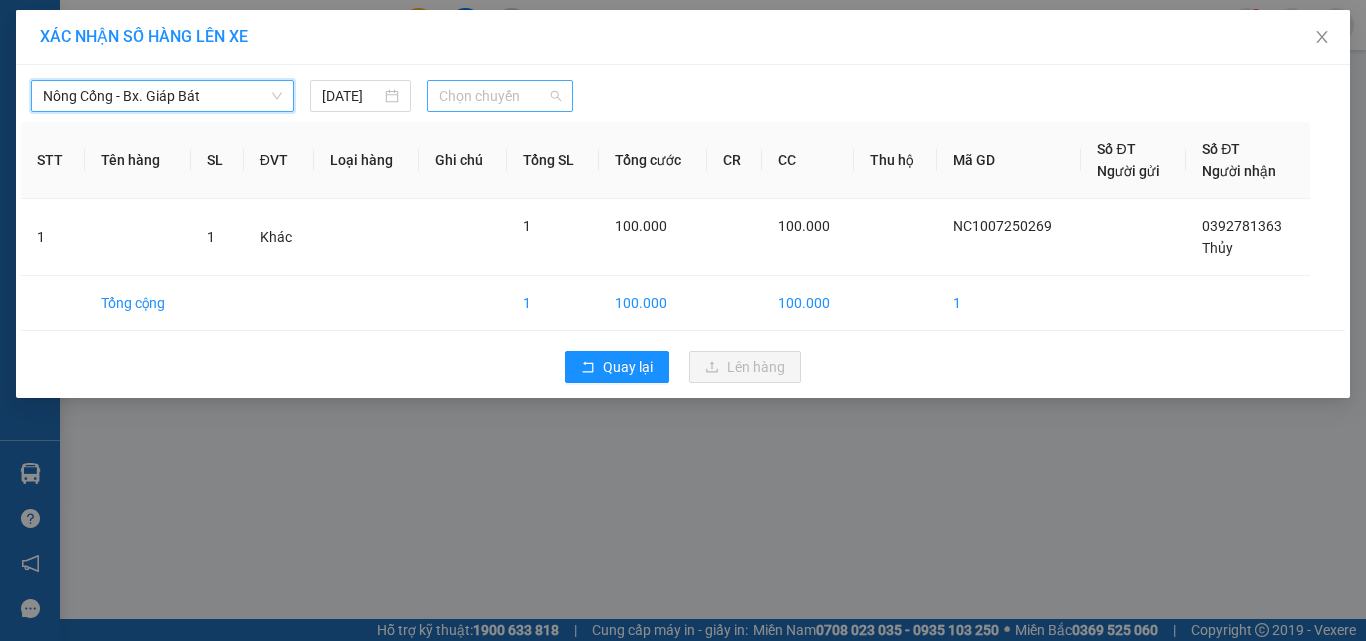 click on "Chọn chuyến" at bounding box center [500, 96] 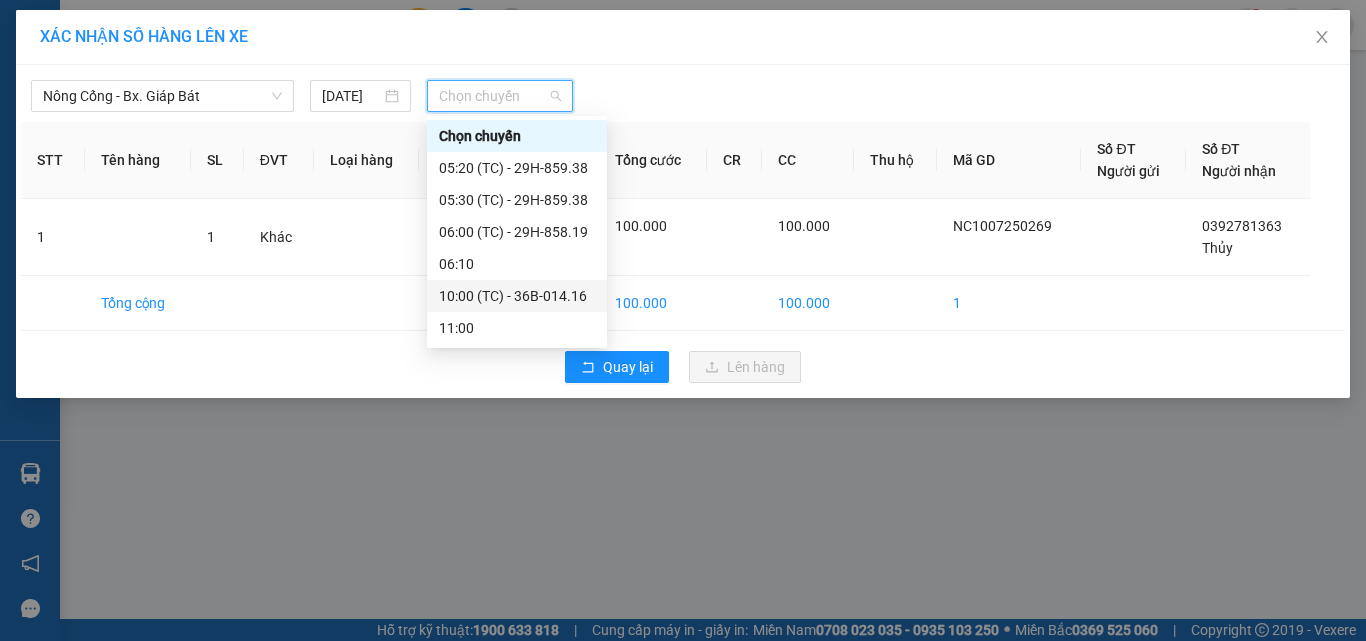 drag, startPoint x: 536, startPoint y: 295, endPoint x: 635, endPoint y: 353, distance: 114.73883 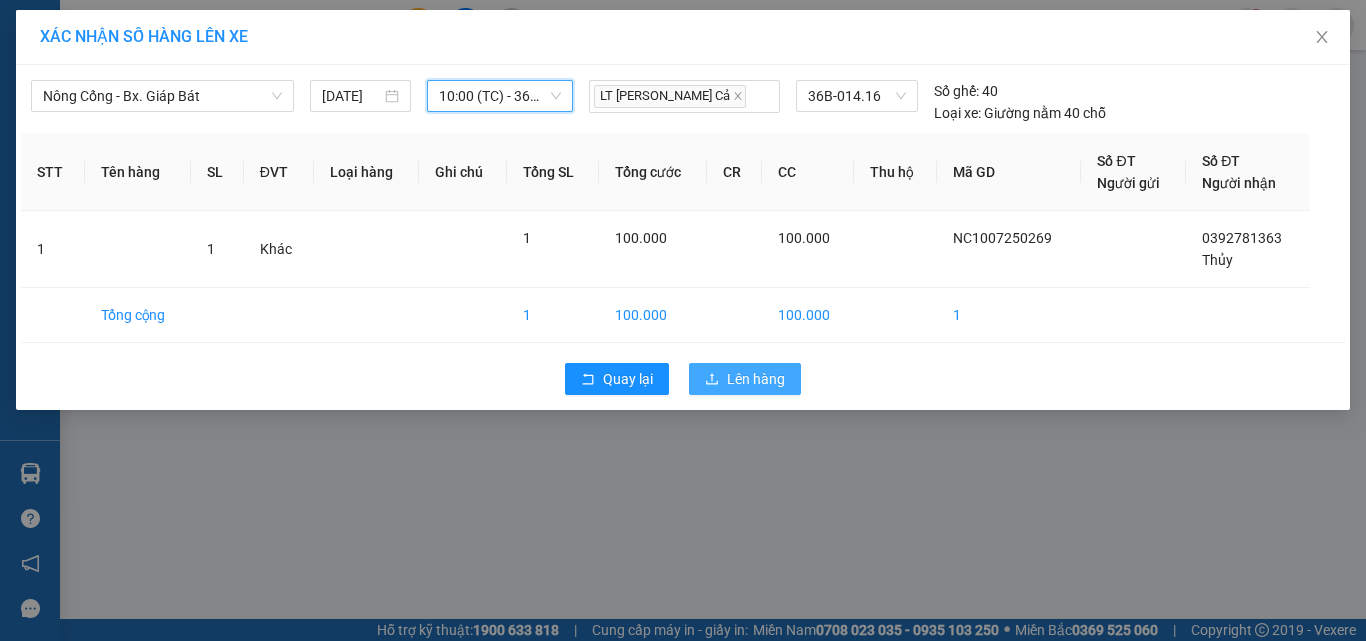 click on "Lên hàng" at bounding box center [756, 379] 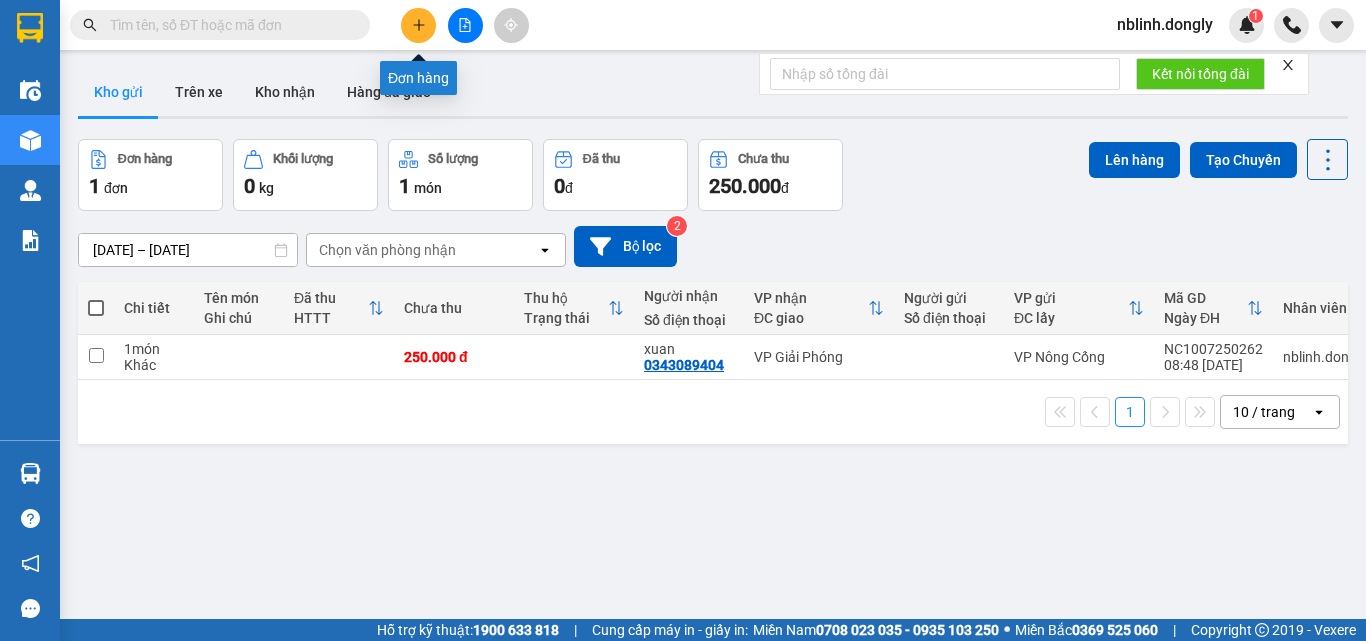 click 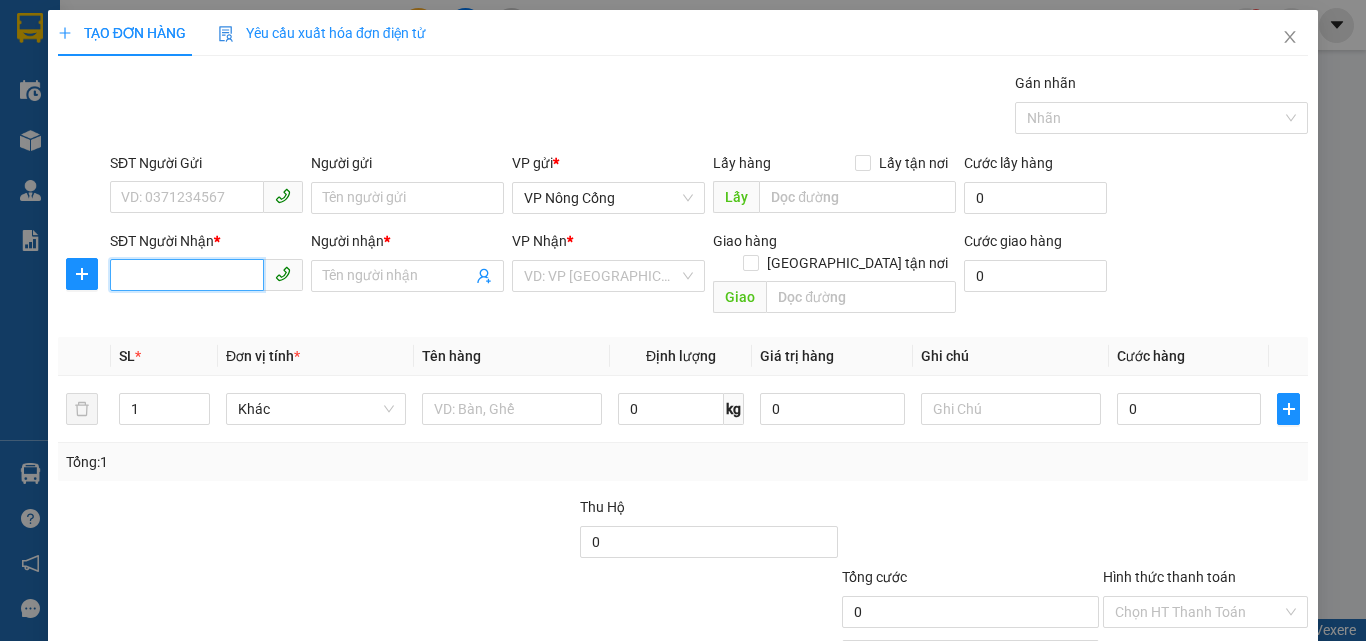 click on "SĐT Người Nhận  *" at bounding box center (187, 275) 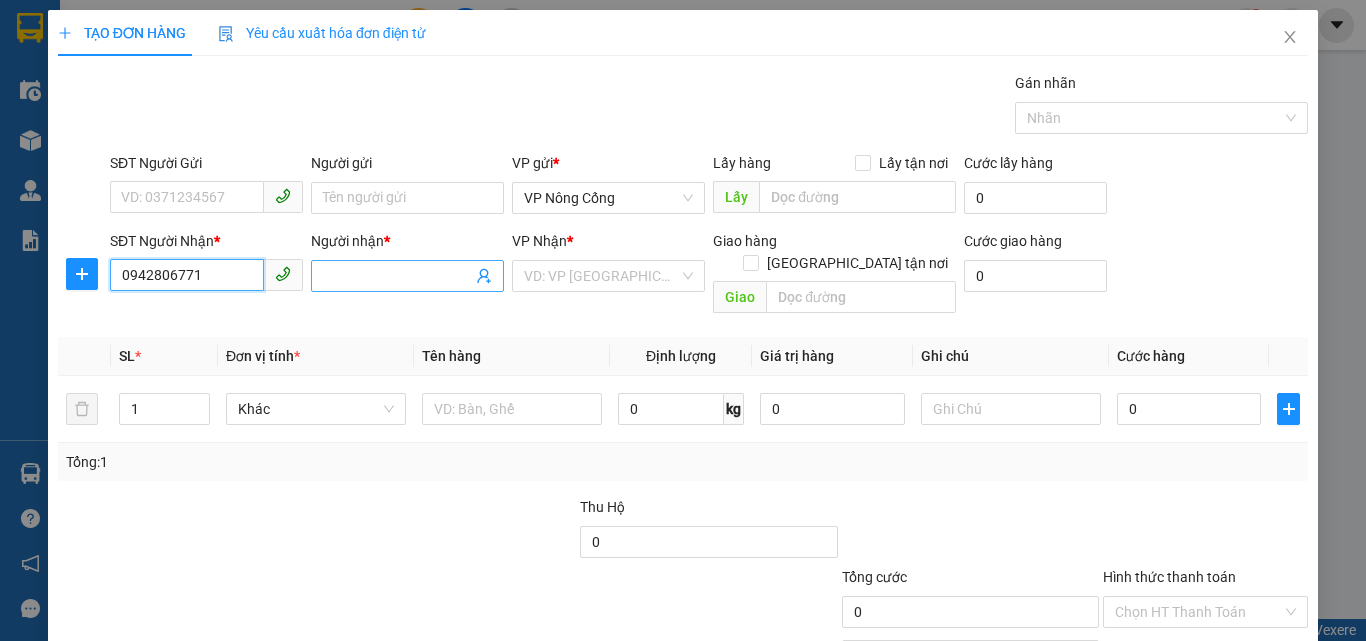 type on "0942806771" 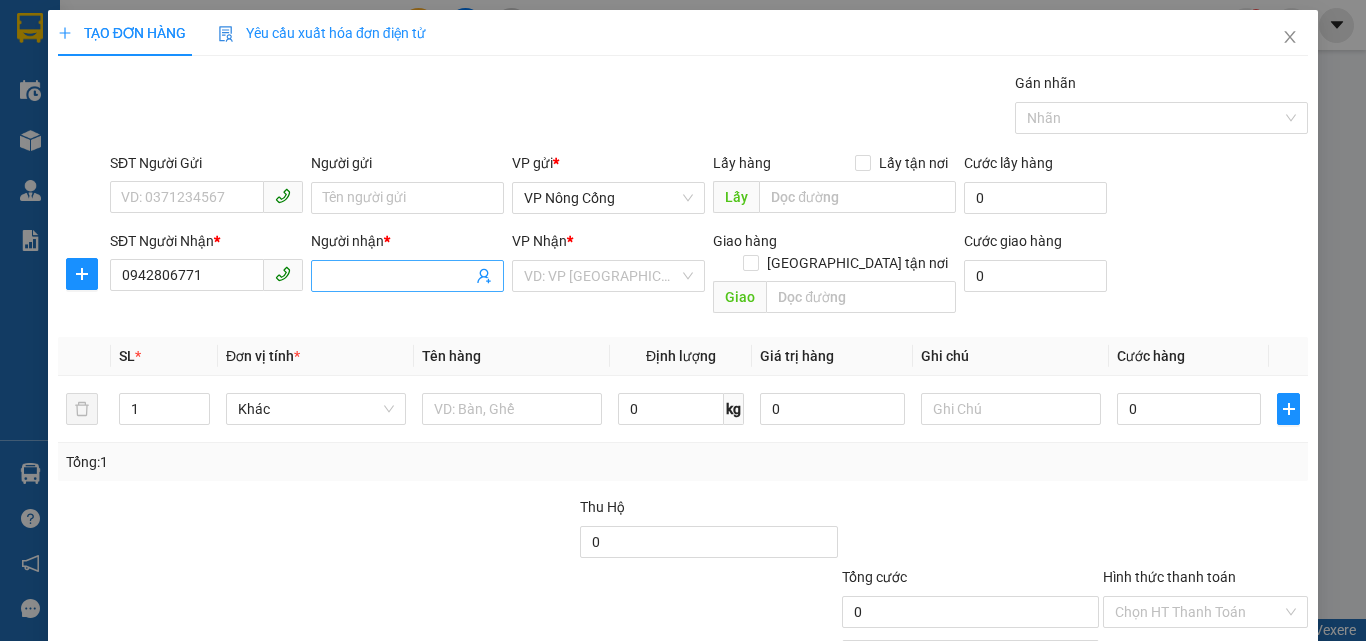 click on "Người nhận  *" at bounding box center [397, 276] 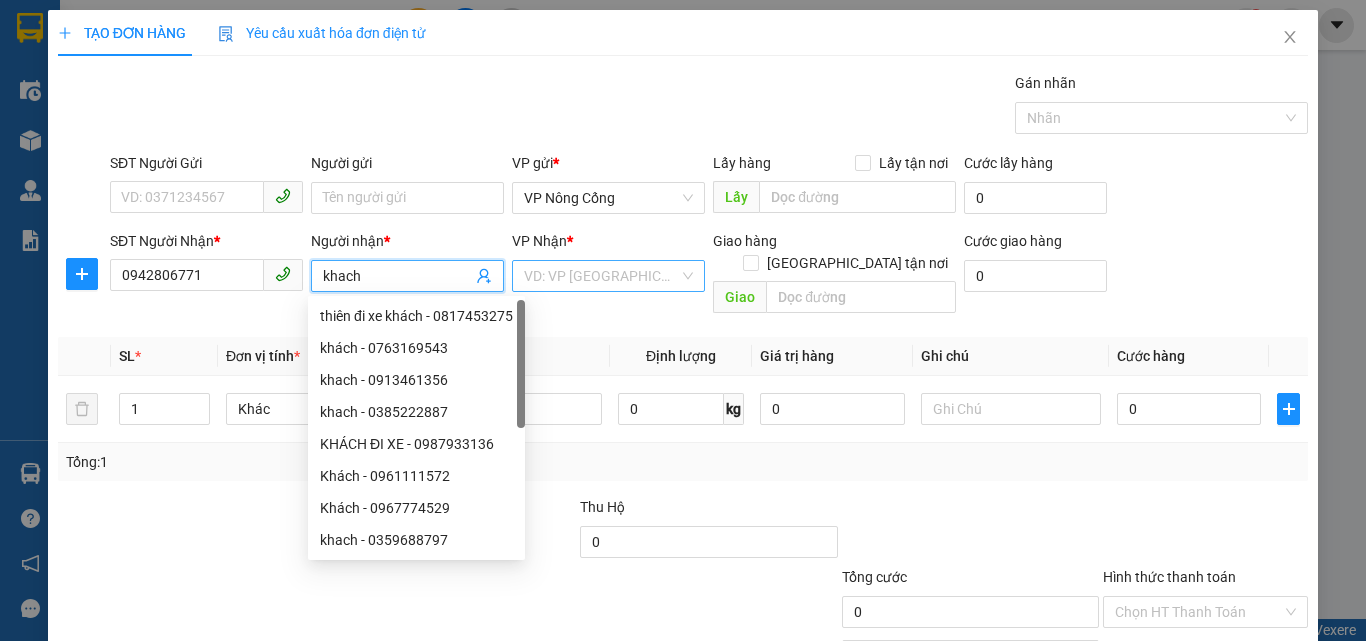 type on "khach" 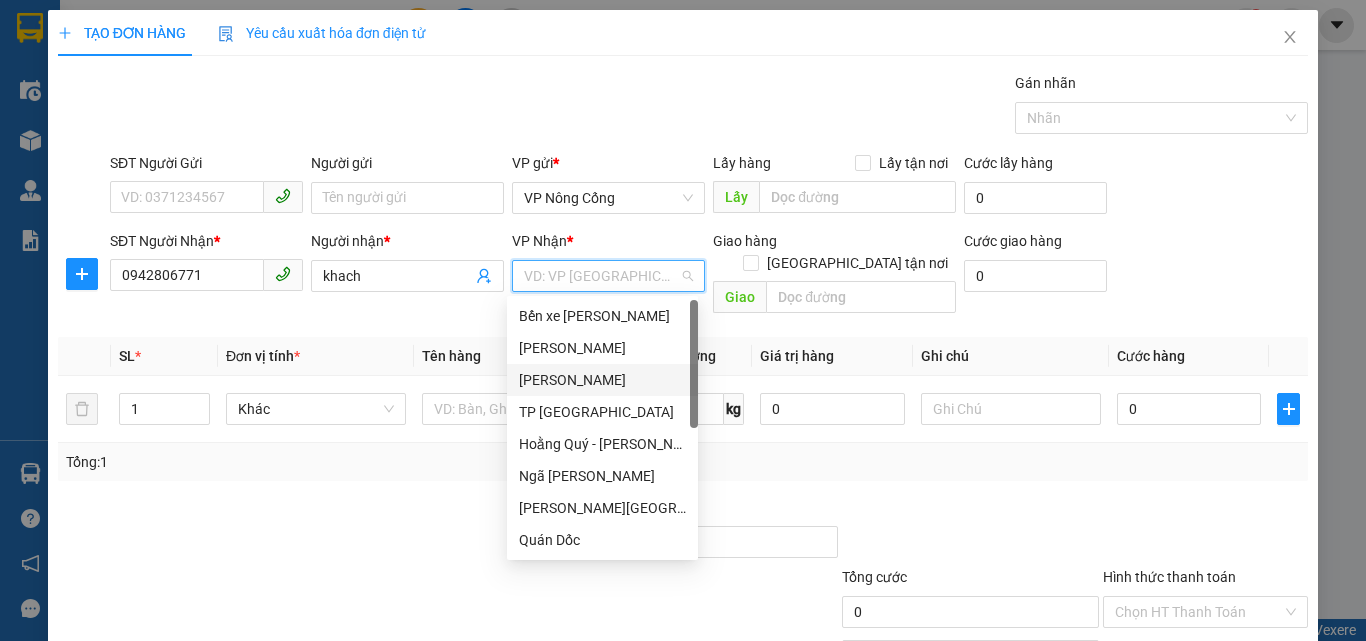 scroll, scrollTop: 280, scrollLeft: 0, axis: vertical 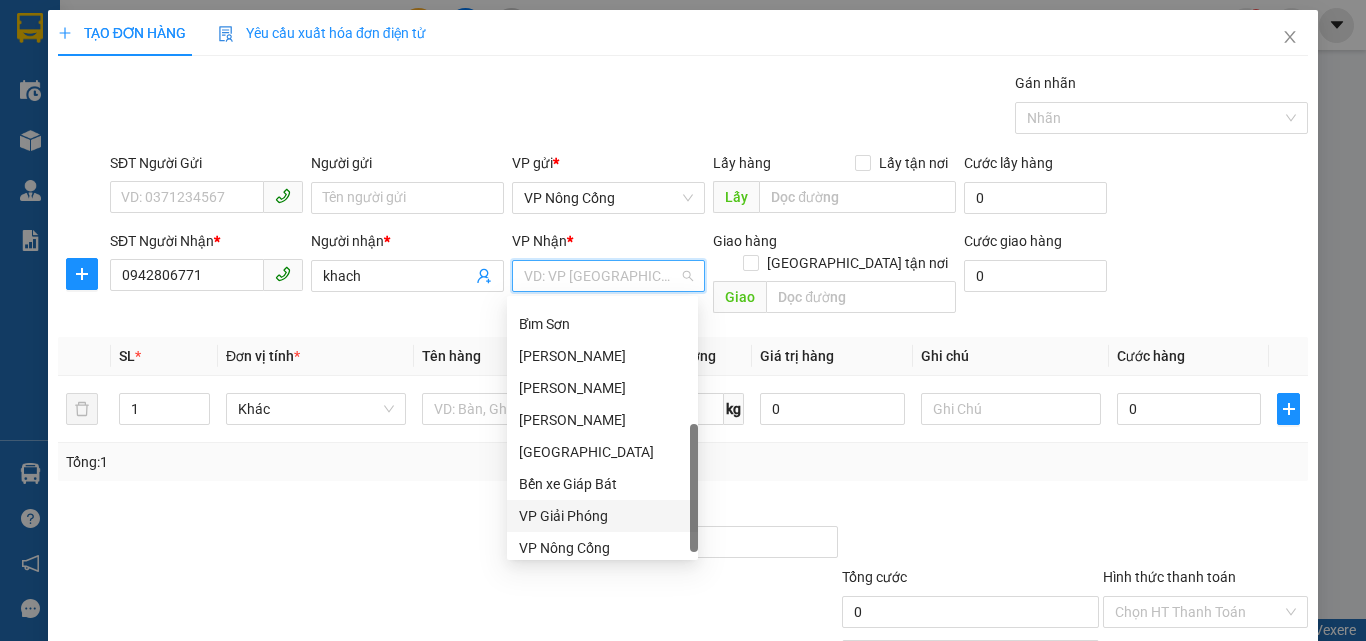 drag, startPoint x: 568, startPoint y: 517, endPoint x: 761, endPoint y: 473, distance: 197.95201 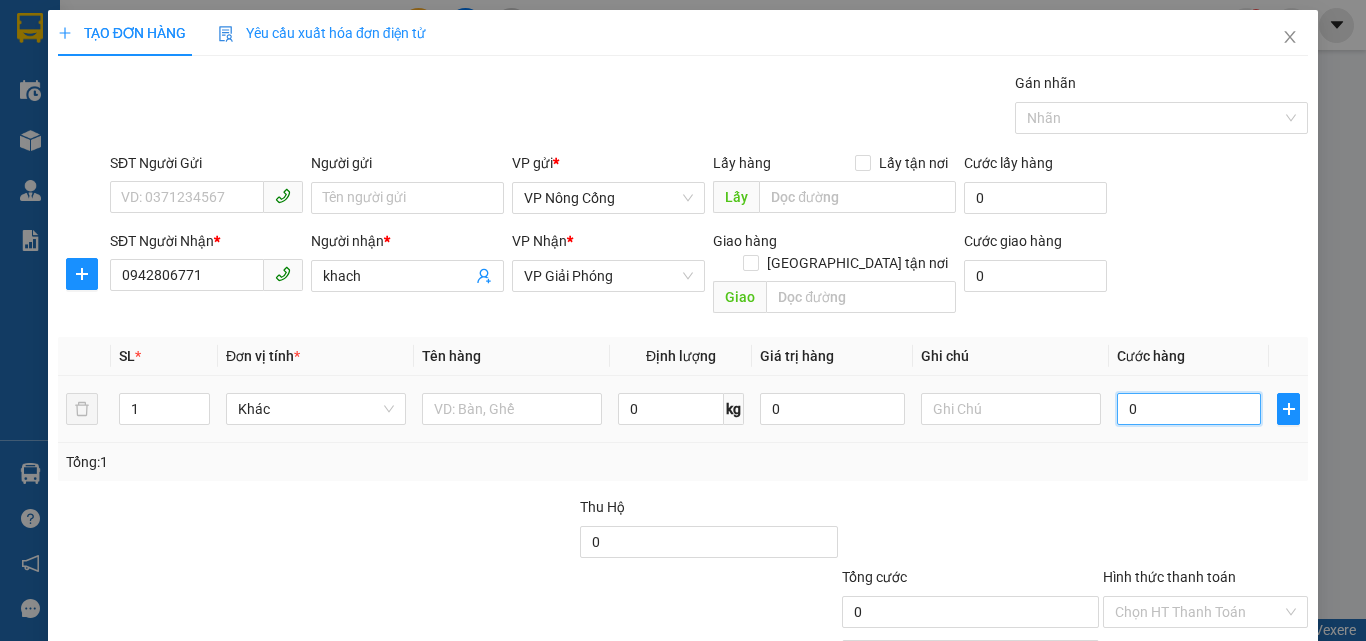 click on "0" at bounding box center (1189, 409) 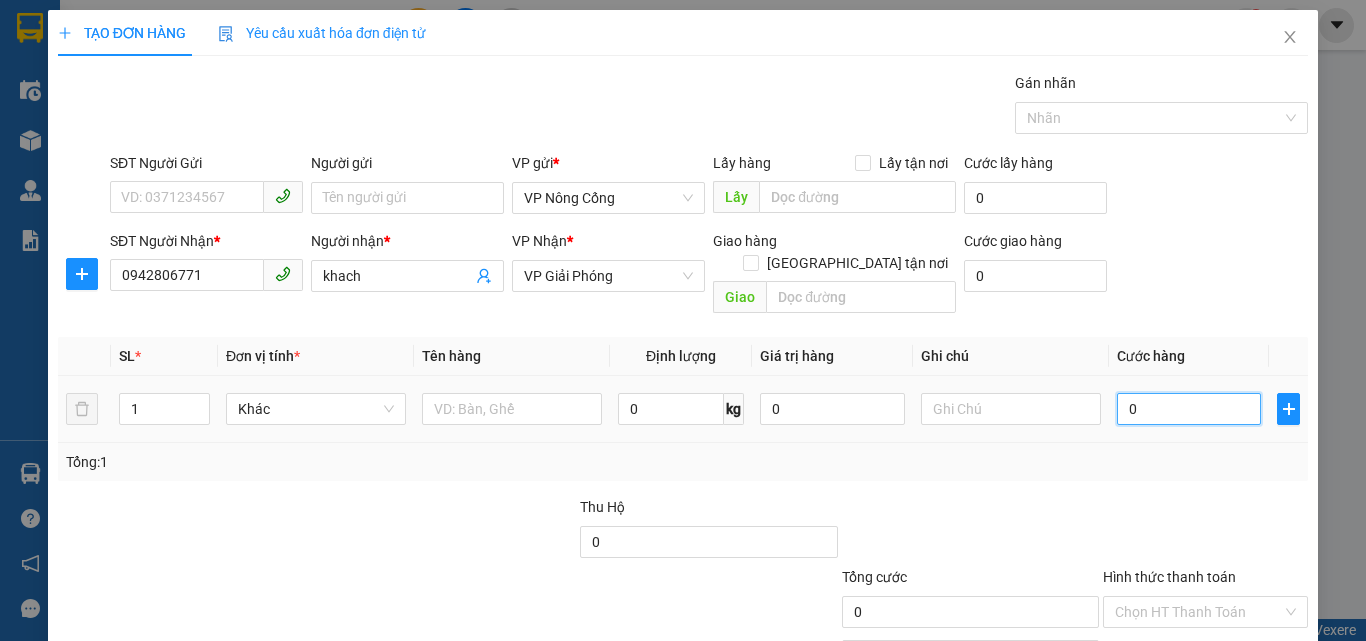type on "4" 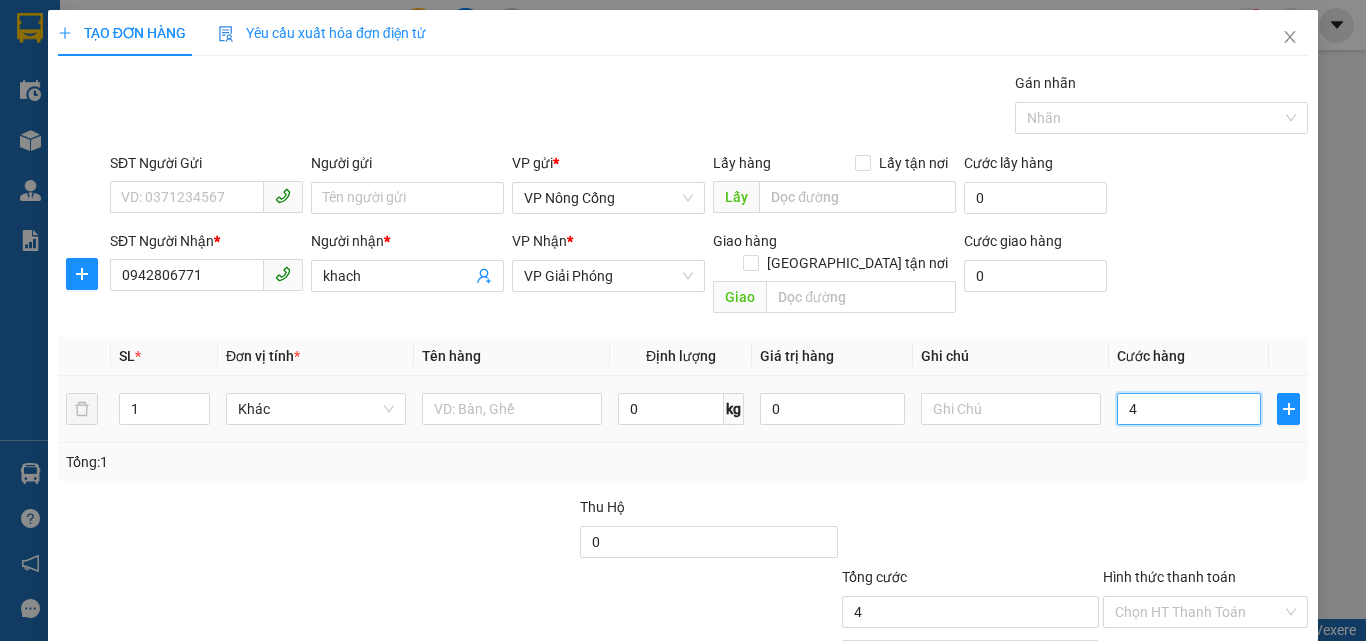 type on "40" 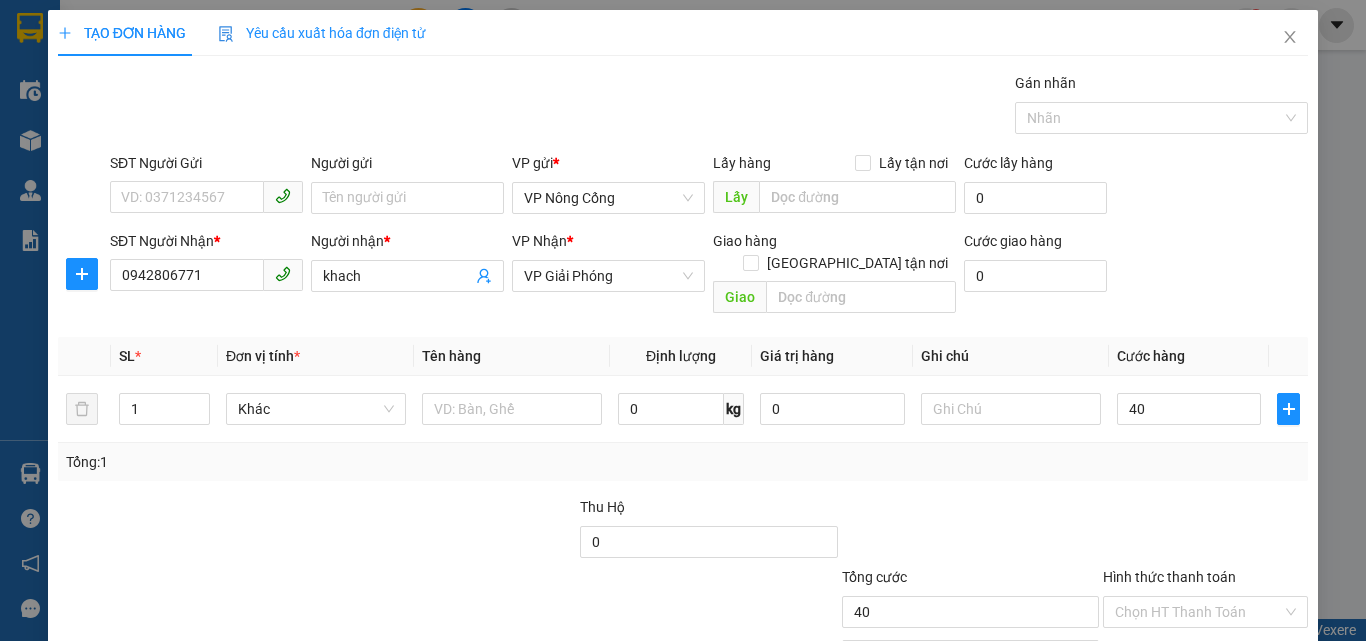 type on "40.000" 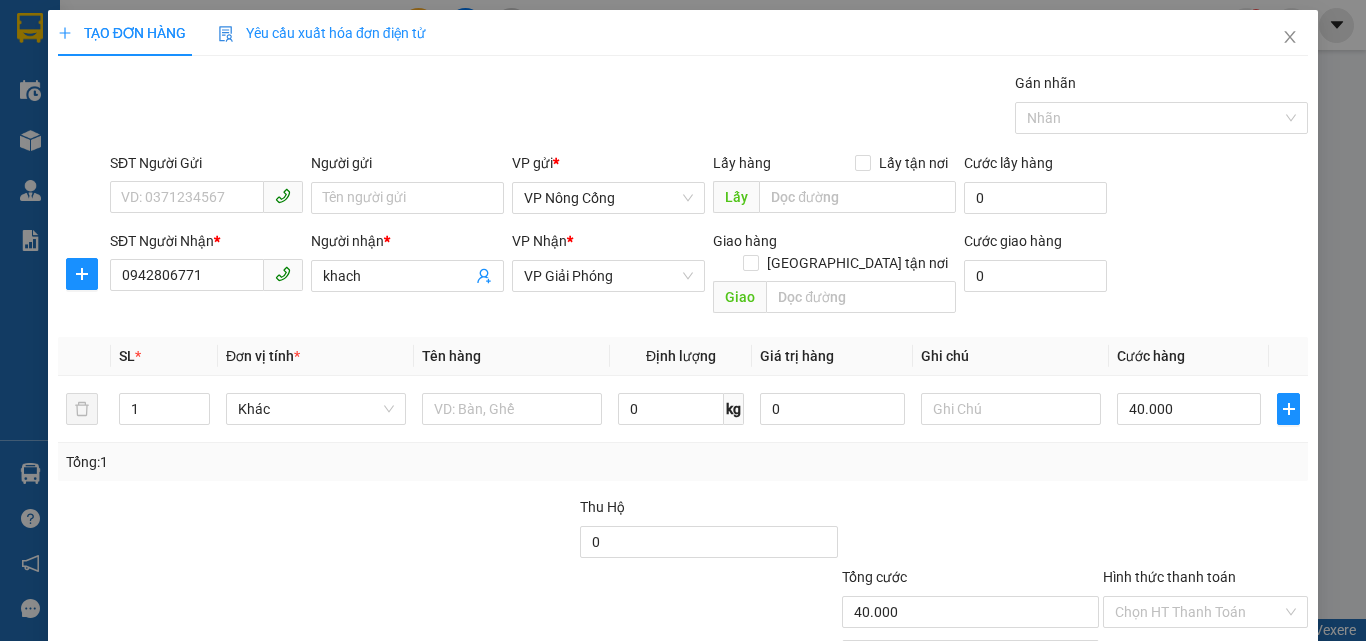 scroll, scrollTop: 99, scrollLeft: 0, axis: vertical 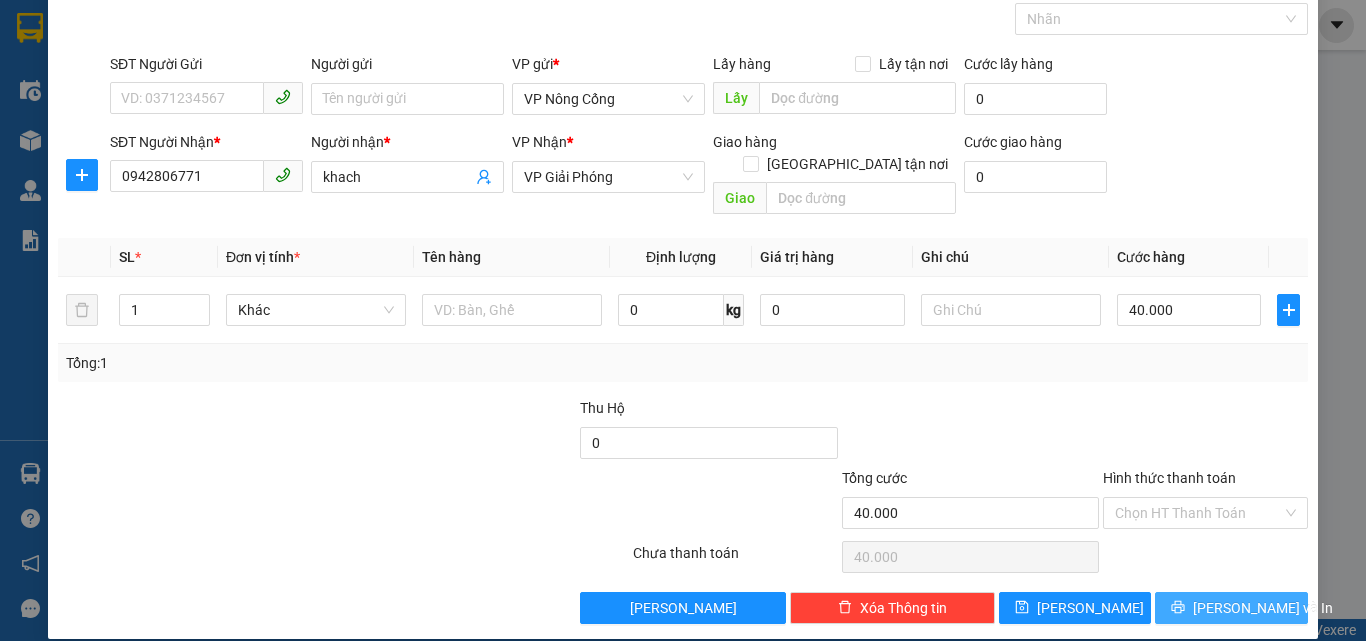 click on "[PERSON_NAME] và In" at bounding box center [1231, 608] 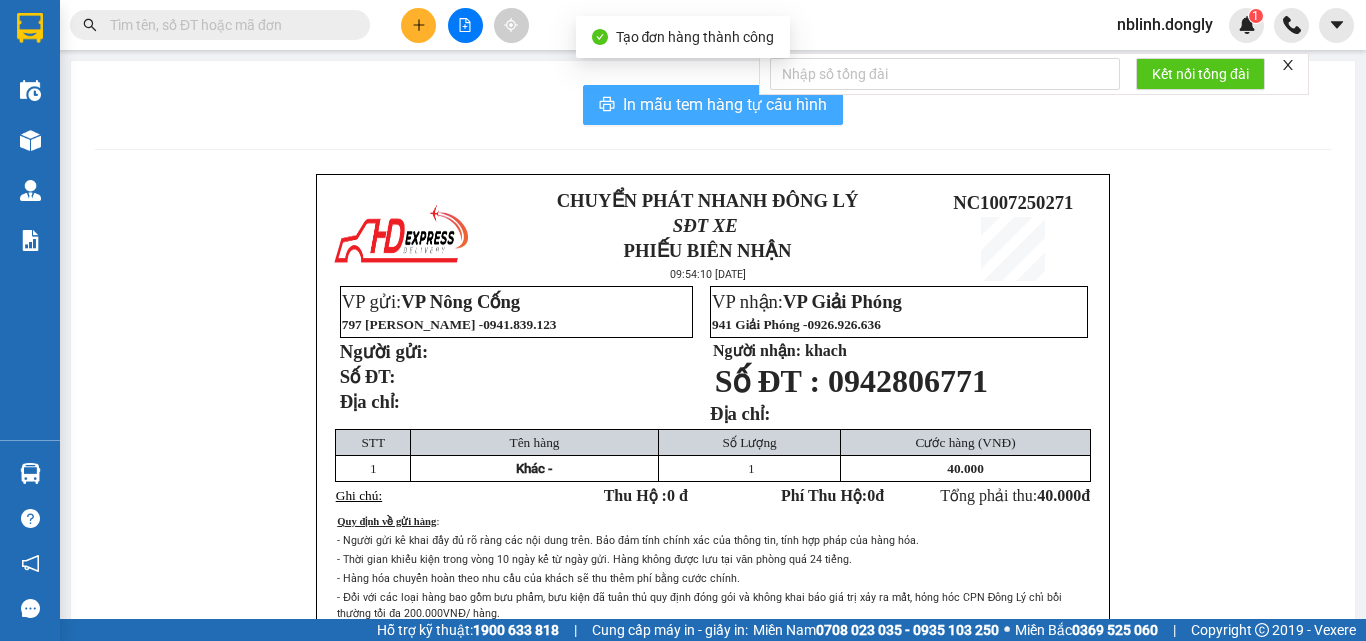 click on "In mẫu tem hàng tự cấu hình" at bounding box center [725, 104] 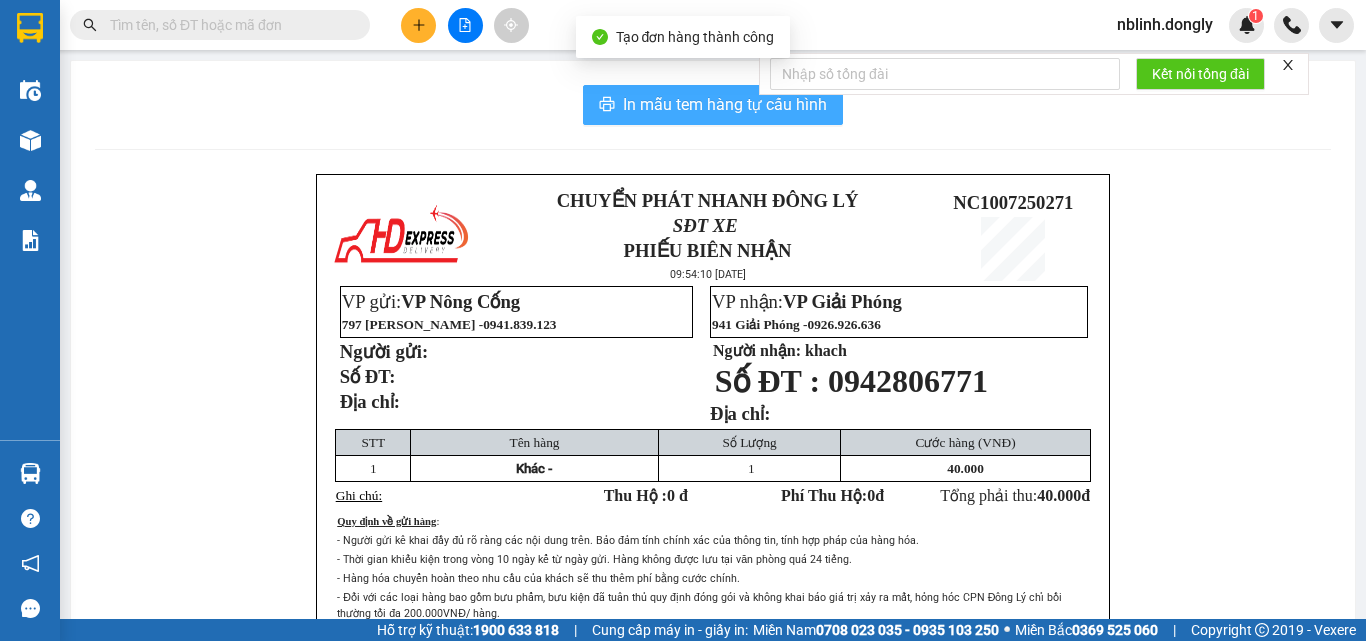 scroll, scrollTop: 0, scrollLeft: 0, axis: both 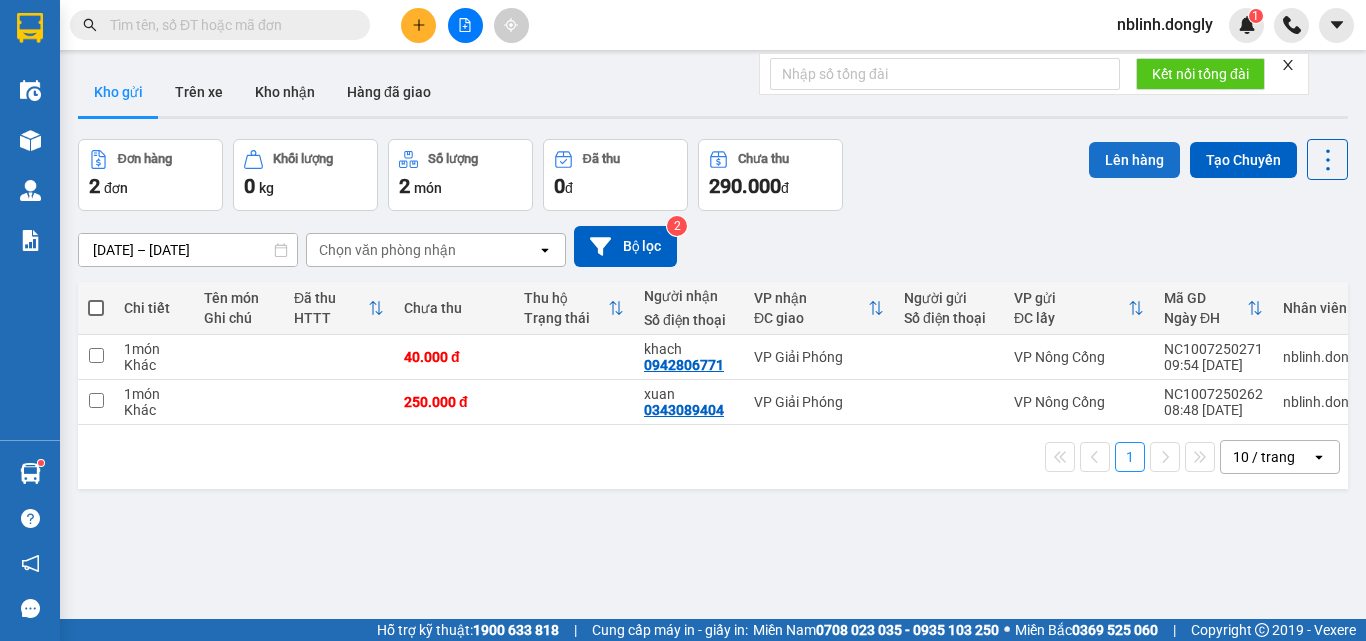 click on "Lên hàng" at bounding box center [1134, 160] 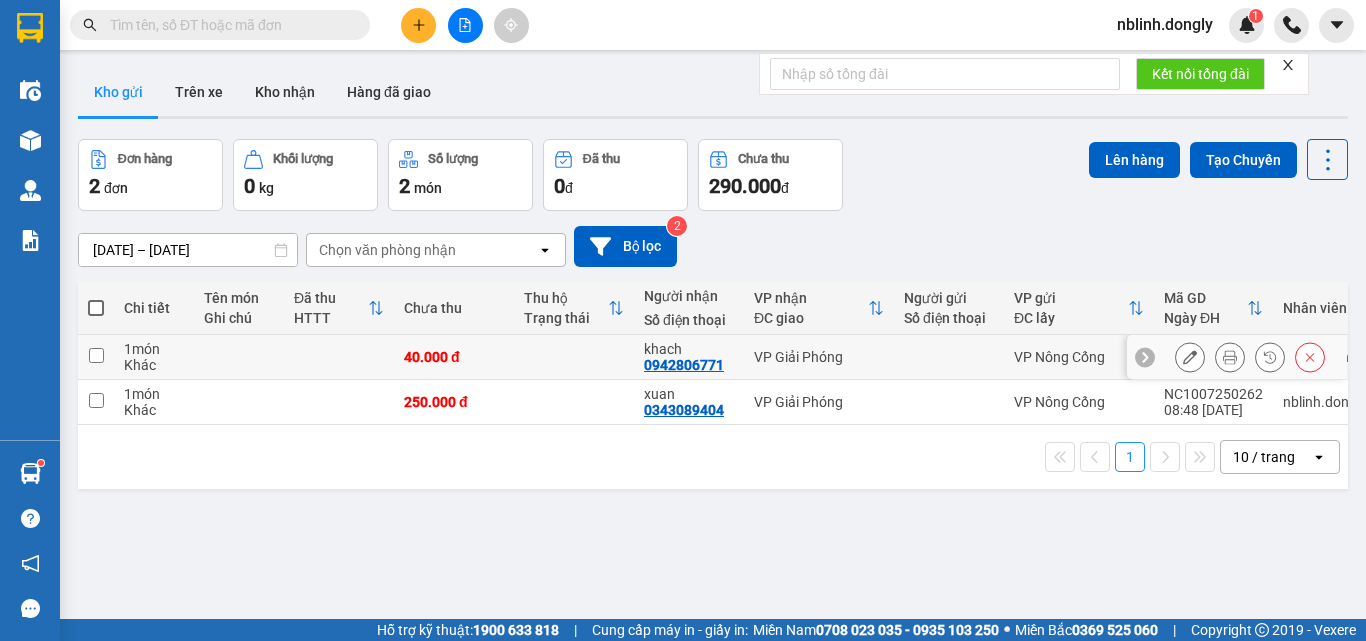 click at bounding box center (96, 355) 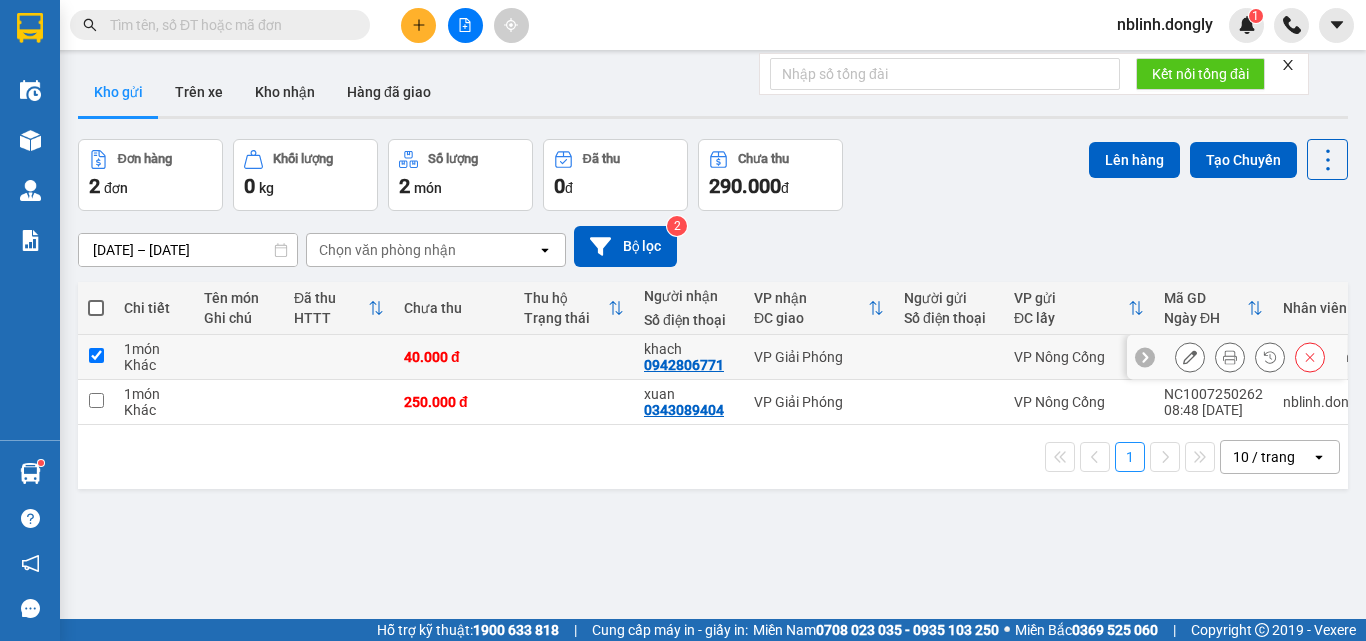checkbox on "true" 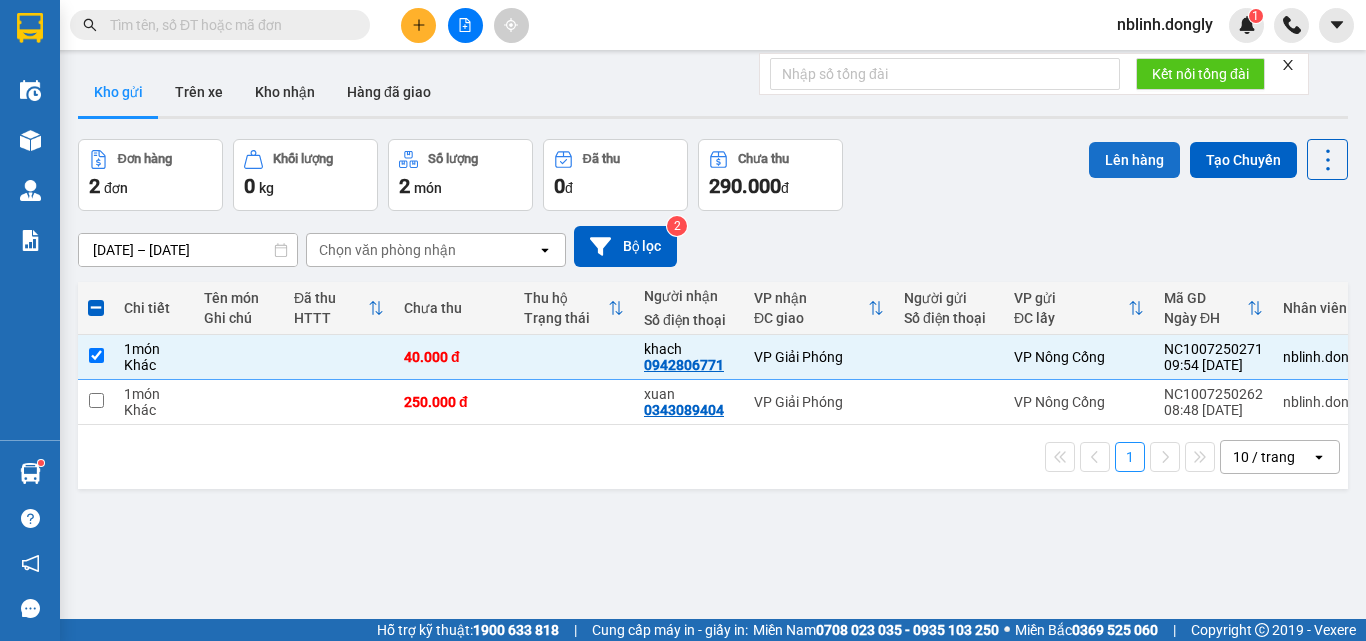 click on "Lên hàng" at bounding box center (1134, 160) 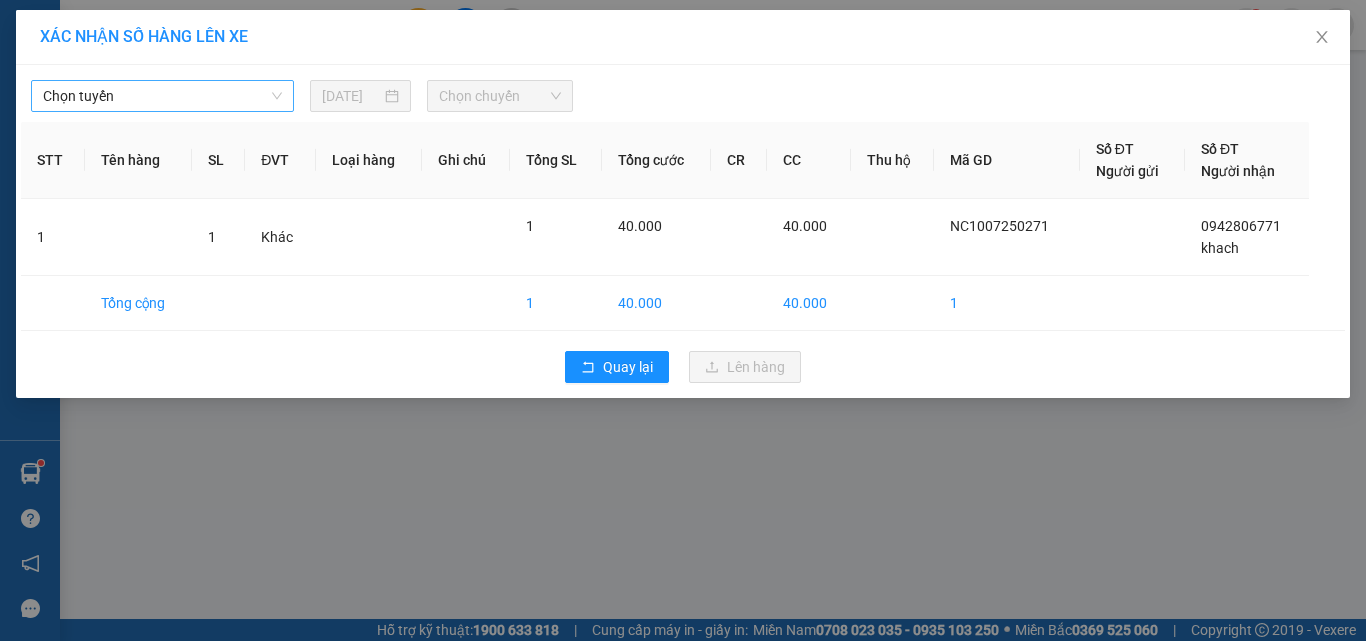 click on "Chọn tuyến" at bounding box center [162, 96] 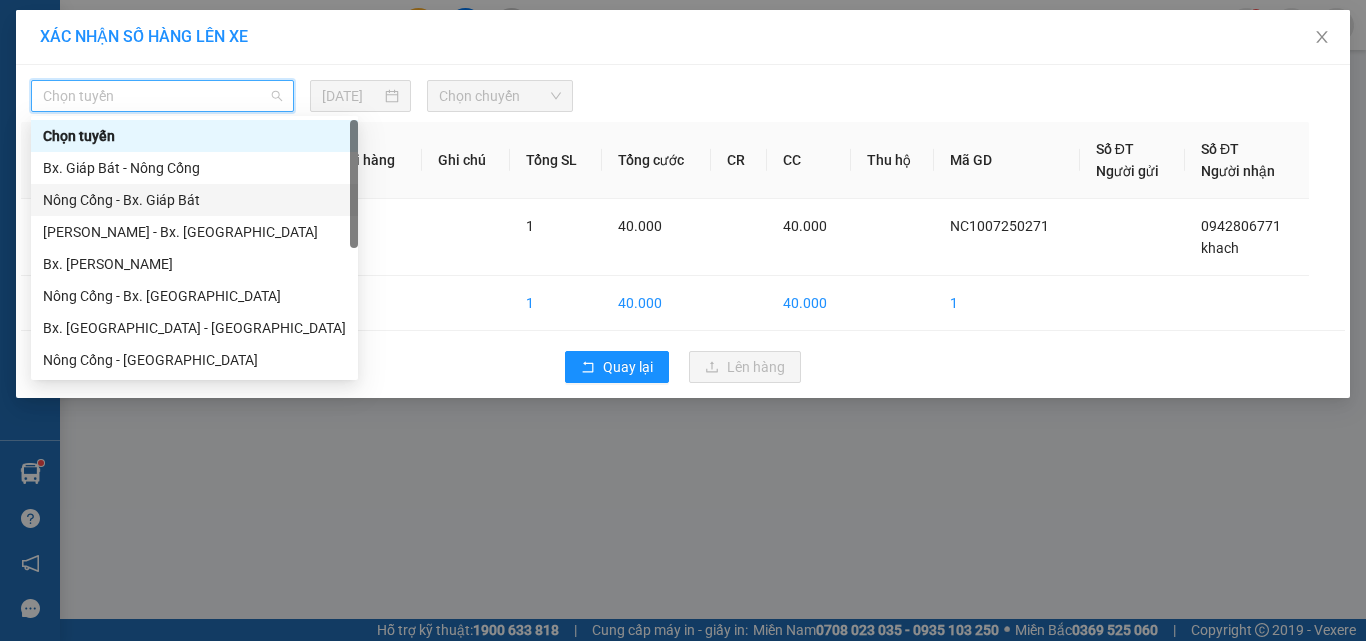 click on "Nông Cống - Bx. Giáp Bát" at bounding box center [194, 200] 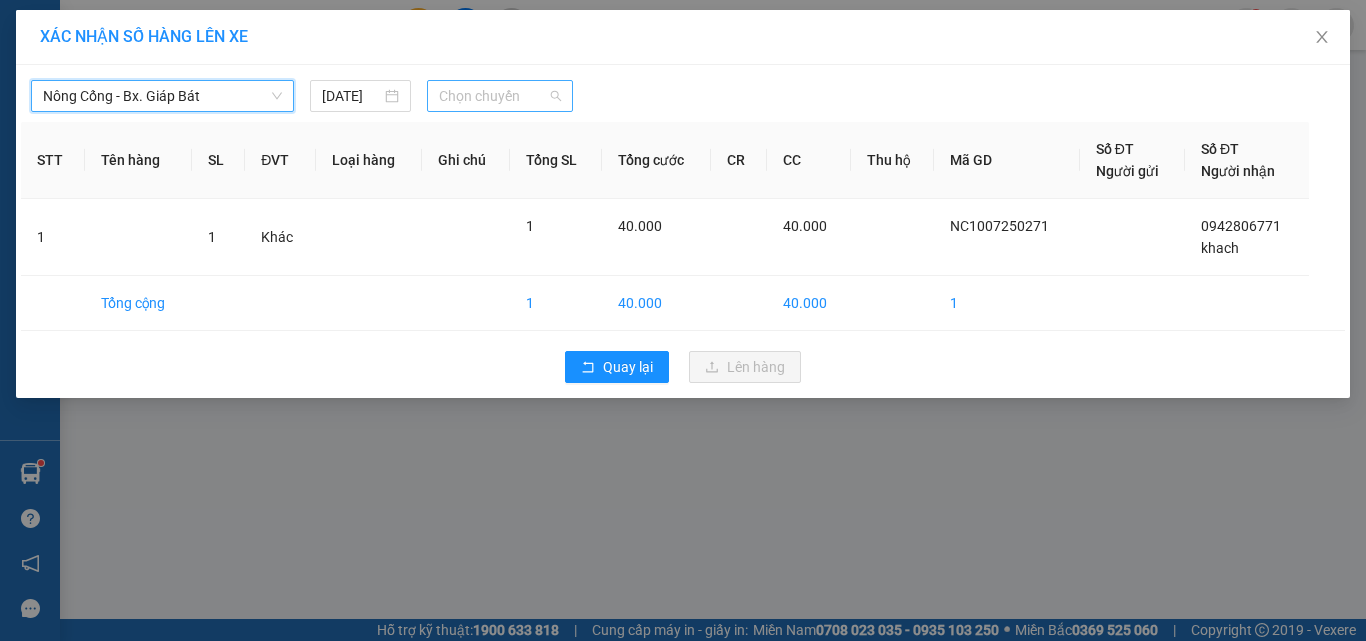 click on "Chọn chuyến" at bounding box center [500, 96] 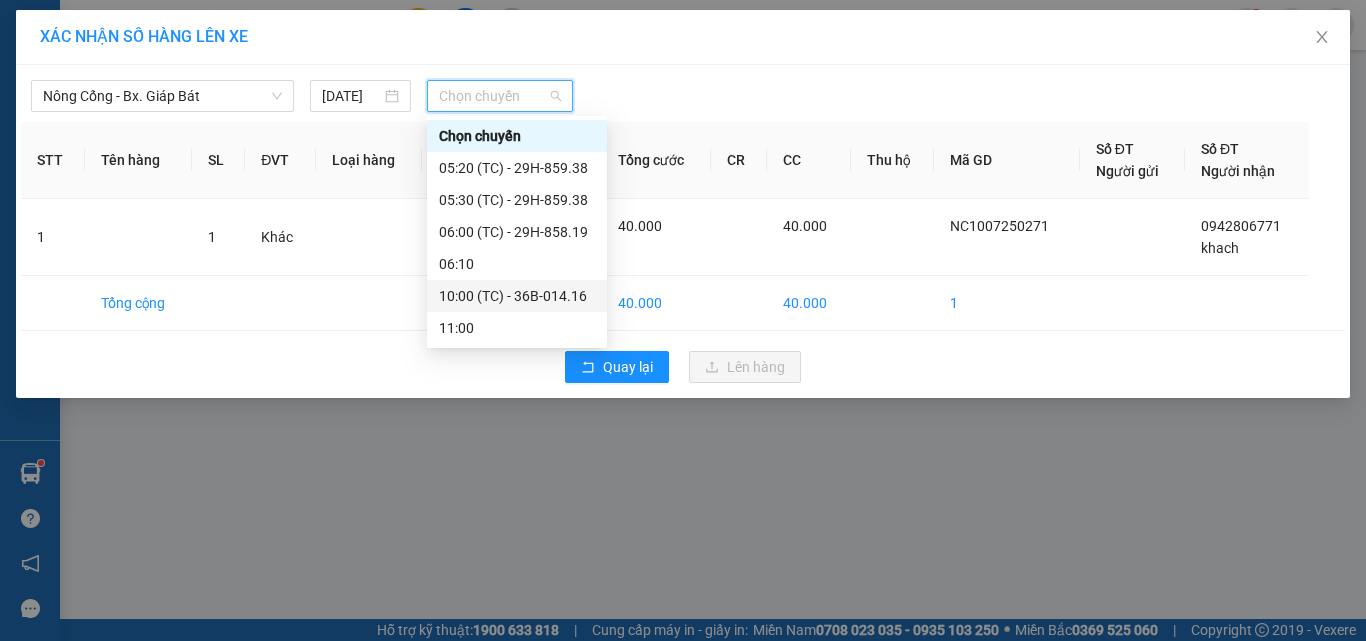click on "10:00   (TC)   - 36B-014.16" at bounding box center [517, 296] 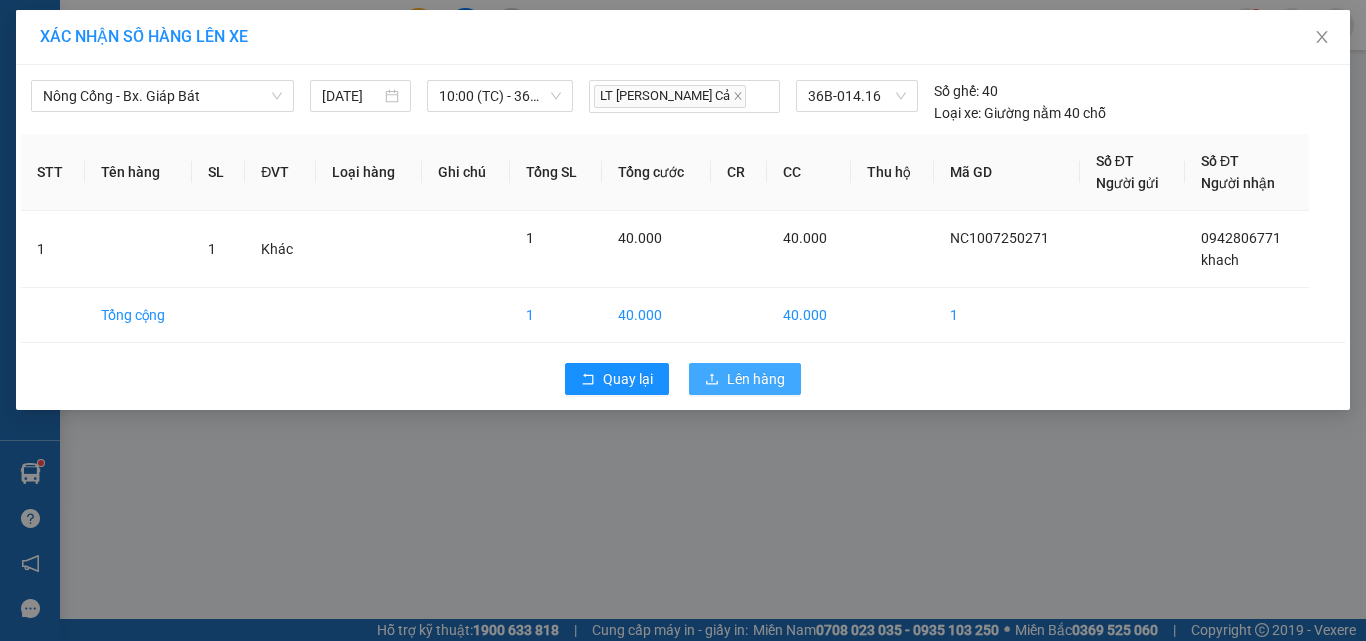 click on "Lên hàng" at bounding box center [756, 379] 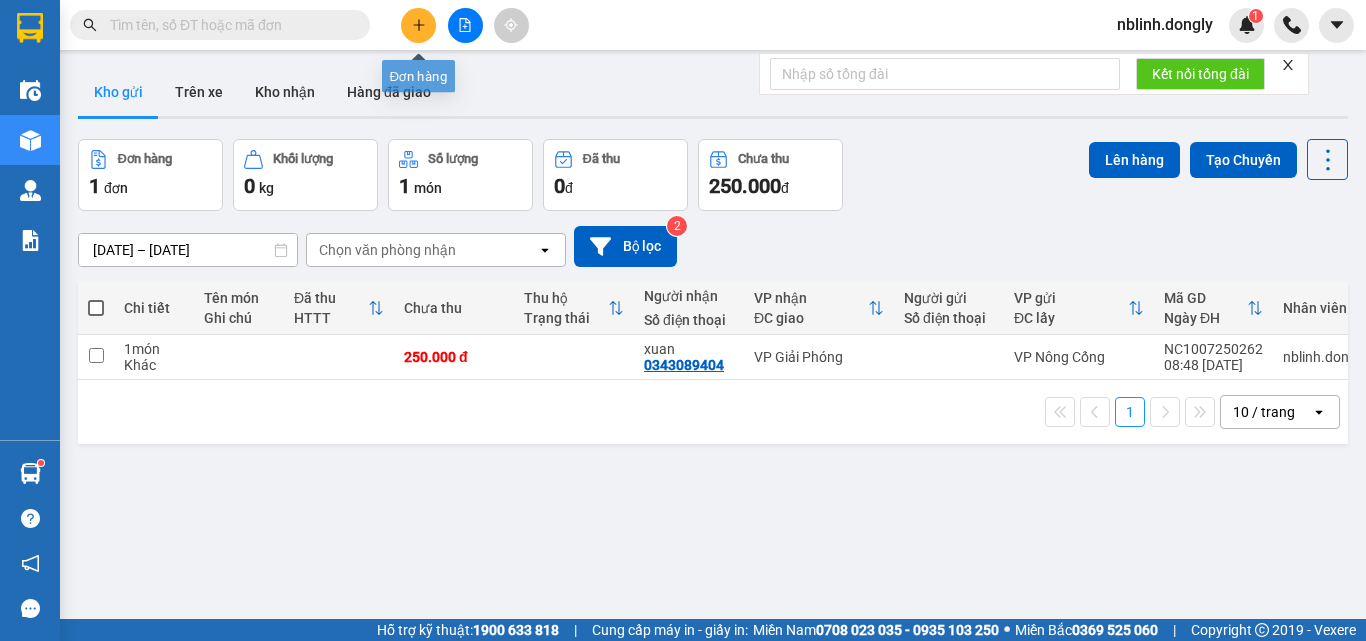 click 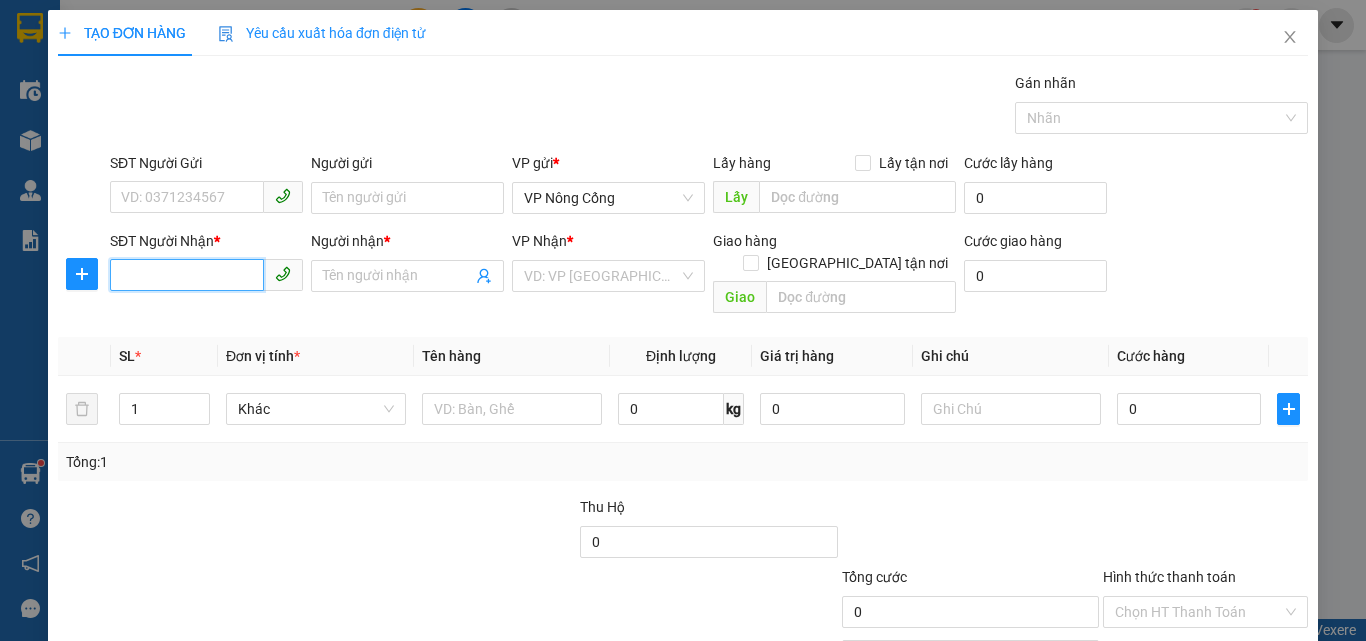 click on "SĐT Người Nhận  *" at bounding box center [187, 275] 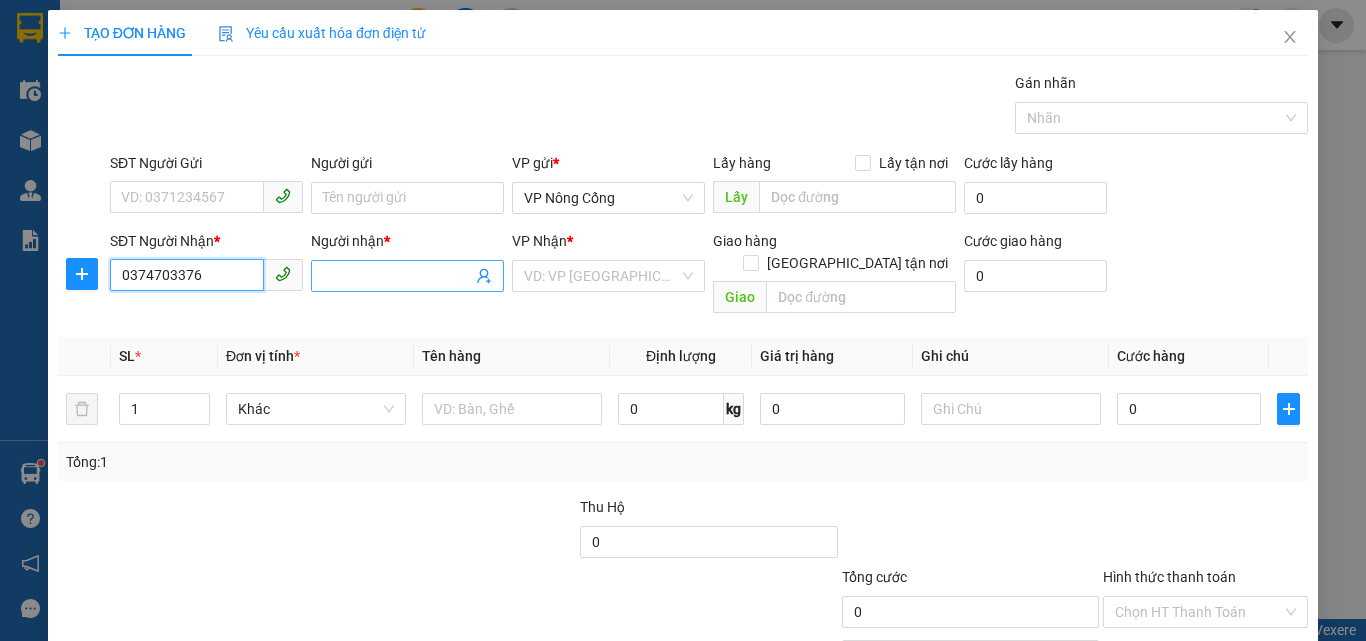 type on "0374703376" 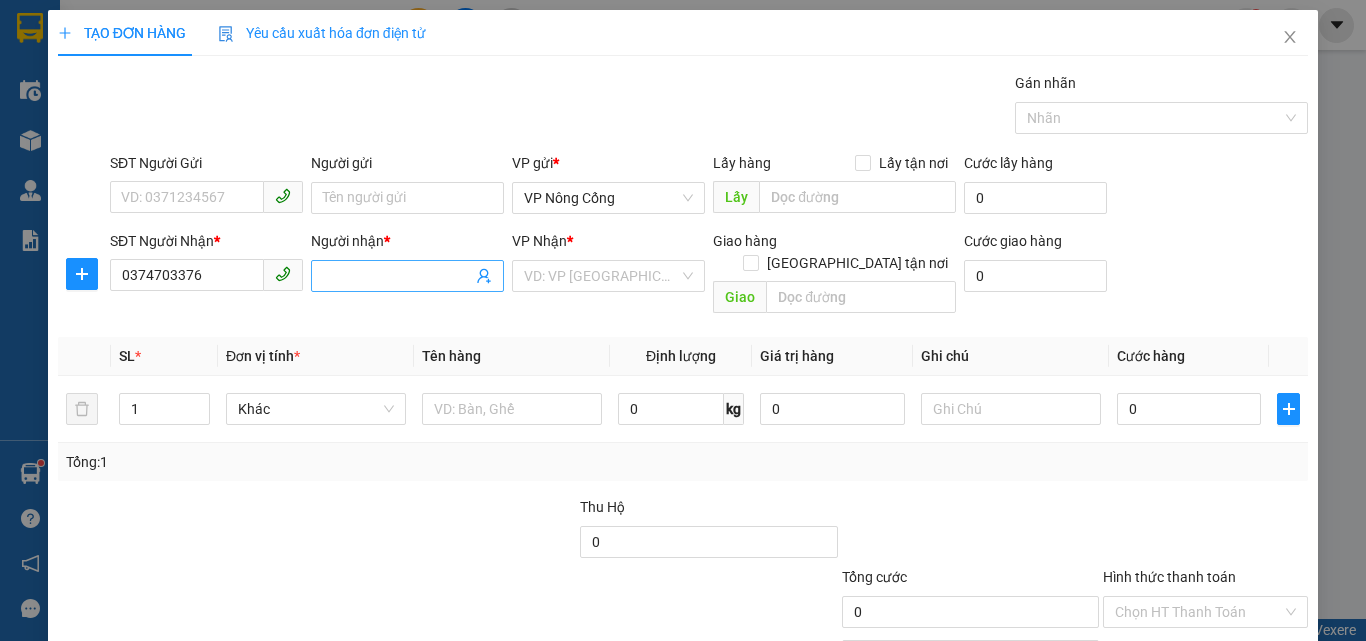 click on "Người nhận  *" at bounding box center [397, 276] 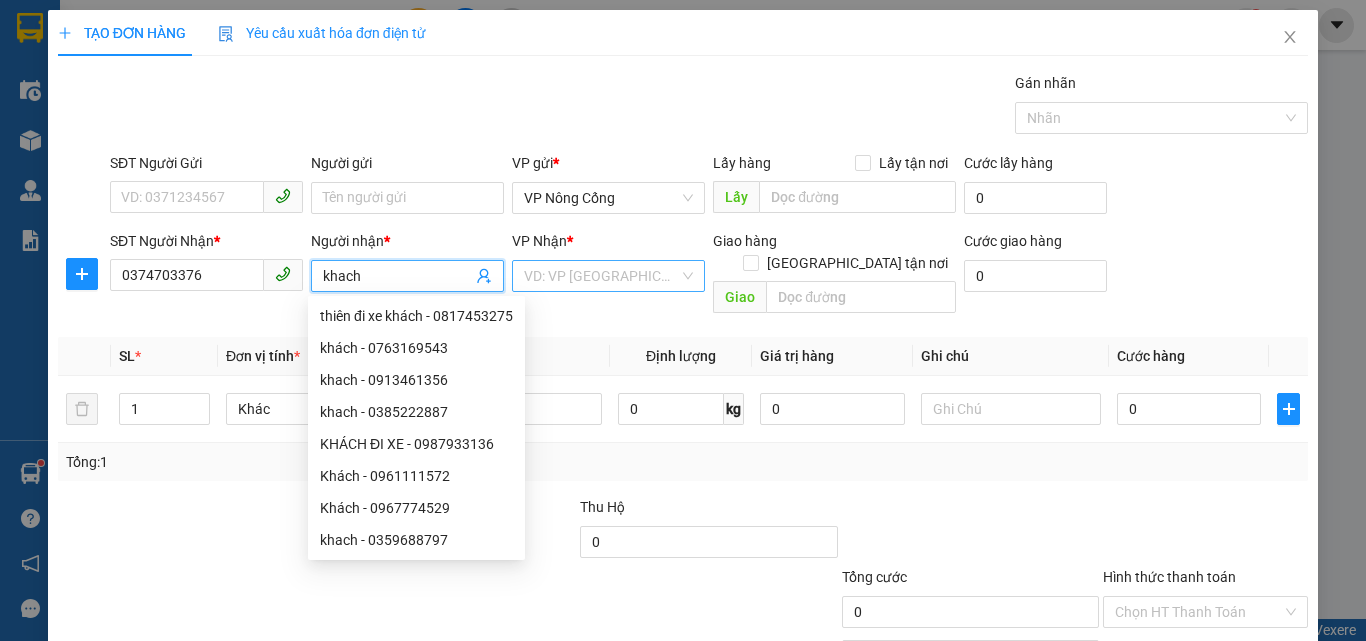 type on "khach" 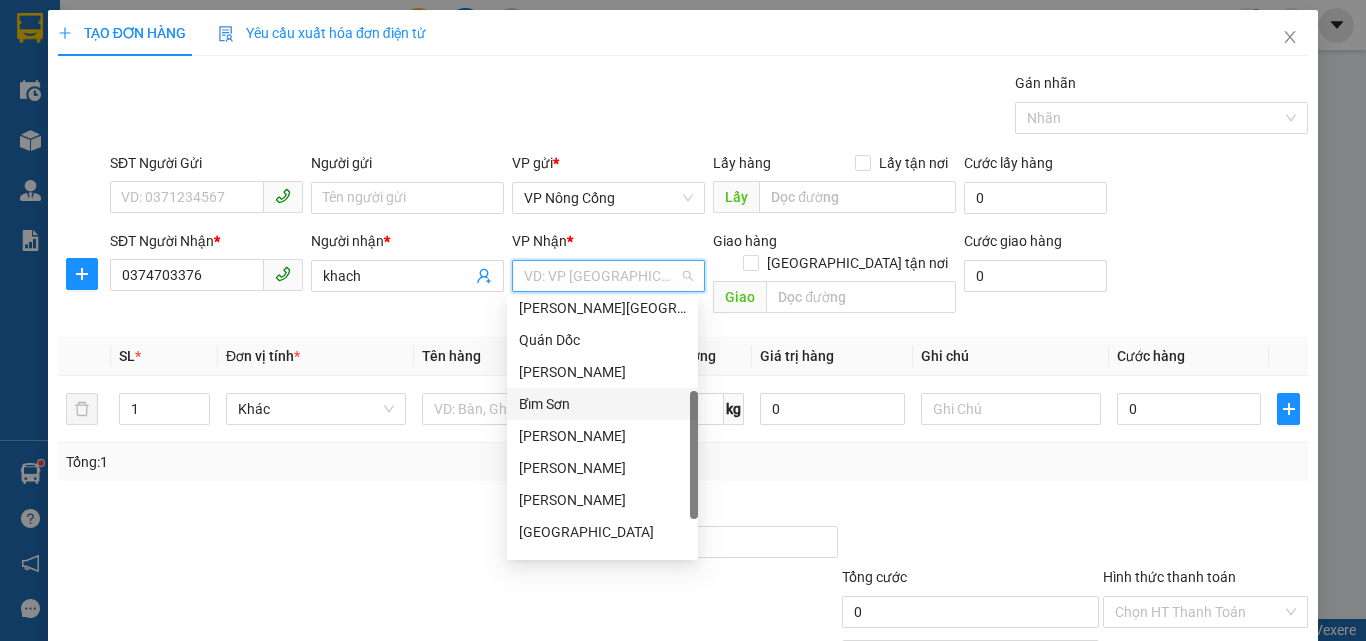 scroll, scrollTop: 288, scrollLeft: 0, axis: vertical 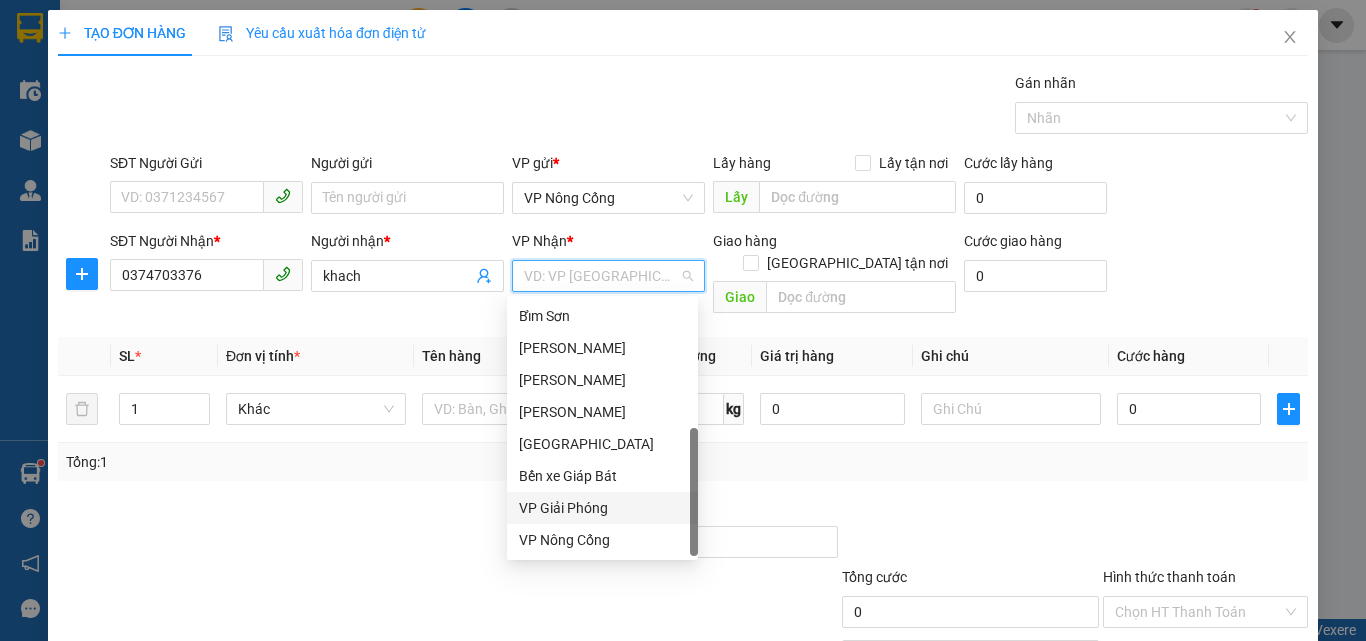 click on "VP Giải Phóng" at bounding box center [602, 508] 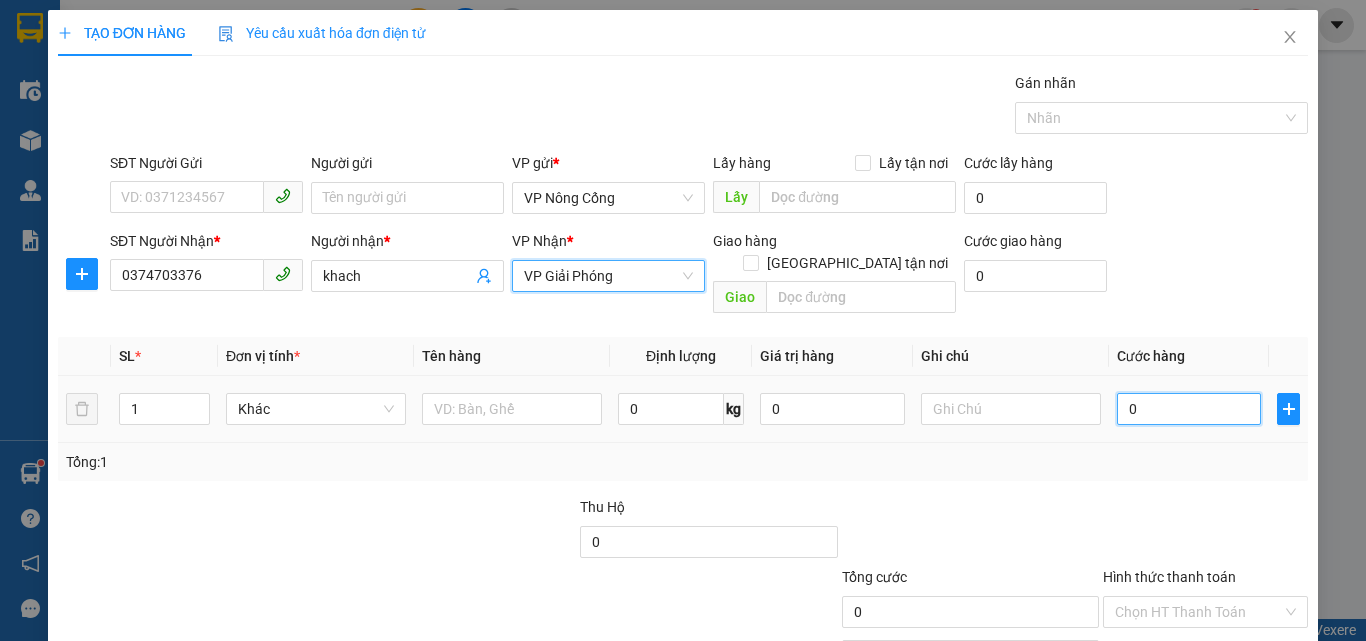 click on "0" at bounding box center (1189, 409) 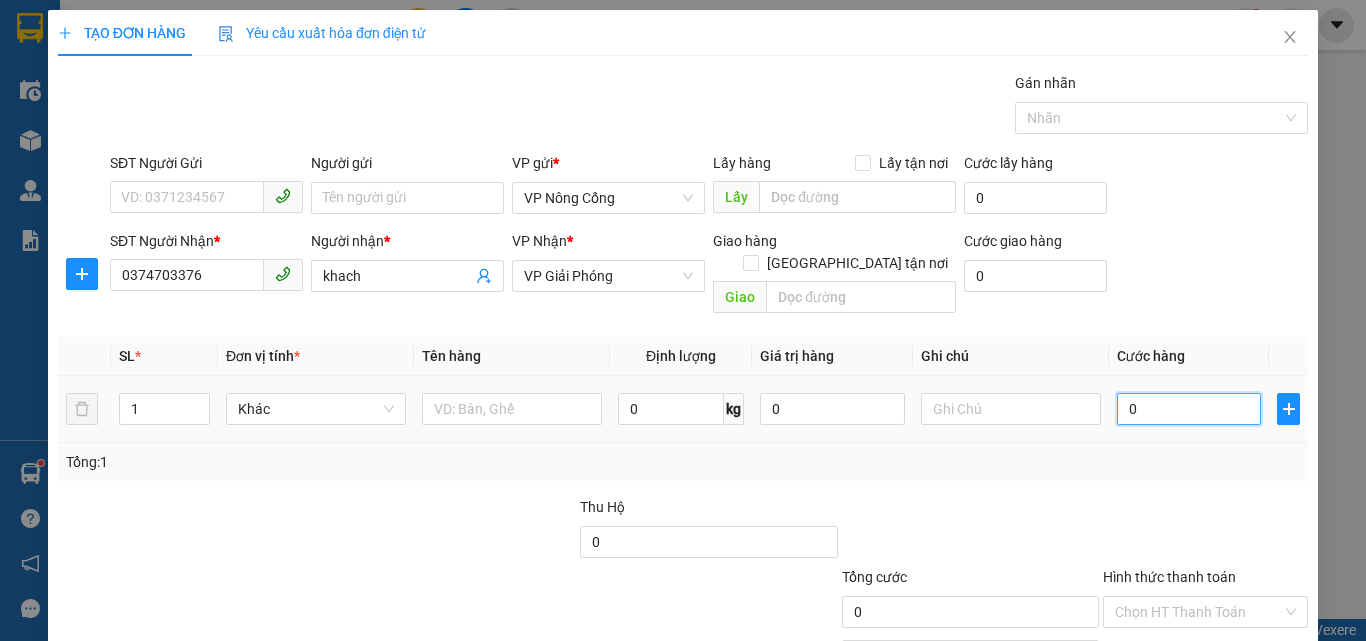 type on "3" 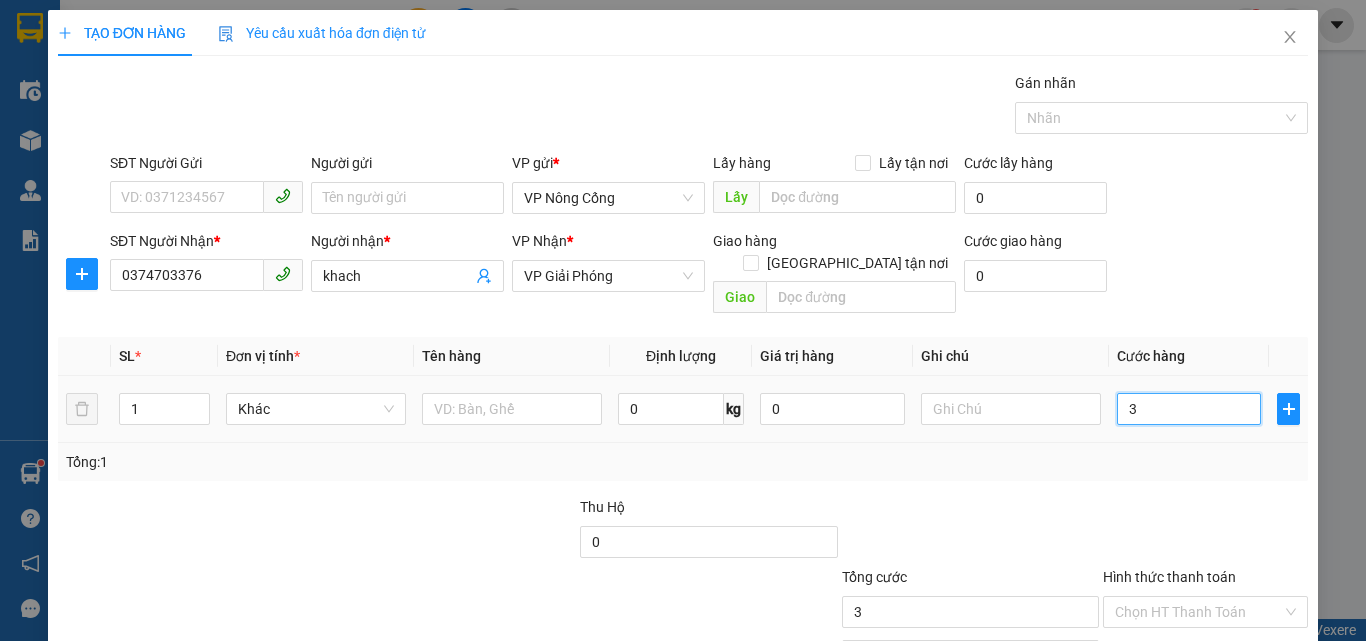 type on "30" 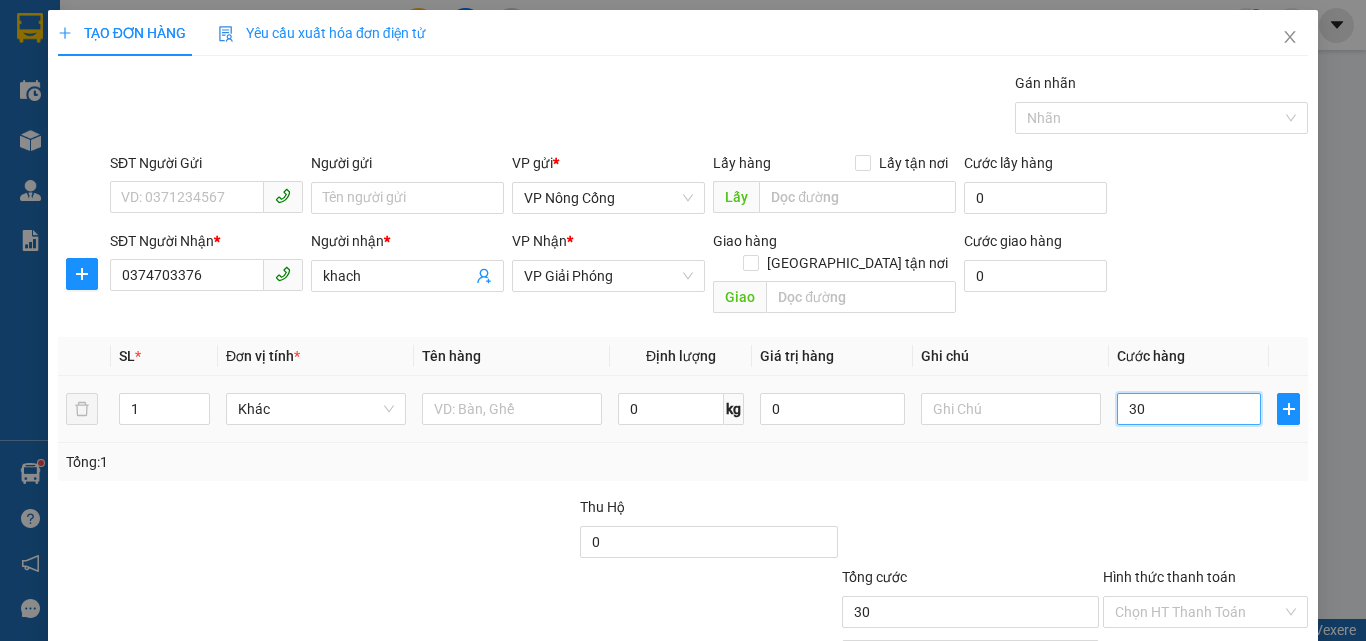 type on "300" 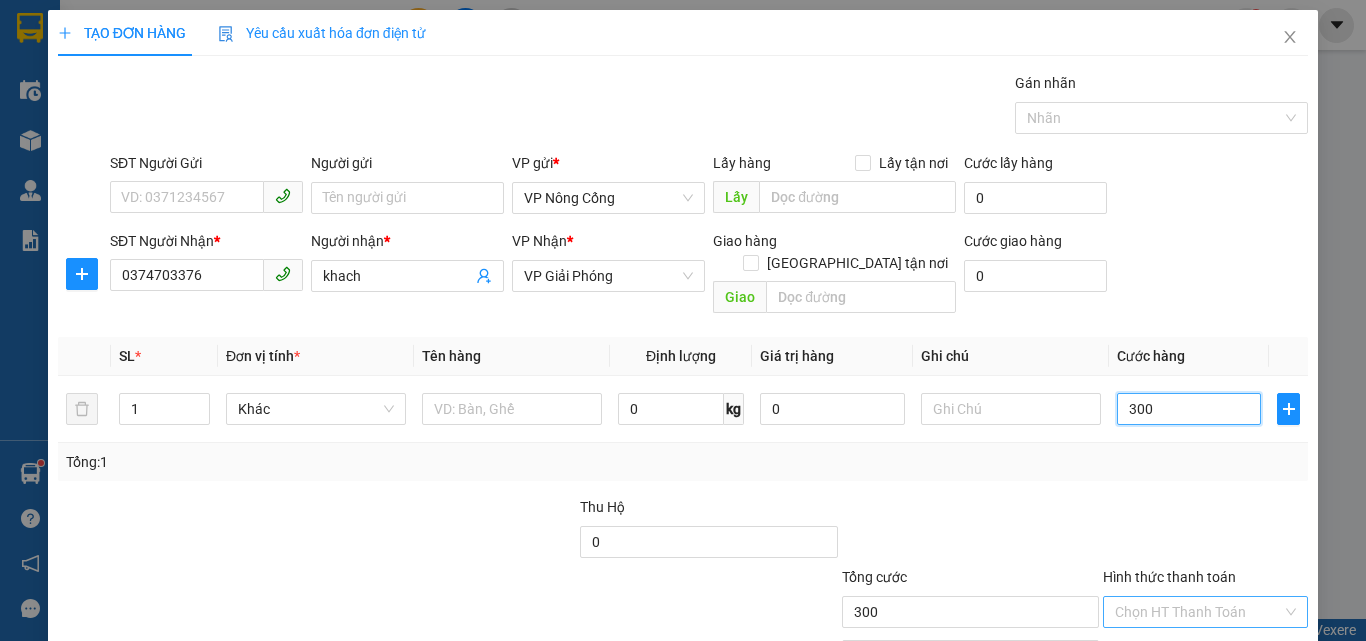 scroll, scrollTop: 99, scrollLeft: 0, axis: vertical 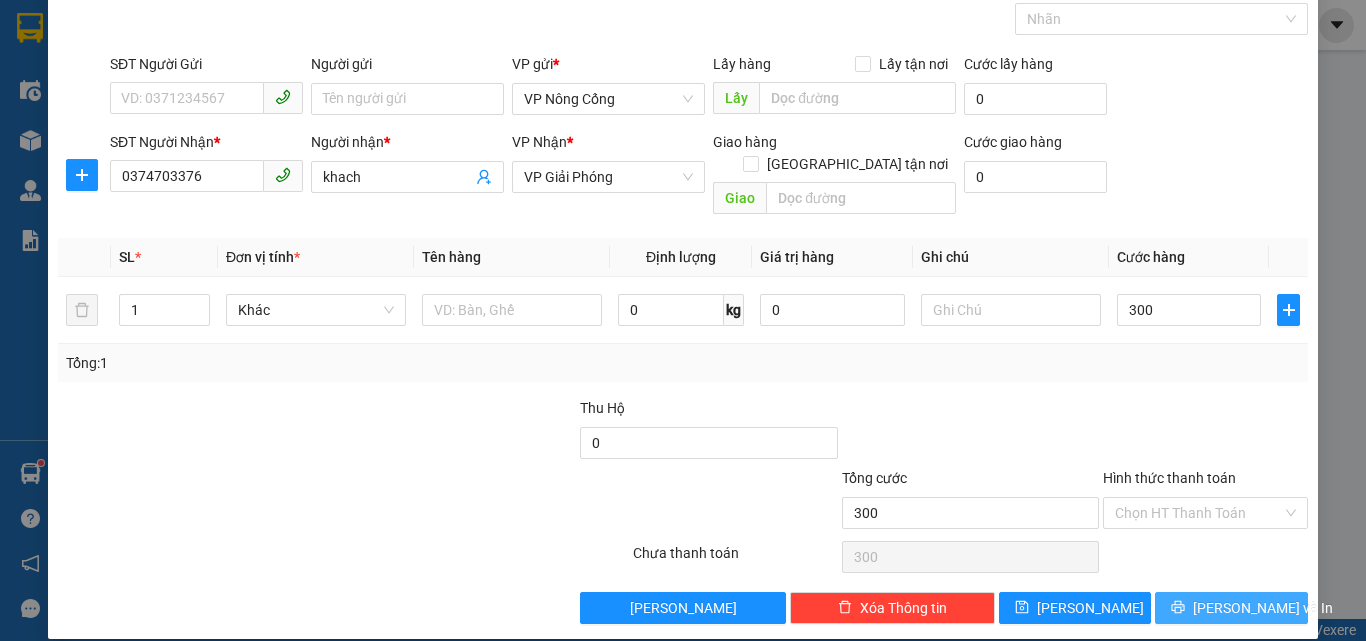 type on "300.000" 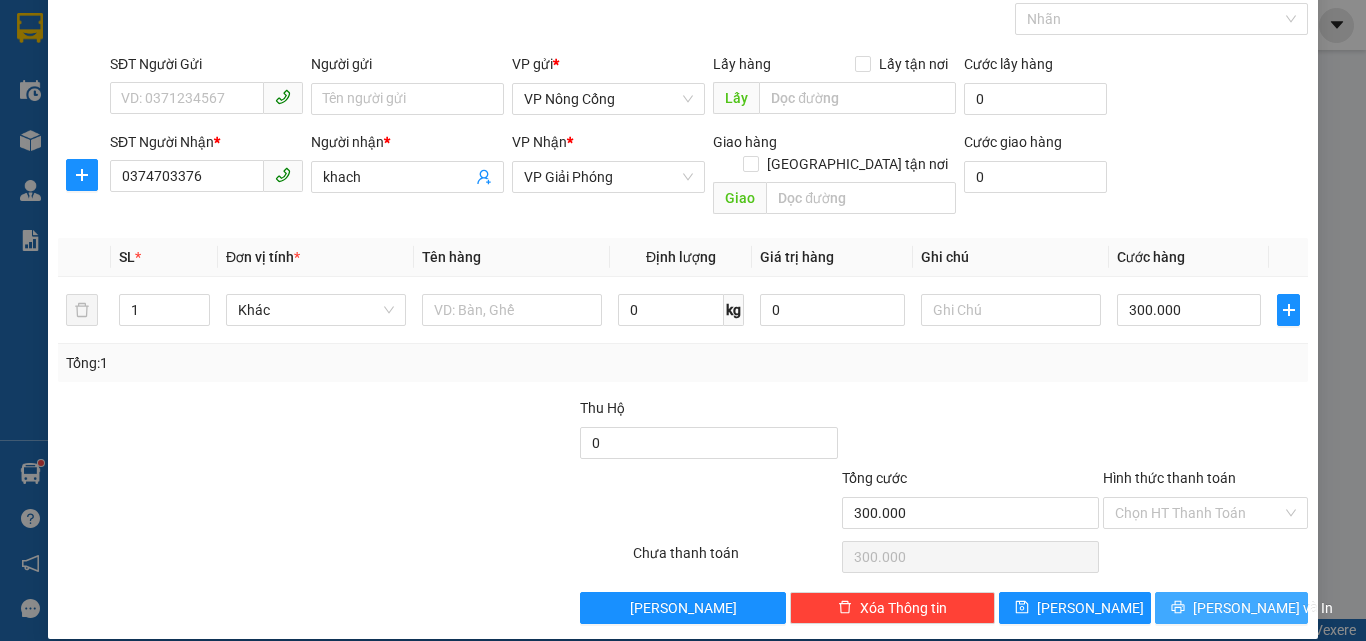 click on "[PERSON_NAME] và In" at bounding box center [1263, 608] 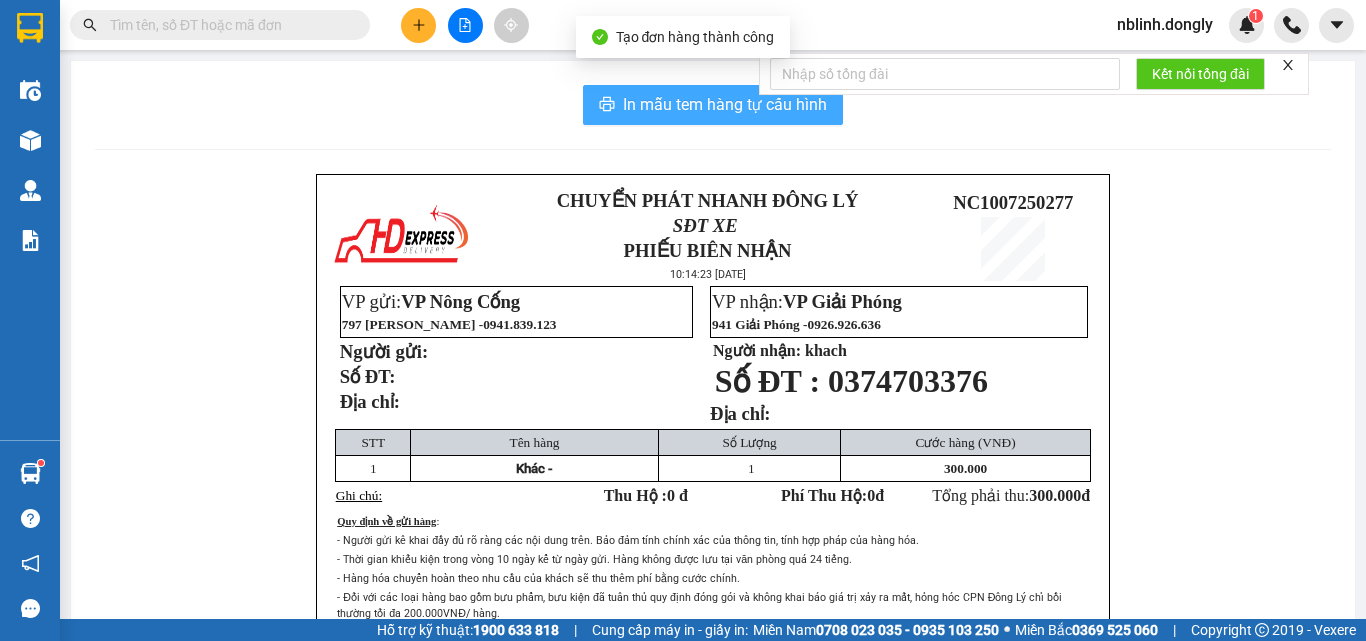 drag, startPoint x: 720, startPoint y: 106, endPoint x: 817, endPoint y: 415, distance: 323.86725 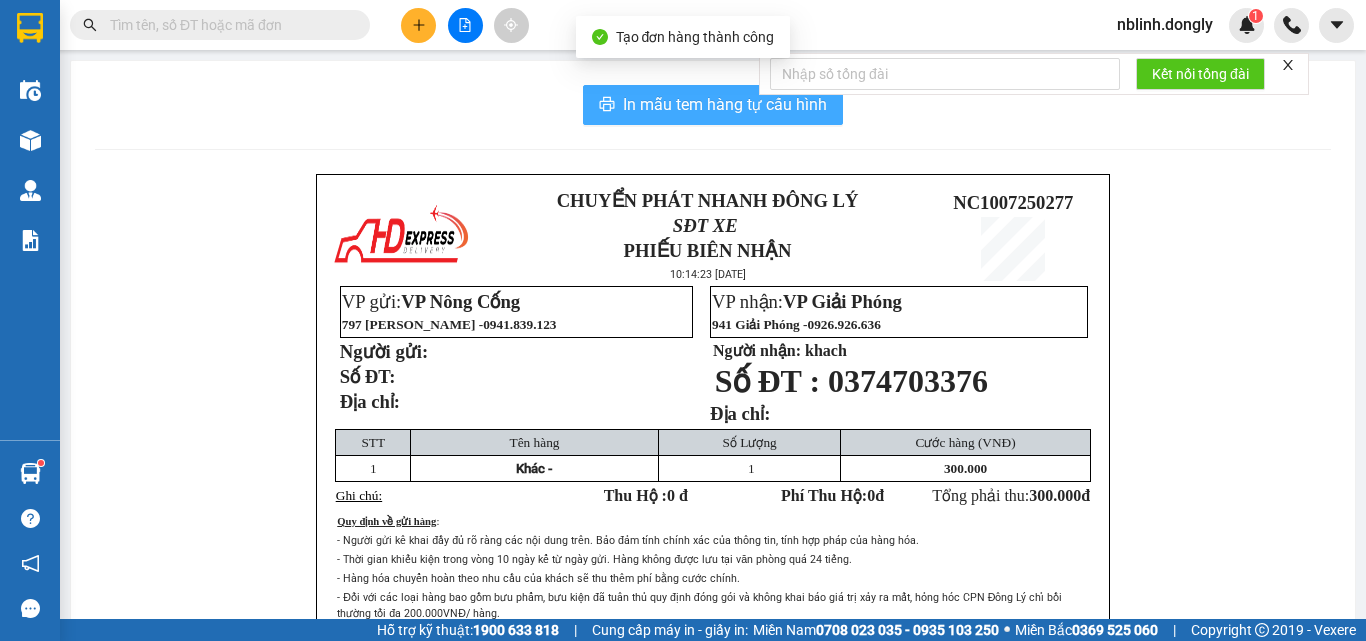 scroll, scrollTop: 0, scrollLeft: 0, axis: both 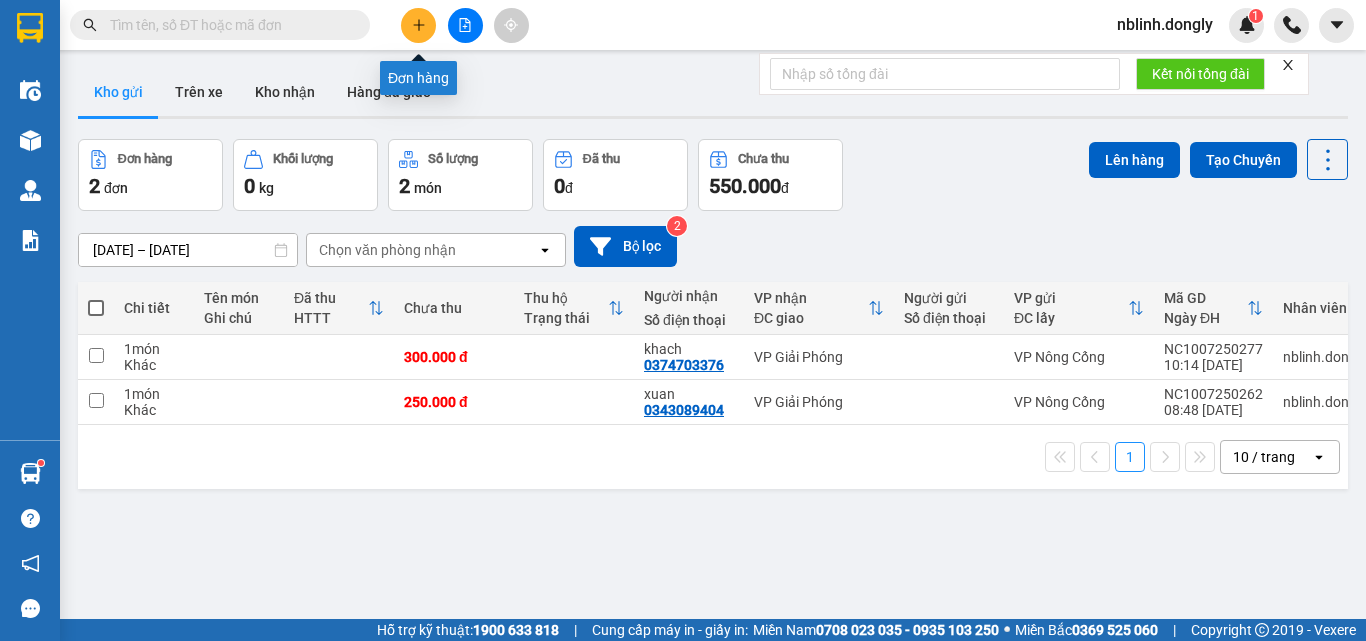 click 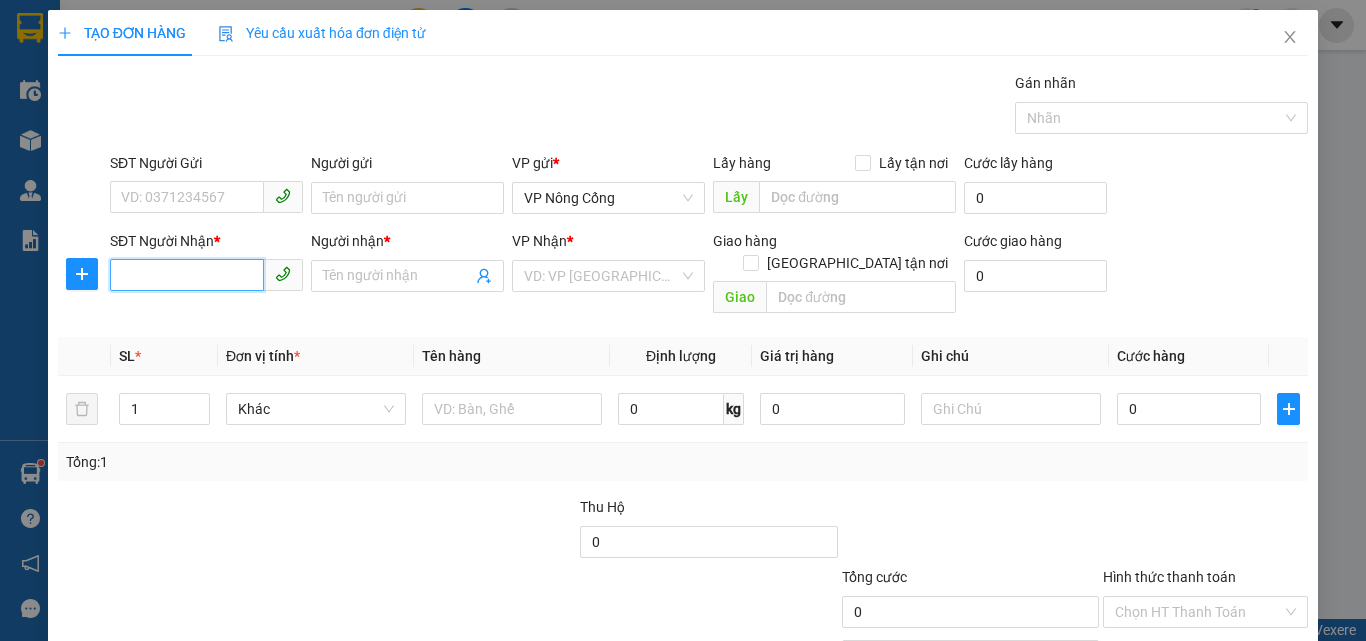 click on "SĐT Người Nhận  *" at bounding box center [187, 275] 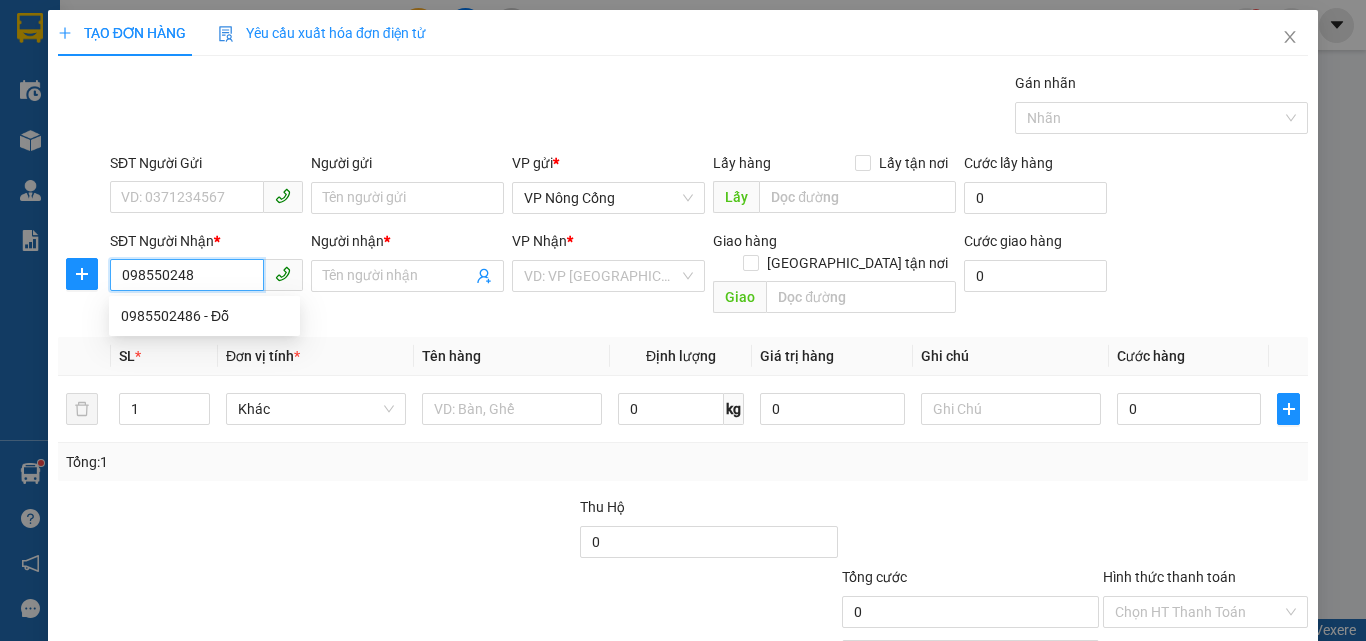 type on "0985502486" 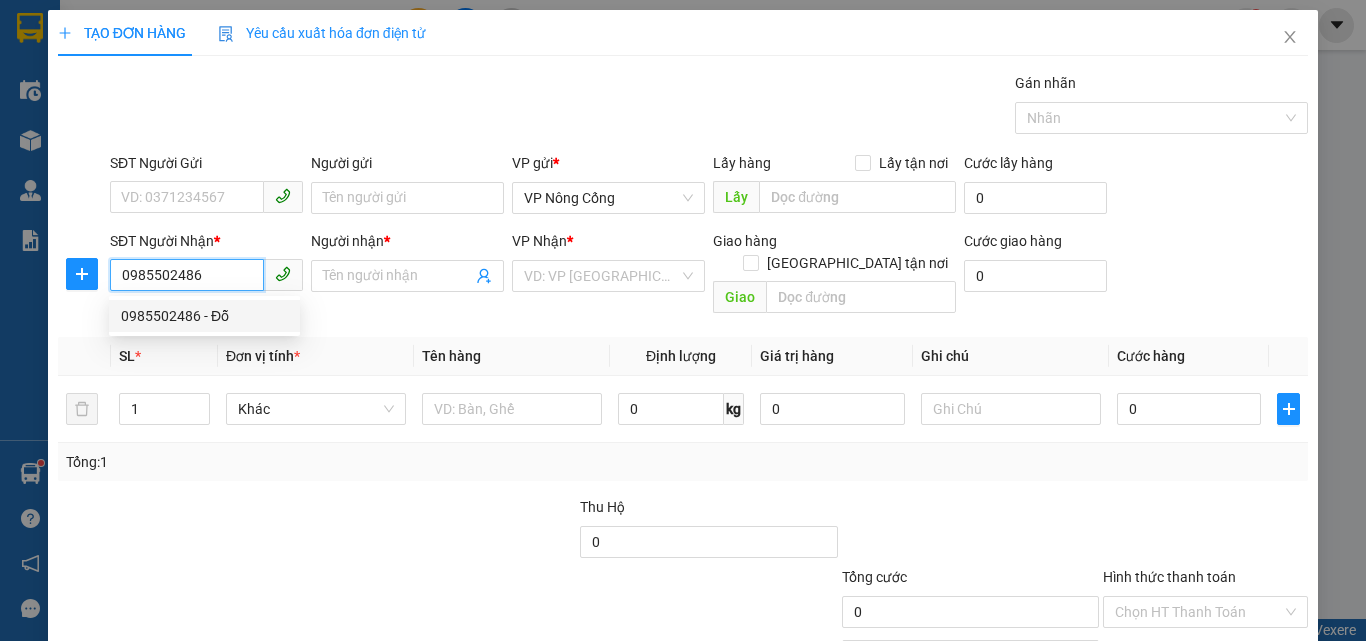 click on "0985502486 - Đỗ" at bounding box center (204, 316) 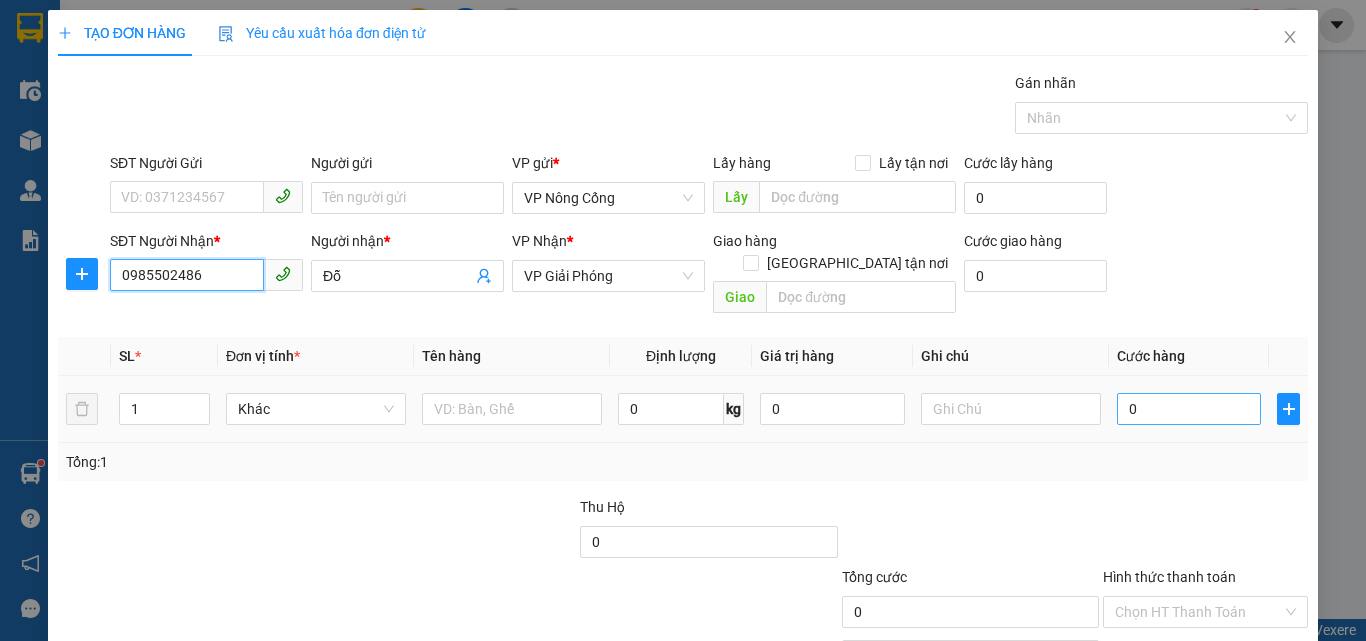 type on "0985502486" 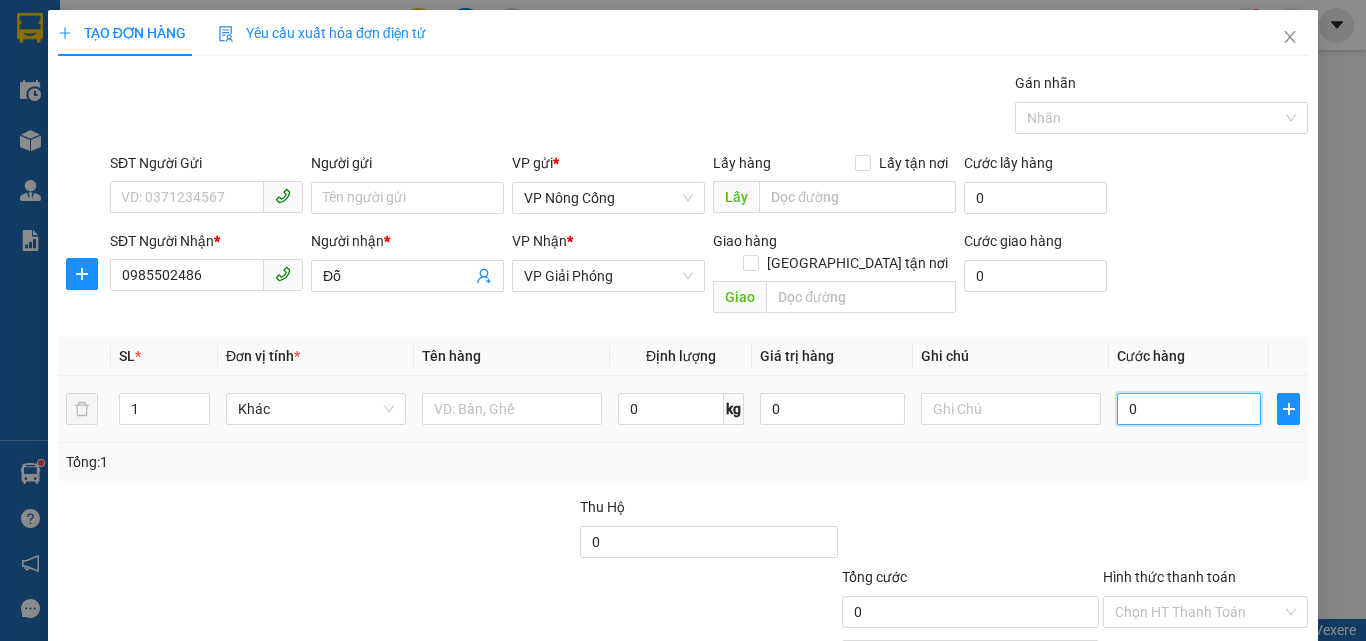 click on "0" at bounding box center [1189, 409] 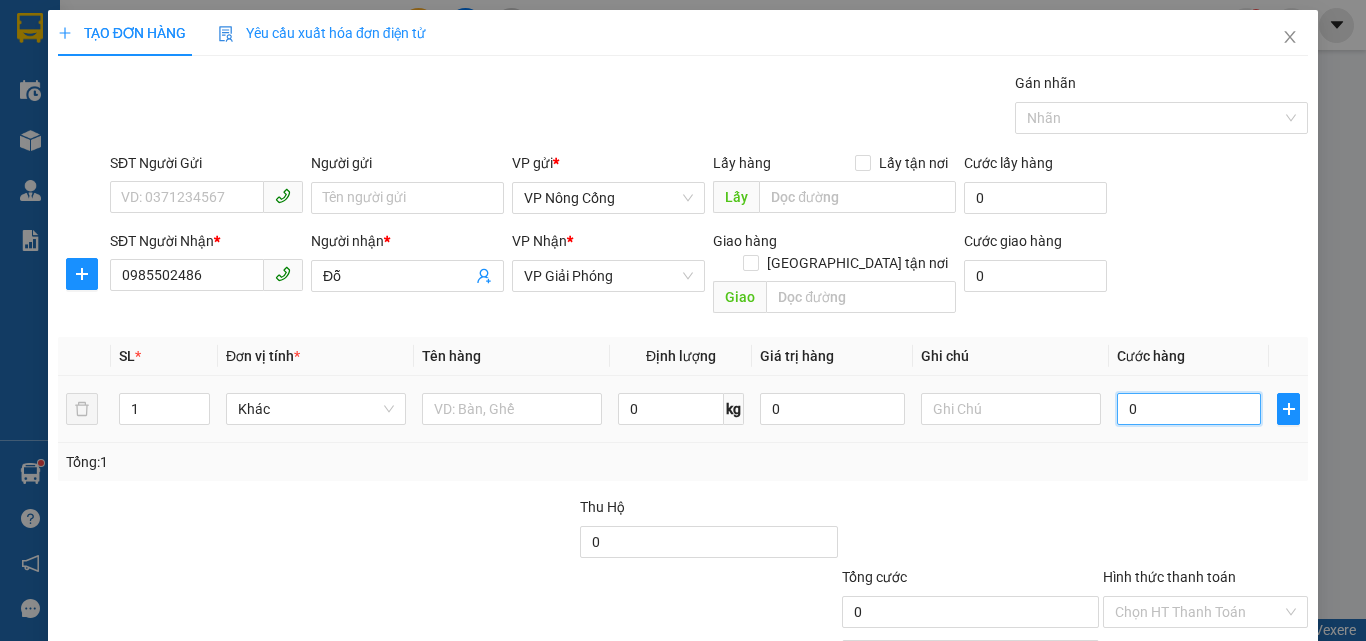 type on "5" 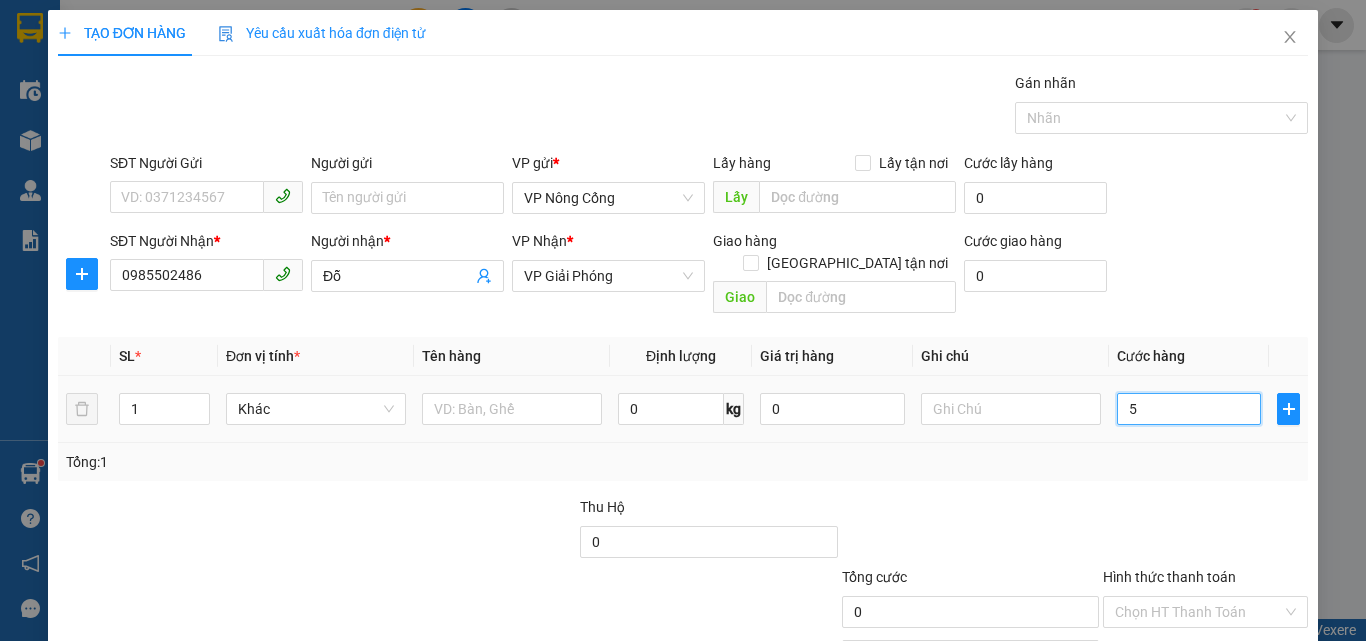 type on "5" 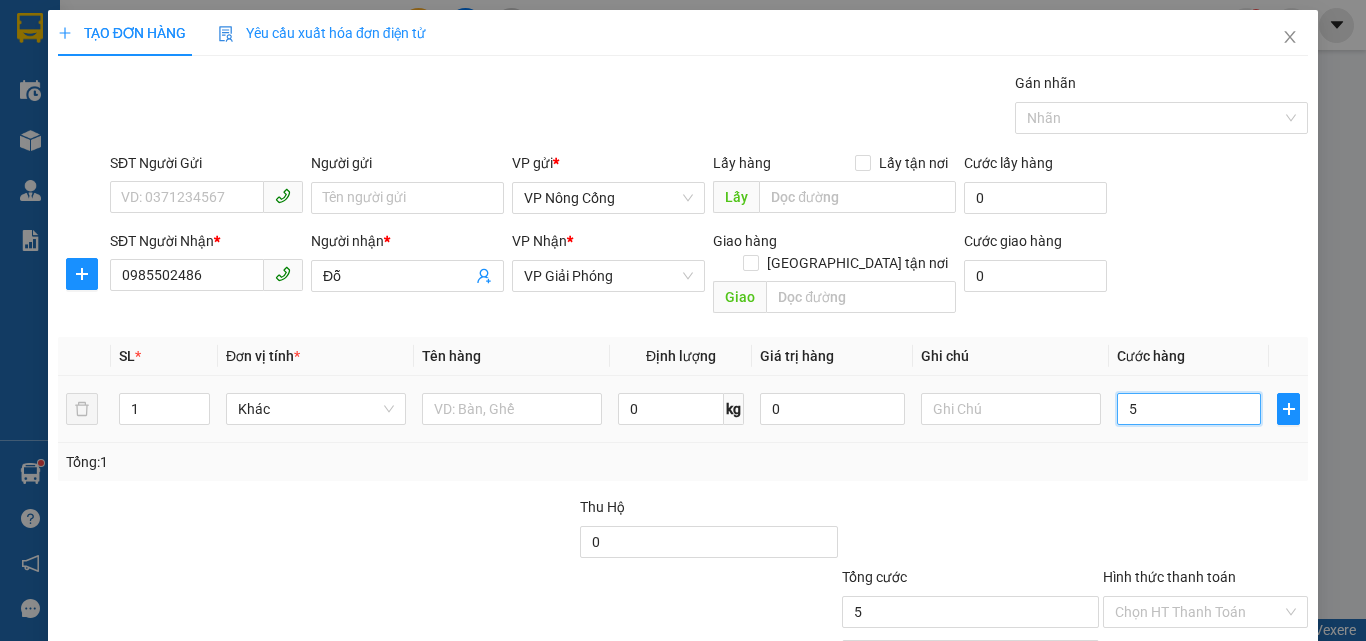type on "50" 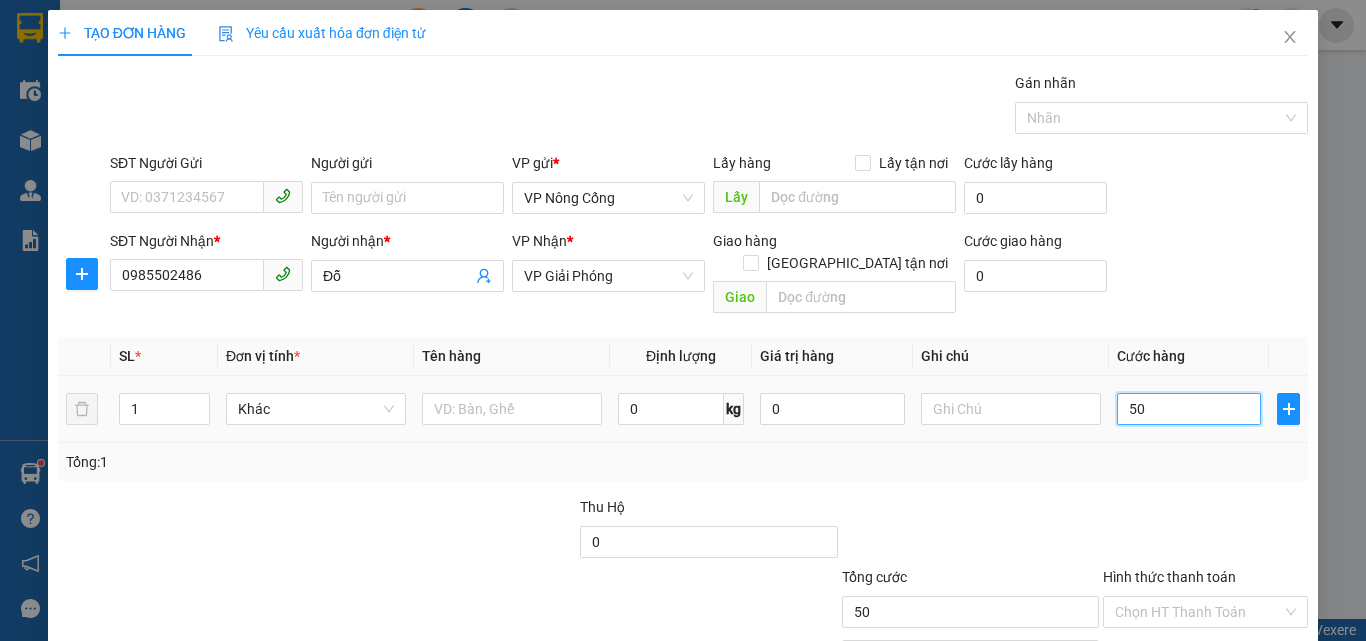 type on "50" 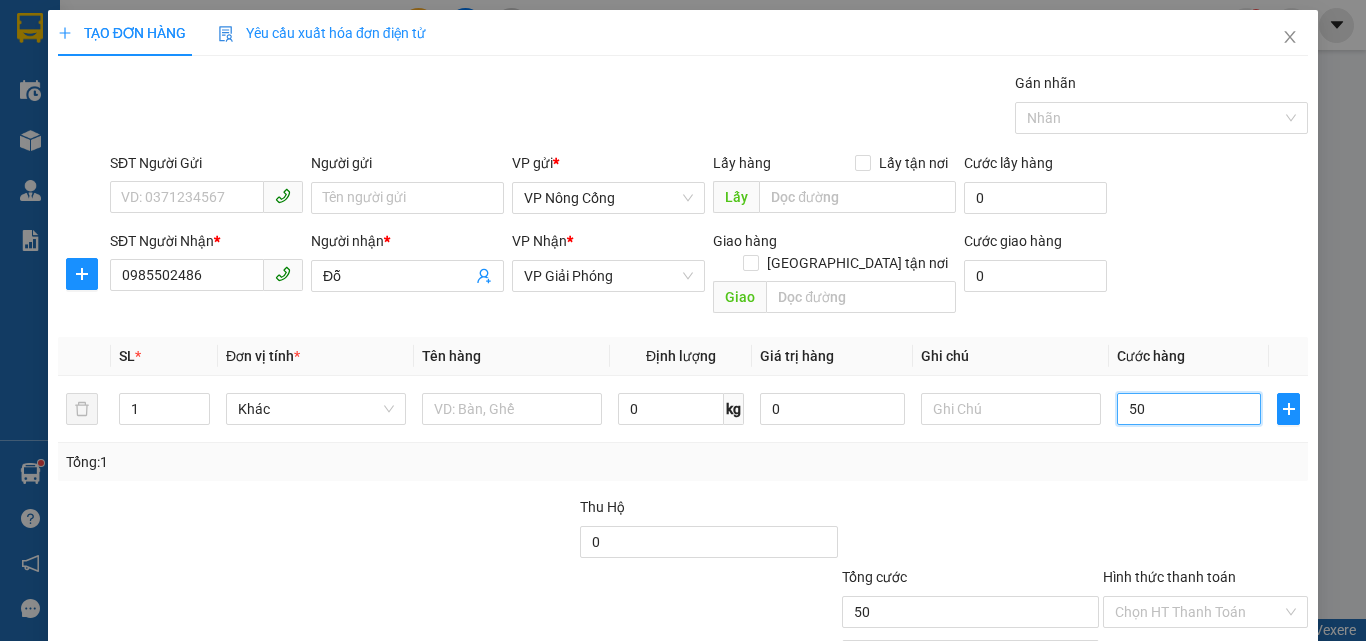 scroll, scrollTop: 99, scrollLeft: 0, axis: vertical 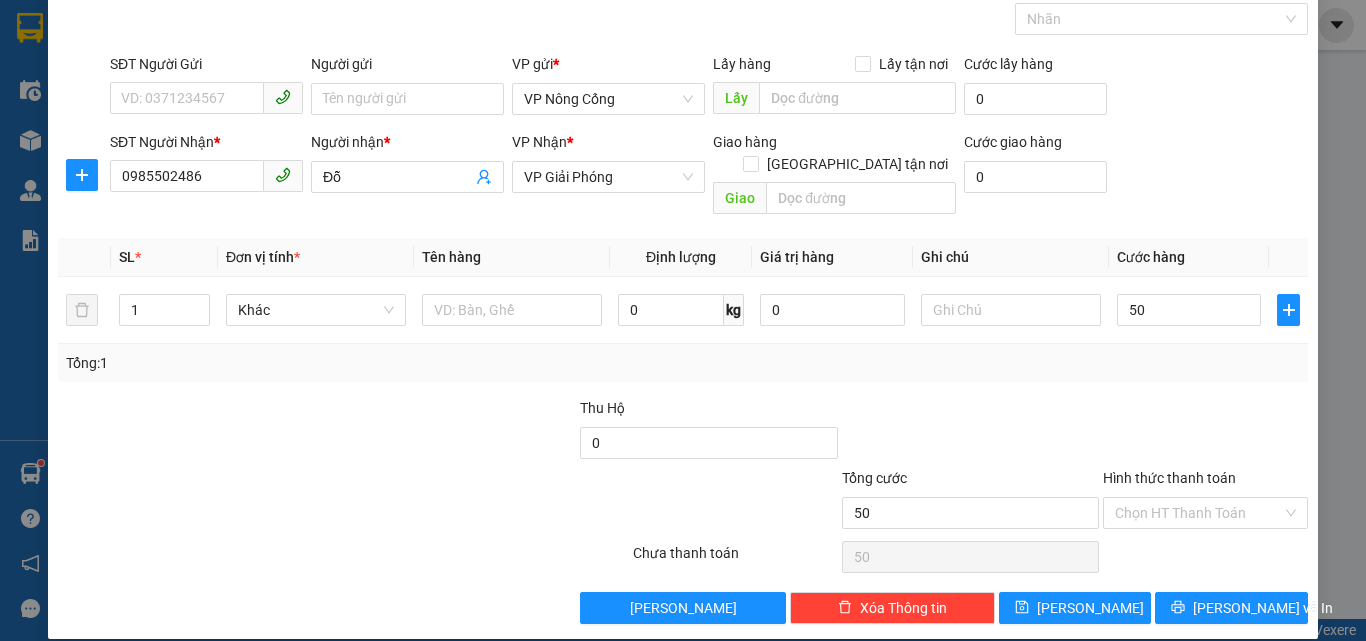 type on "50.000" 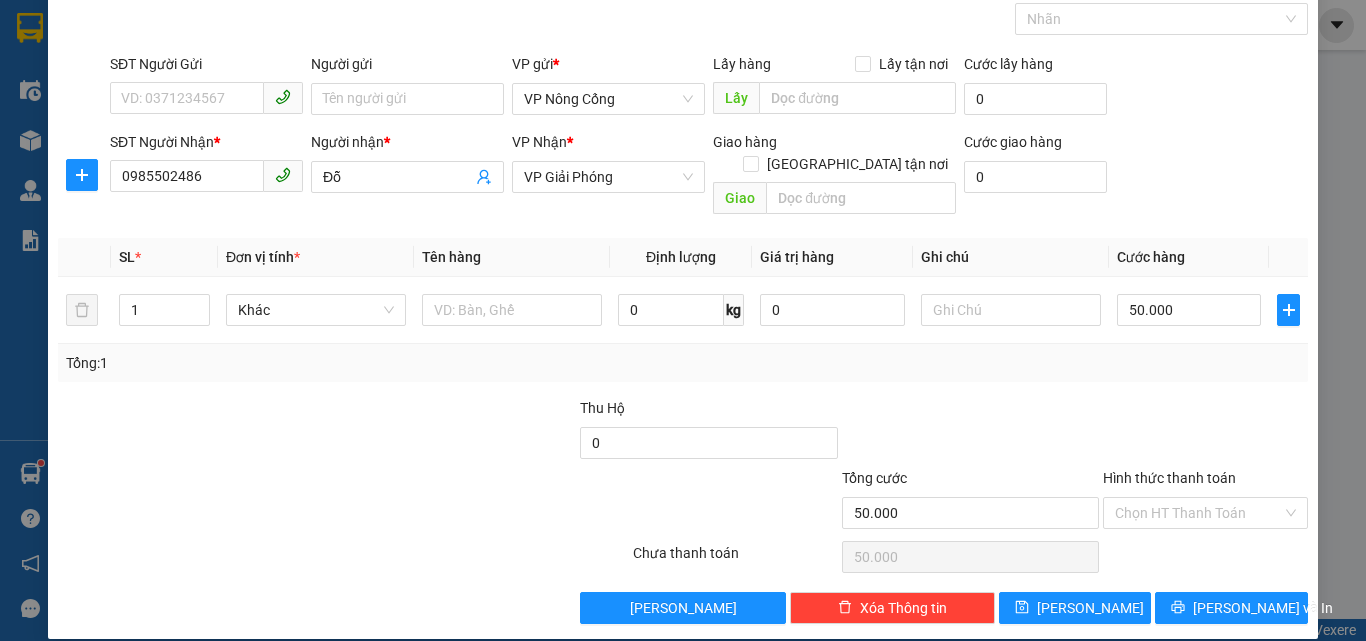 click on "Hình thức thanh toán" at bounding box center [1169, 478] 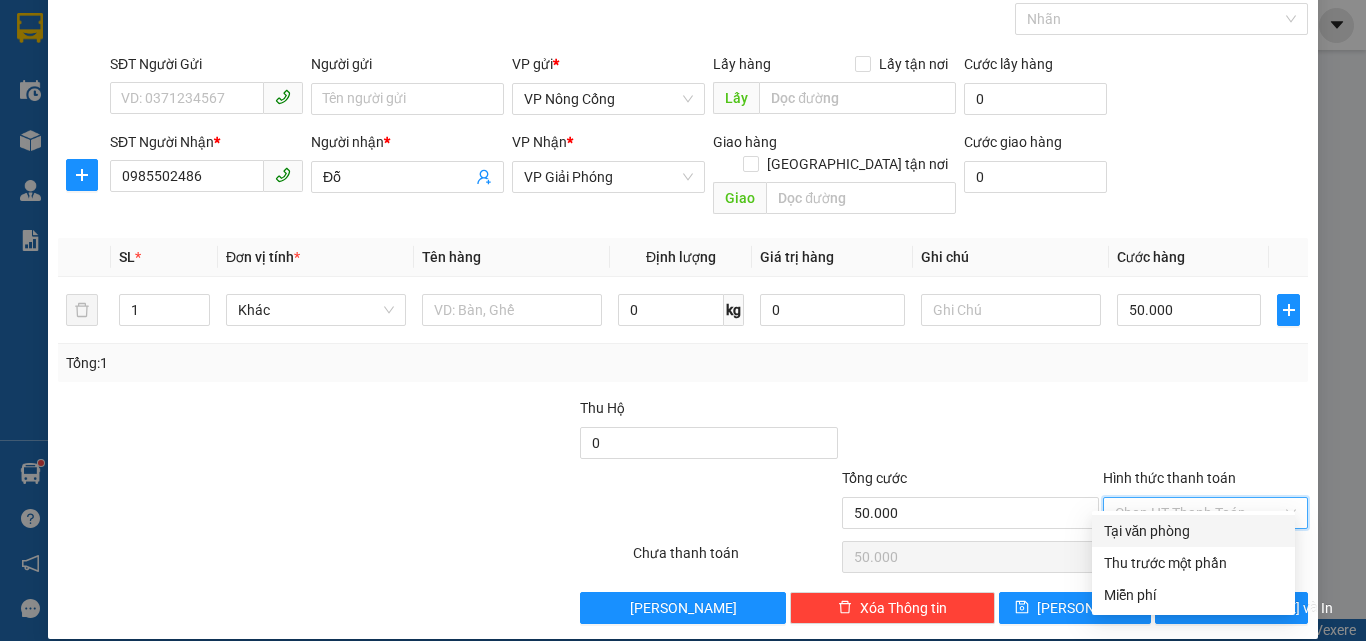 click on "Tại văn phòng" at bounding box center (1193, 531) 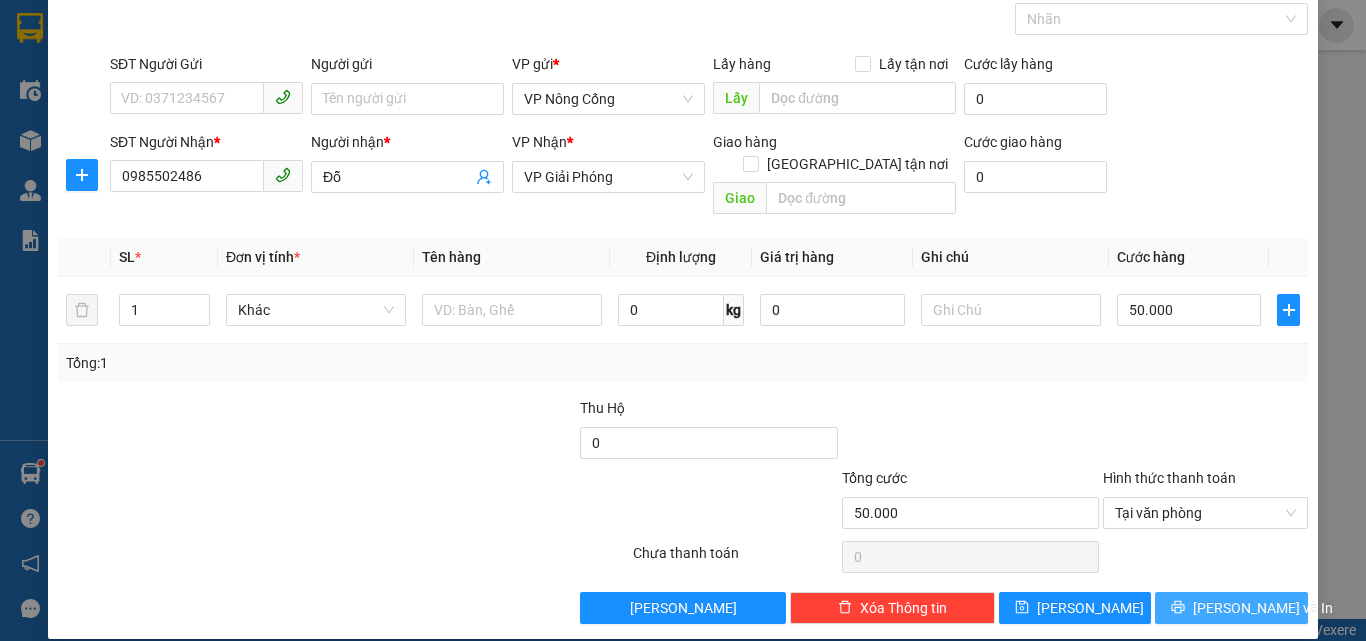 click on "[PERSON_NAME] và In" at bounding box center [1263, 608] 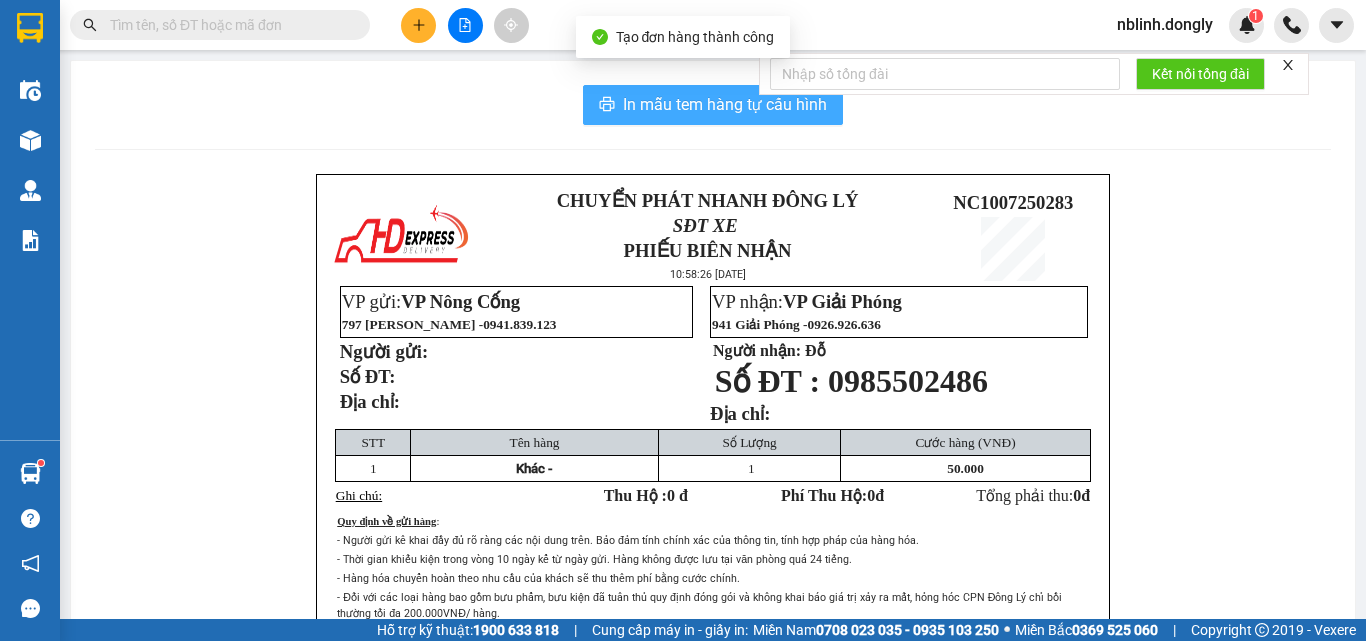 click on "In mẫu tem hàng tự cấu hình" at bounding box center (725, 104) 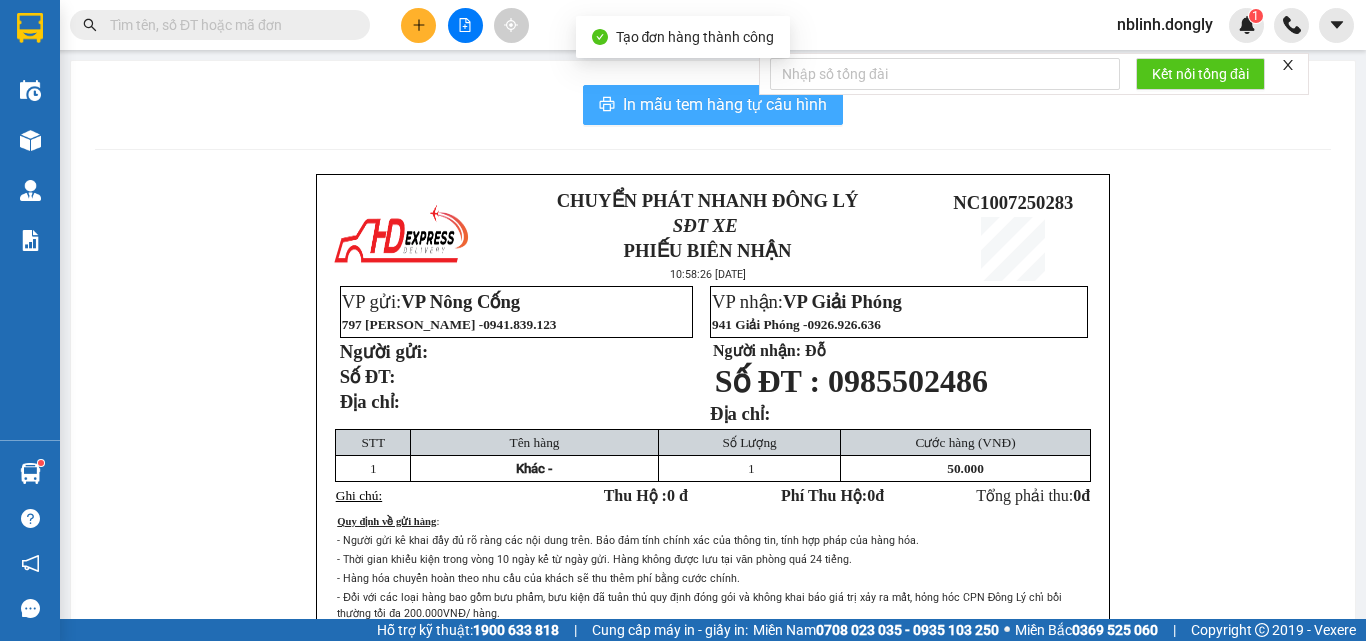 scroll, scrollTop: 0, scrollLeft: 0, axis: both 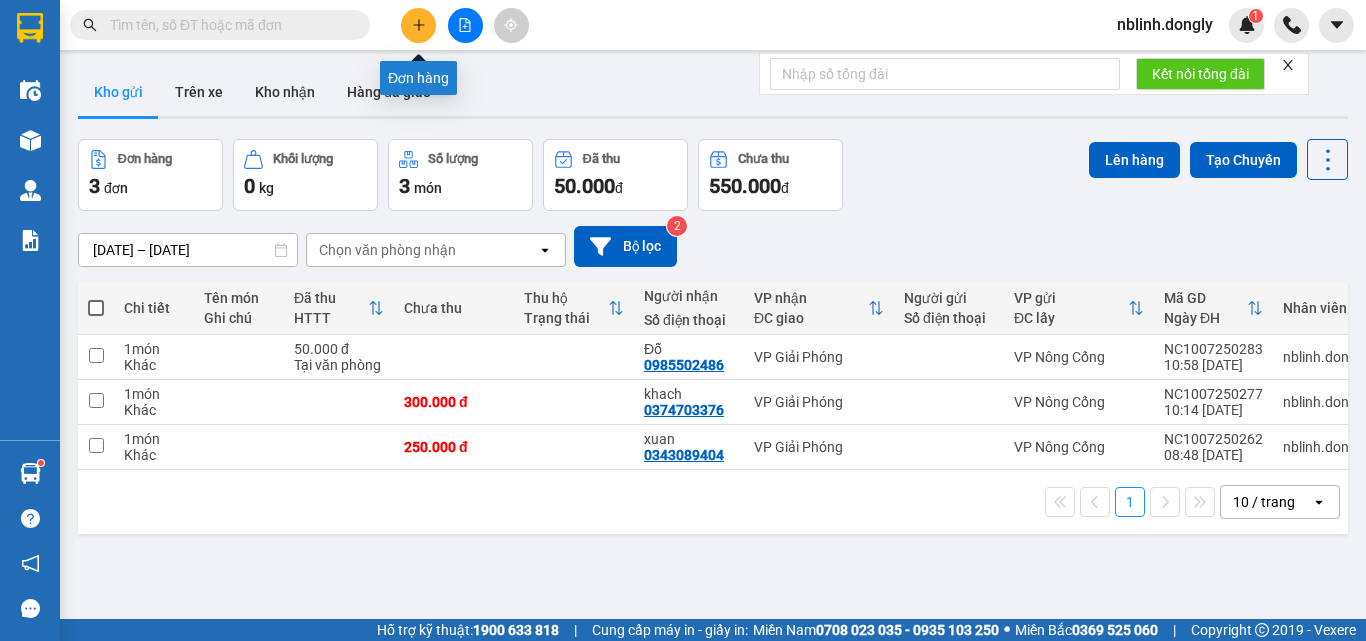 click at bounding box center [418, 25] 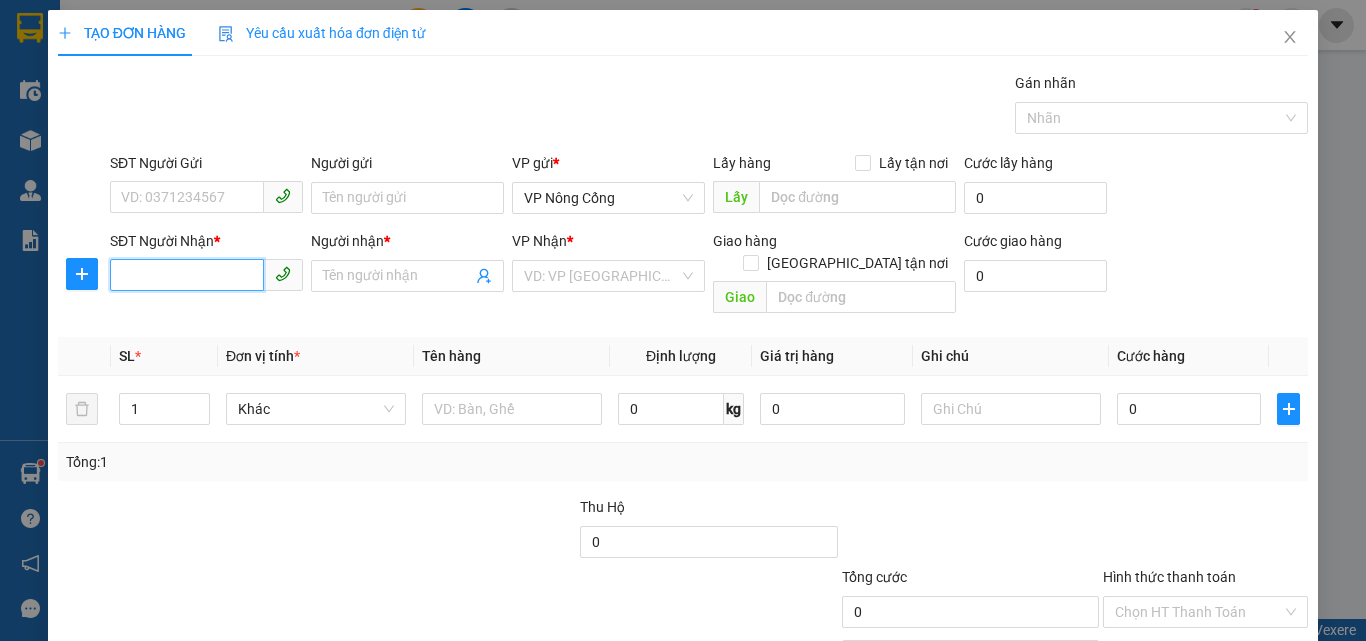 click on "SĐT Người Nhận  *" at bounding box center (187, 275) 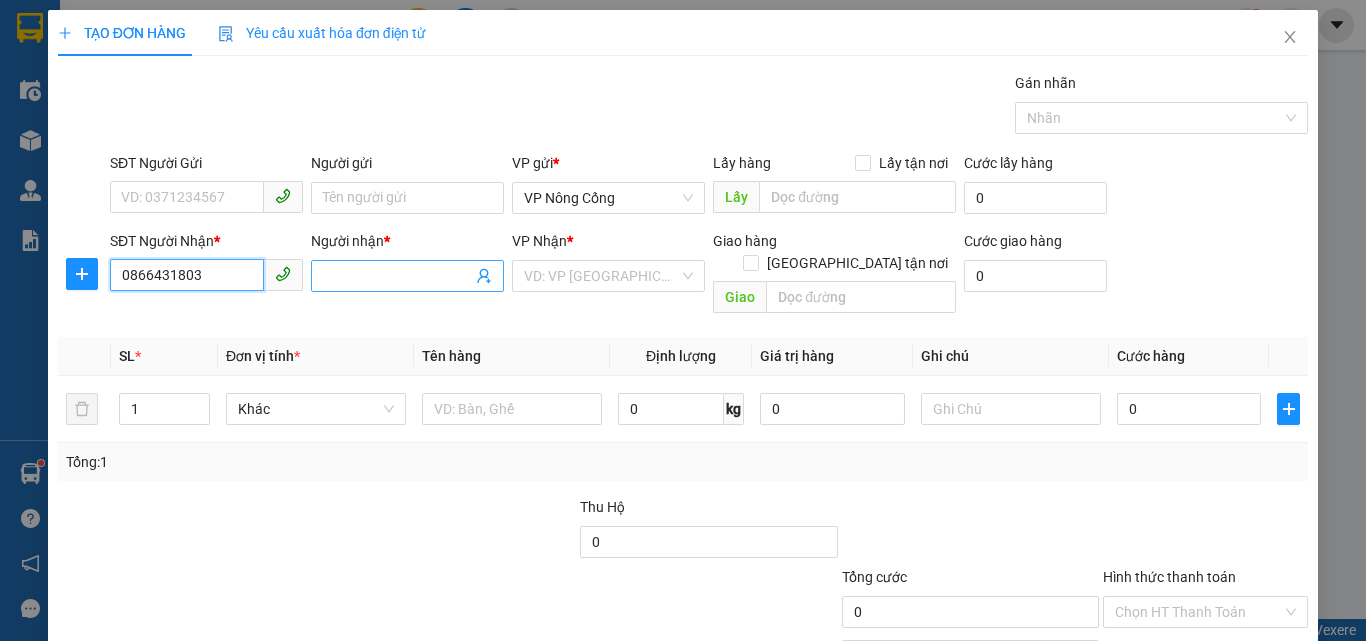 type on "0866431803" 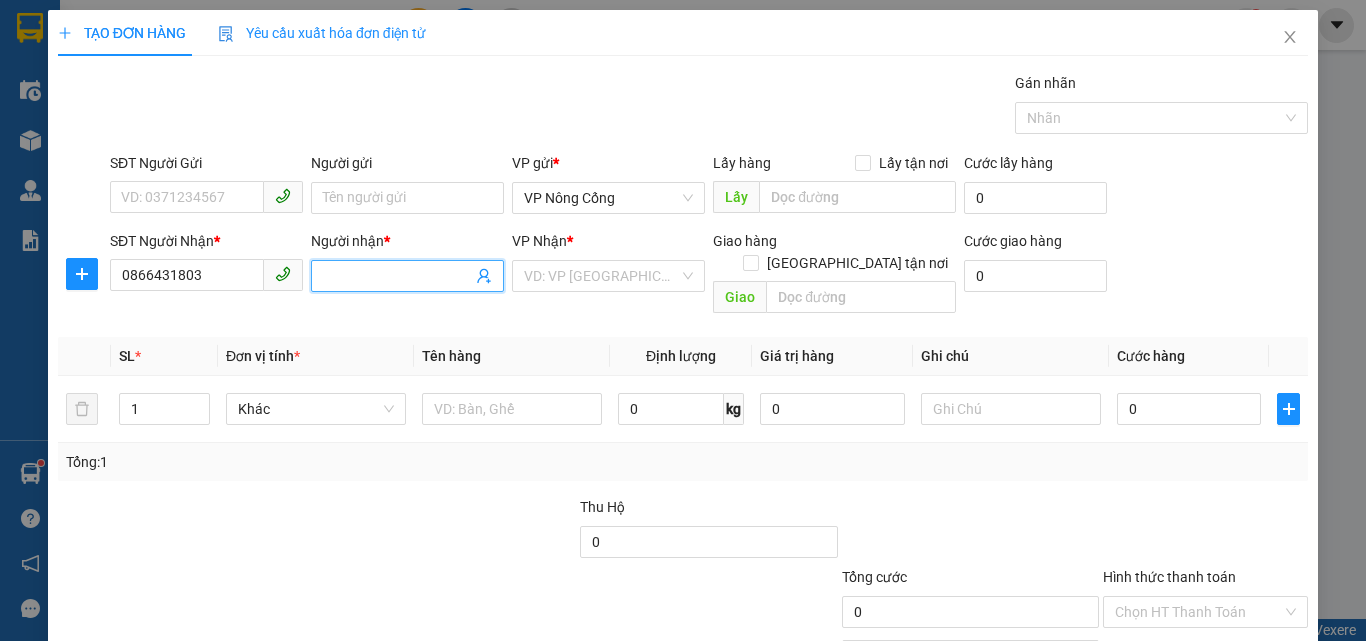 click on "Người nhận  *" at bounding box center (397, 276) 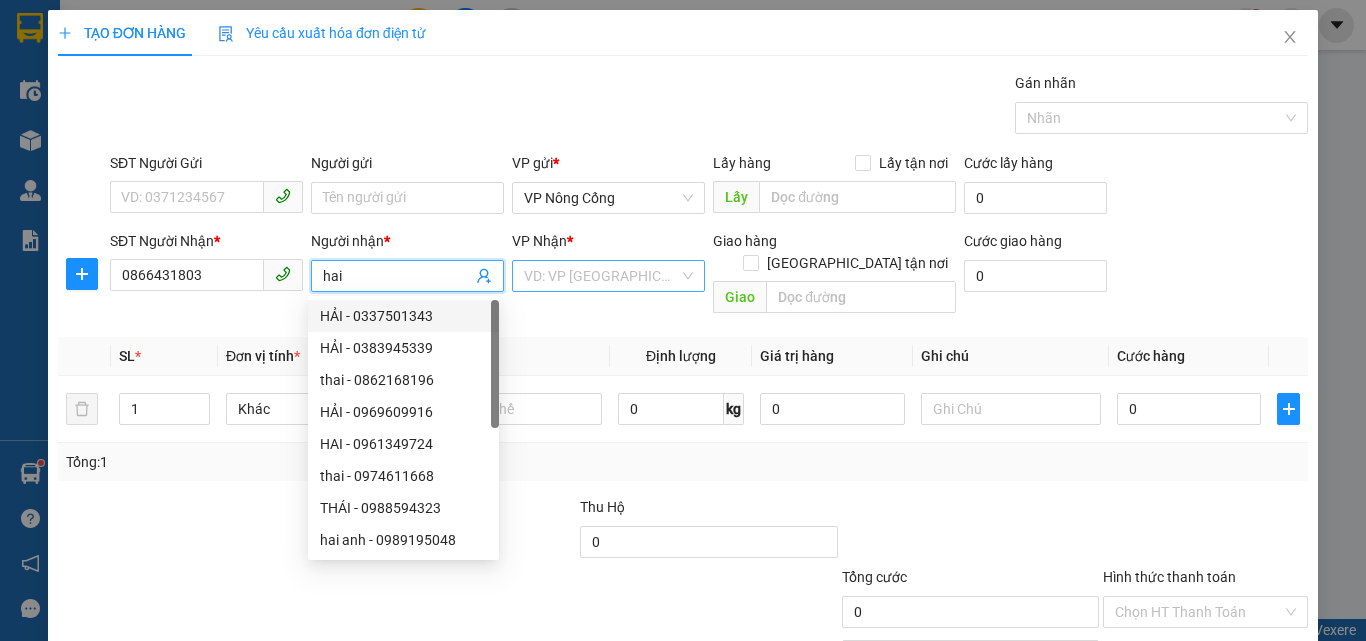 type on "hai" 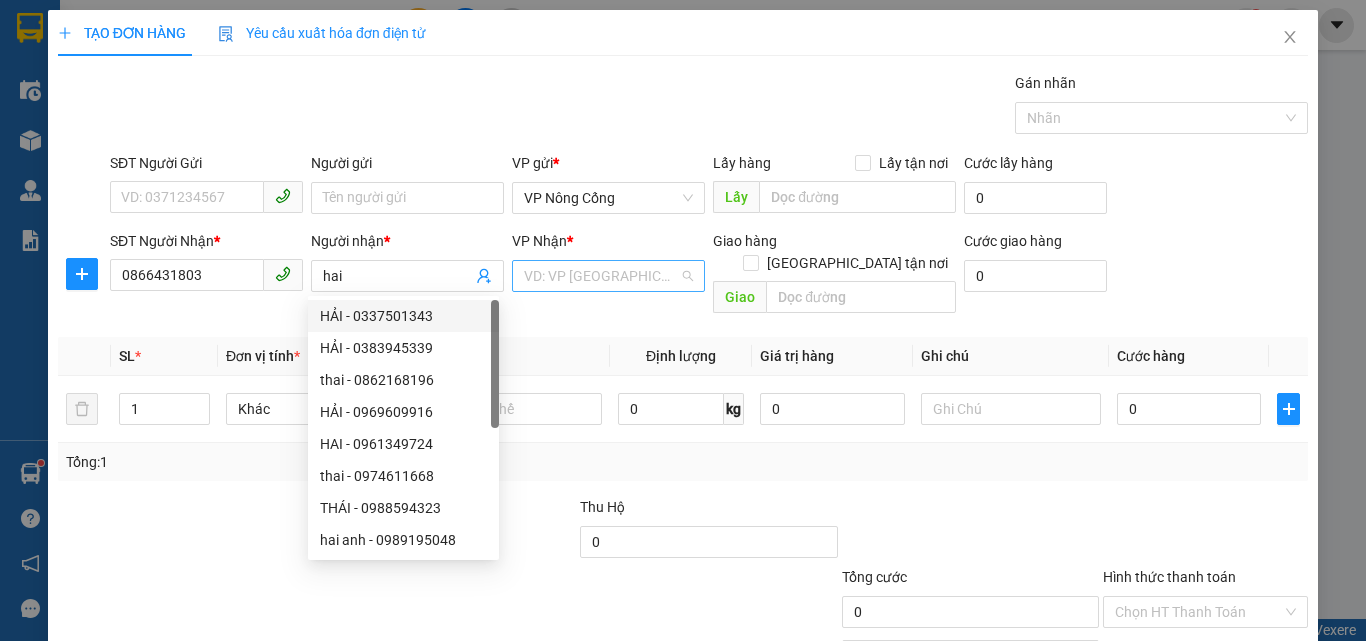 click at bounding box center (601, 276) 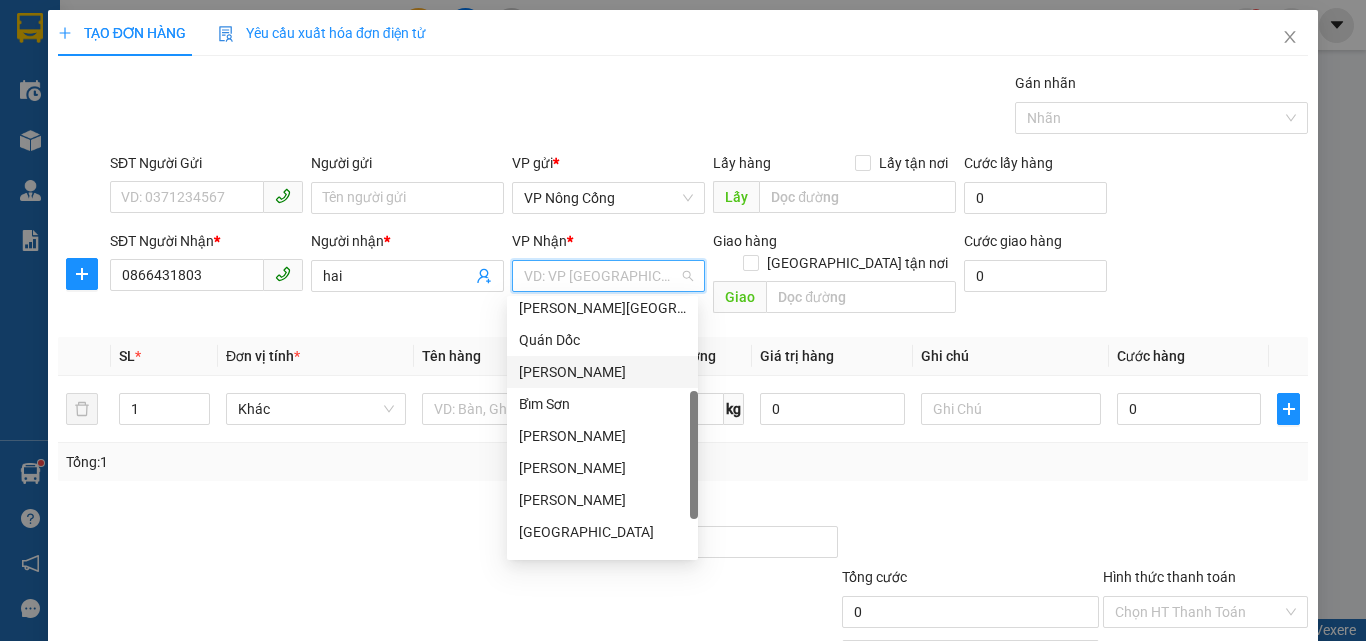 scroll, scrollTop: 288, scrollLeft: 0, axis: vertical 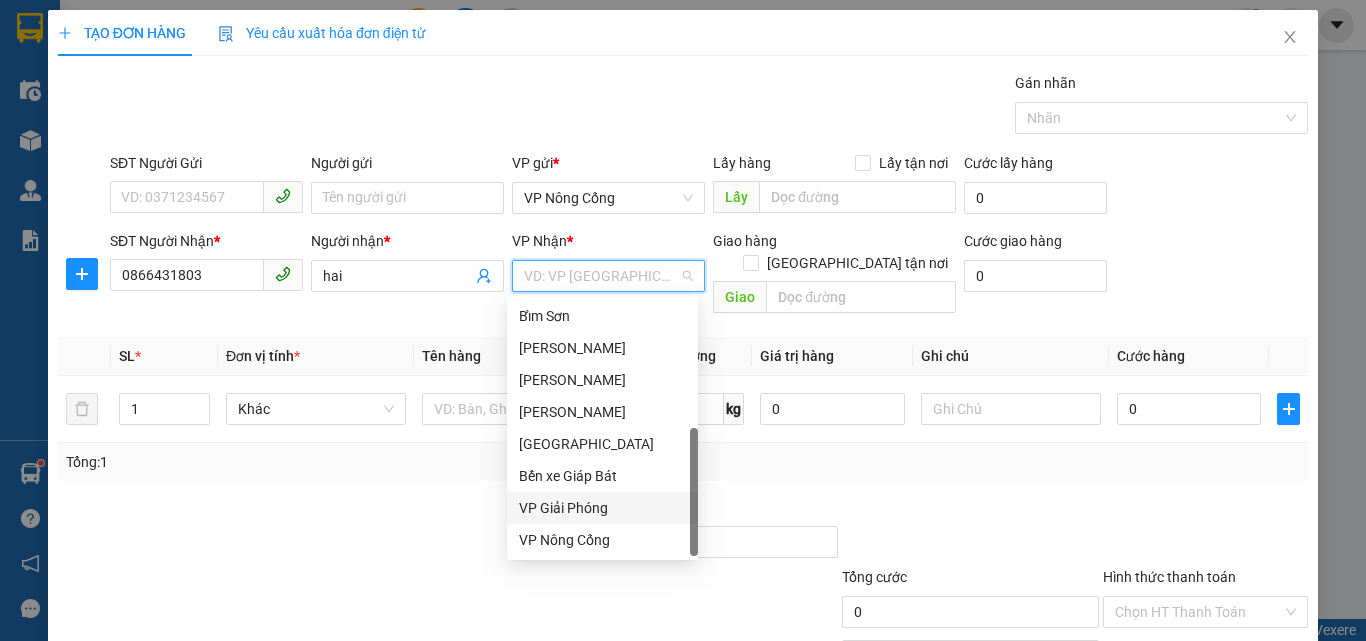 click on "VP Giải Phóng" at bounding box center [602, 508] 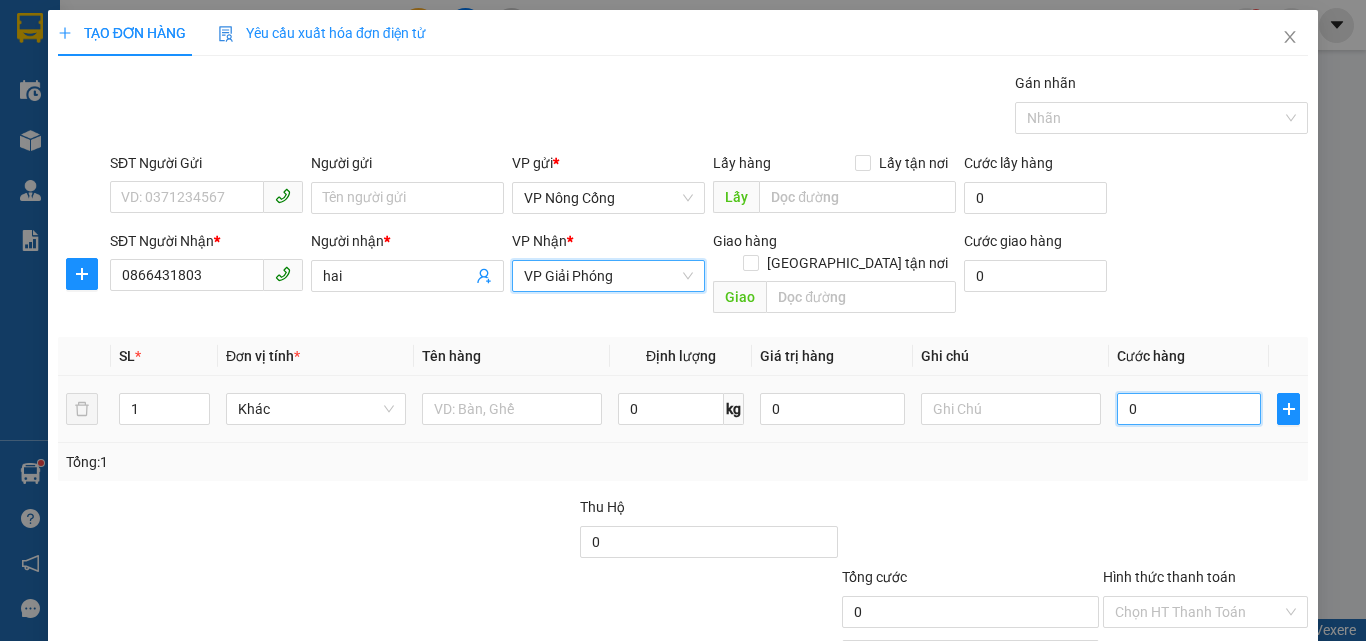 click on "0" at bounding box center [1189, 409] 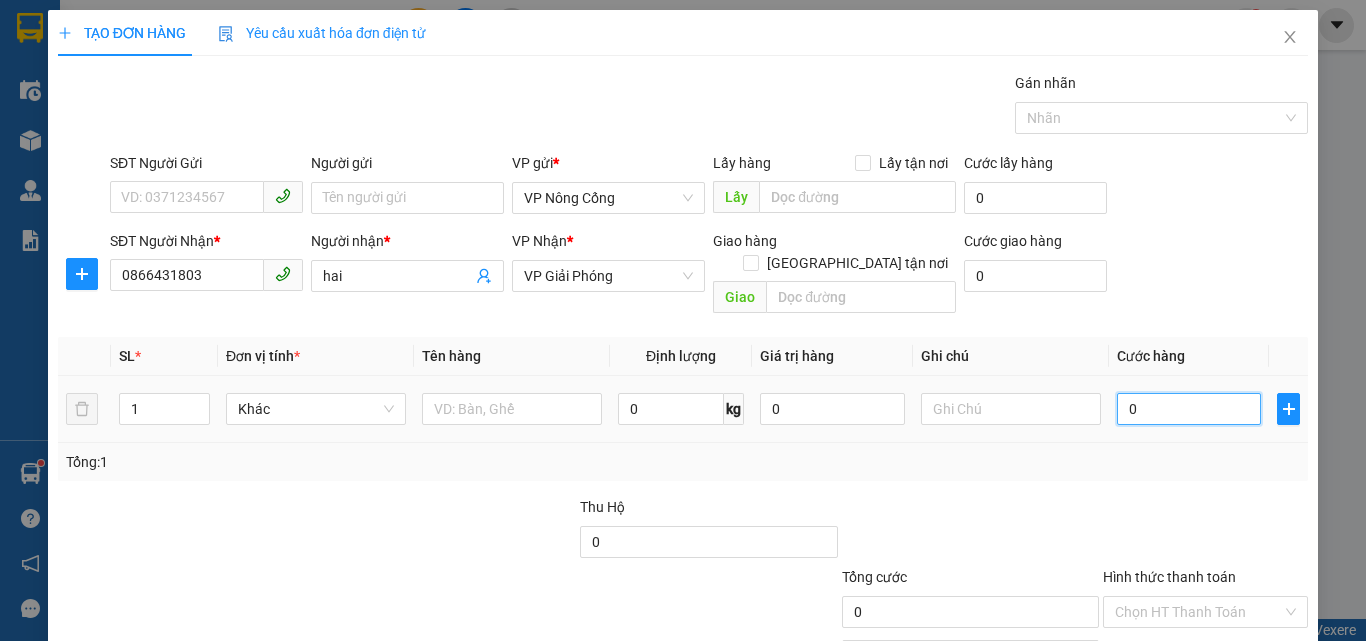 type on "3" 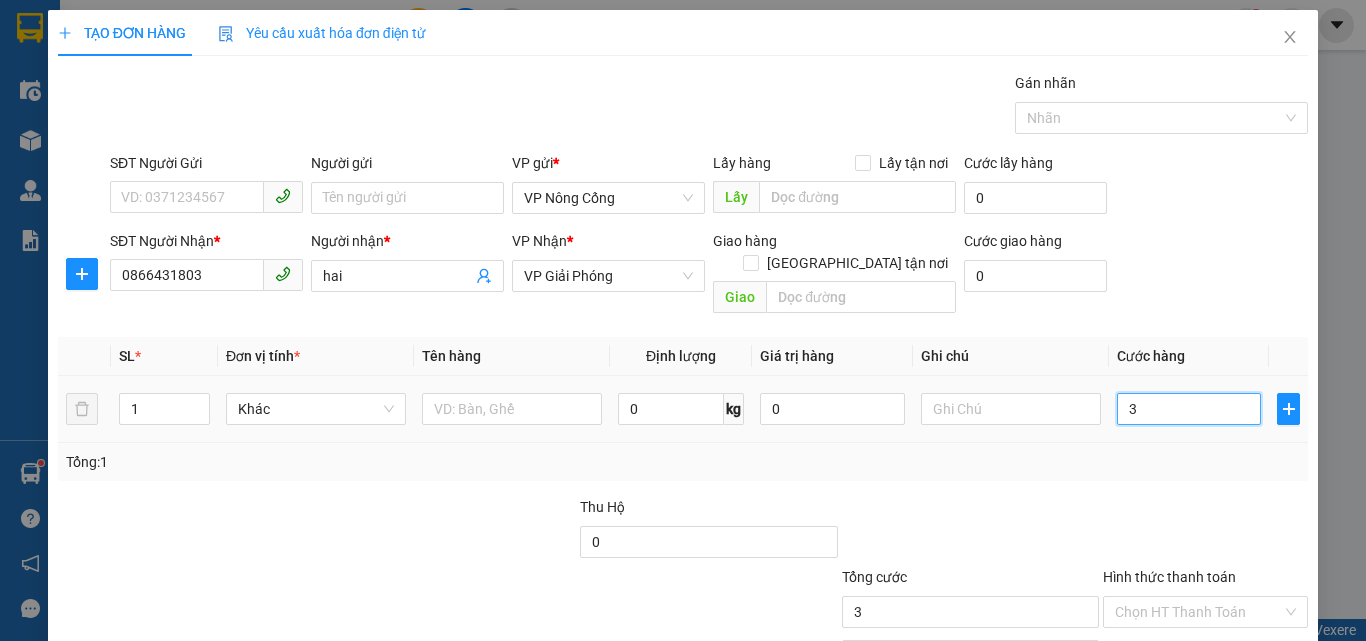 type on "30" 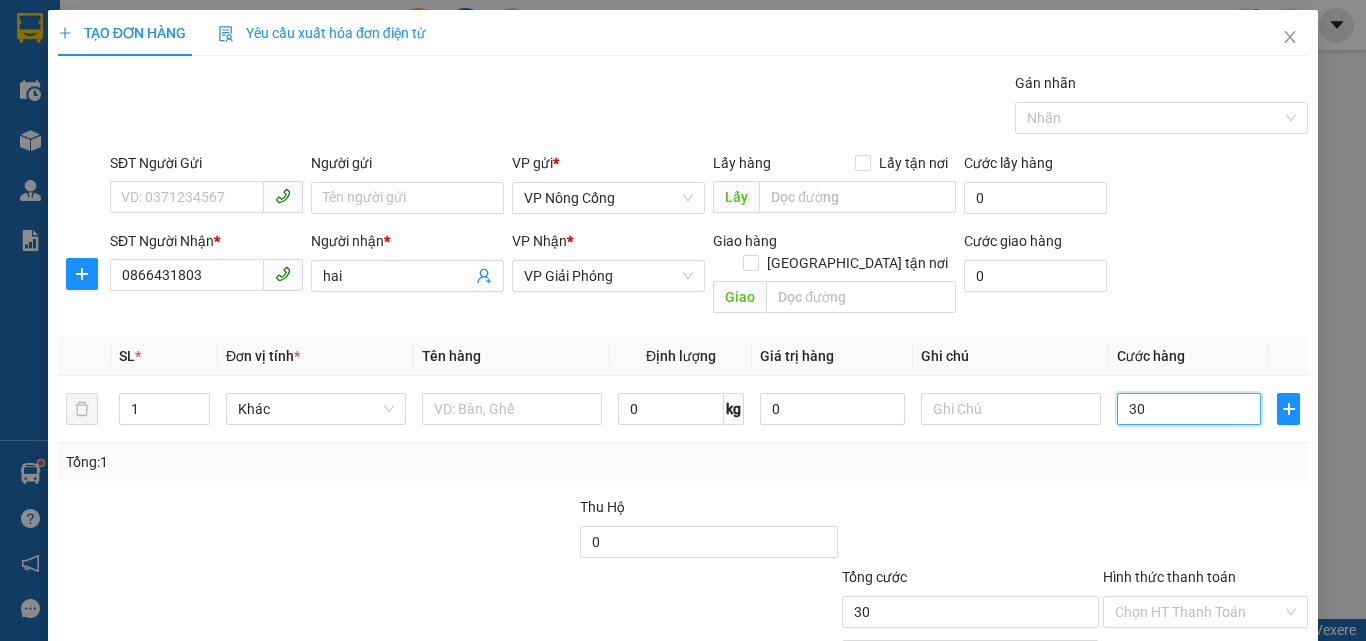 scroll, scrollTop: 99, scrollLeft: 0, axis: vertical 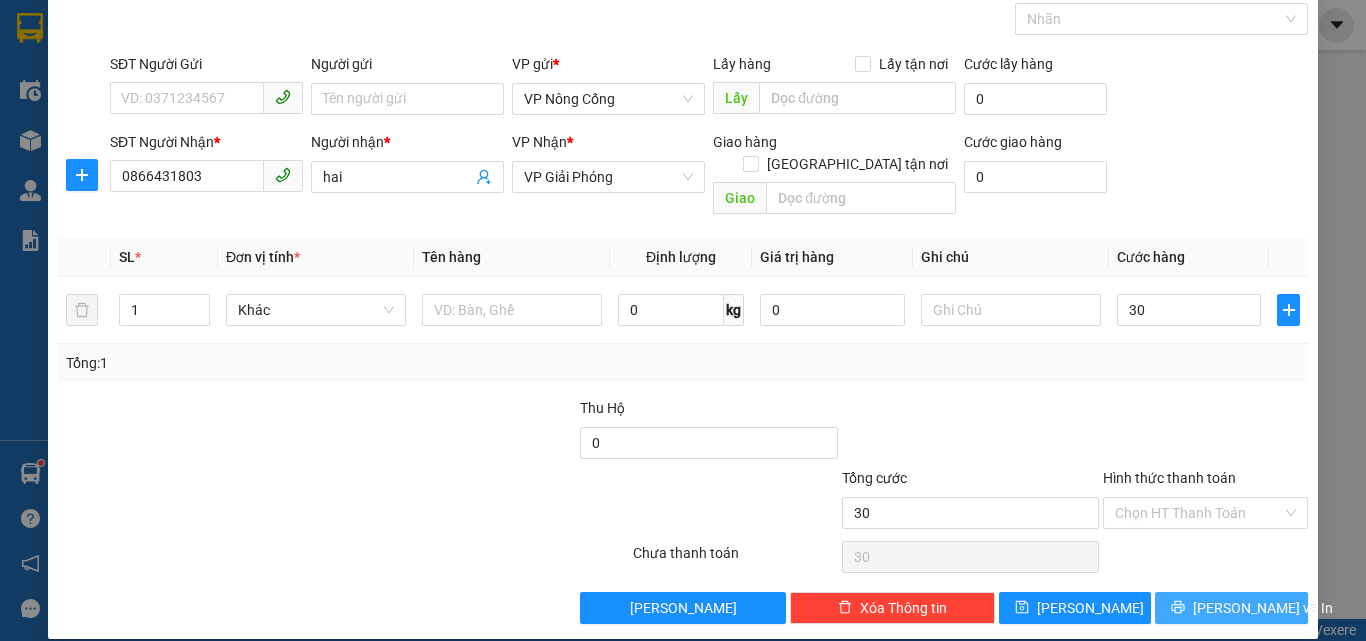 type on "30.000" 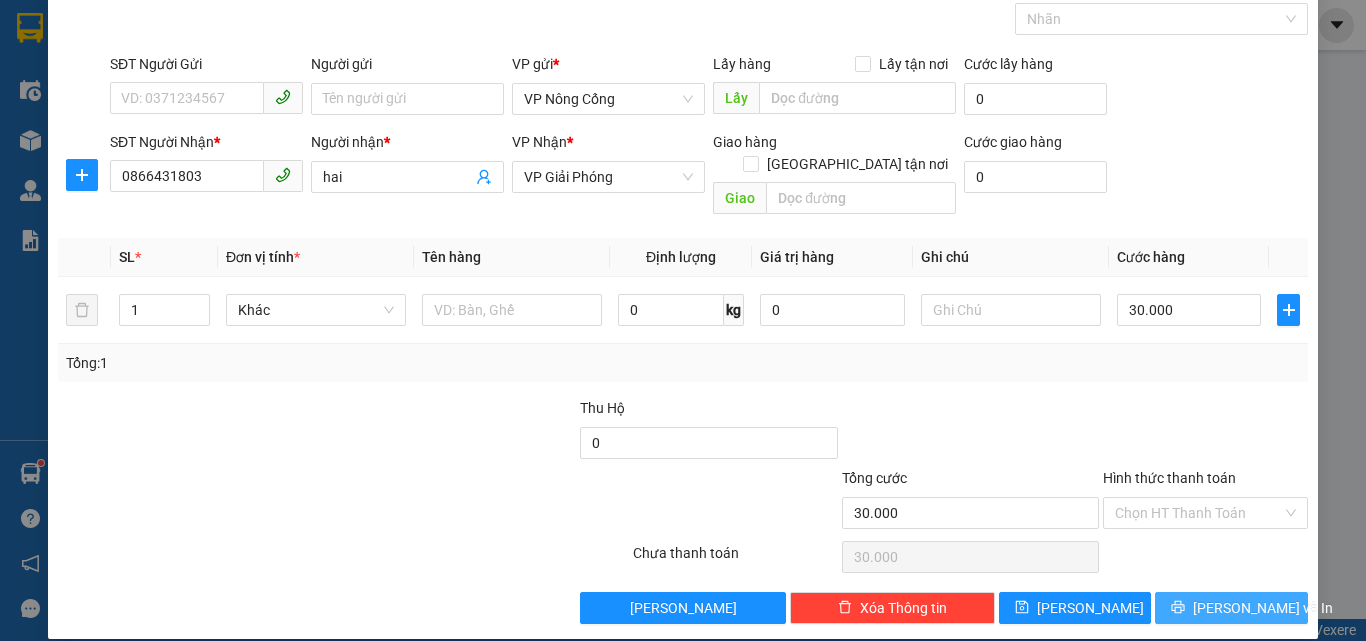 click on "[PERSON_NAME] và In" at bounding box center (1263, 608) 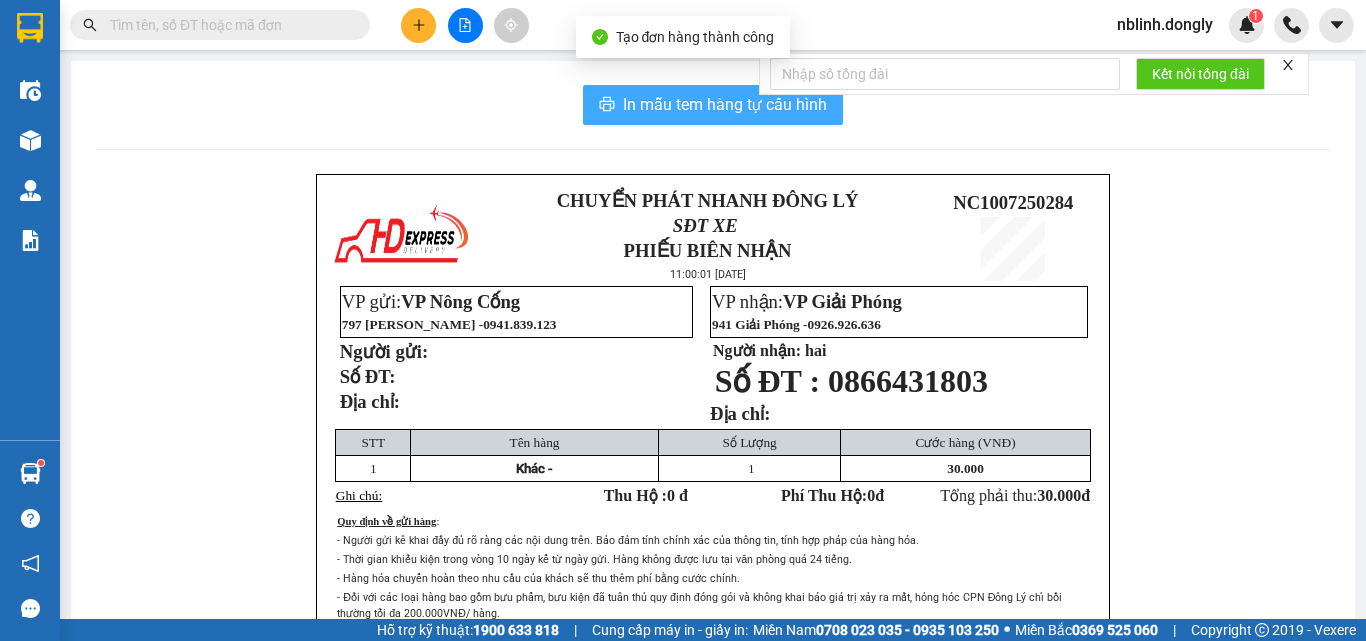 click on "In mẫu tem hàng tự cấu hình" at bounding box center [725, 104] 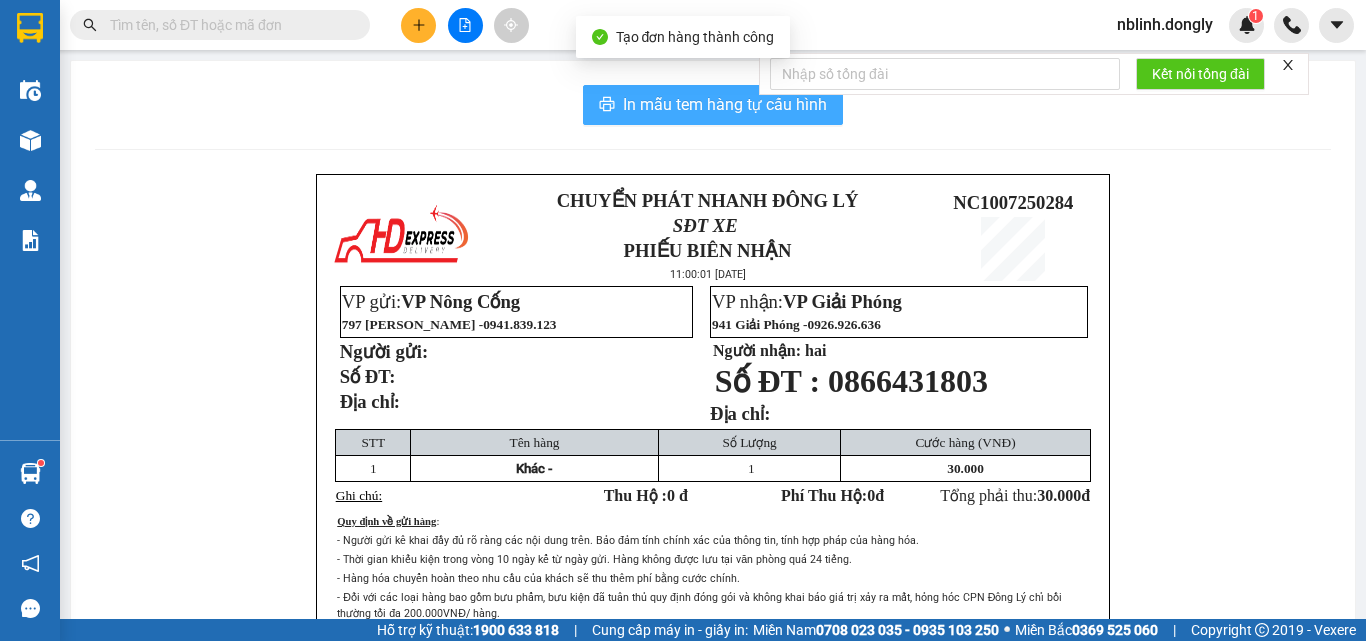 scroll, scrollTop: 0, scrollLeft: 0, axis: both 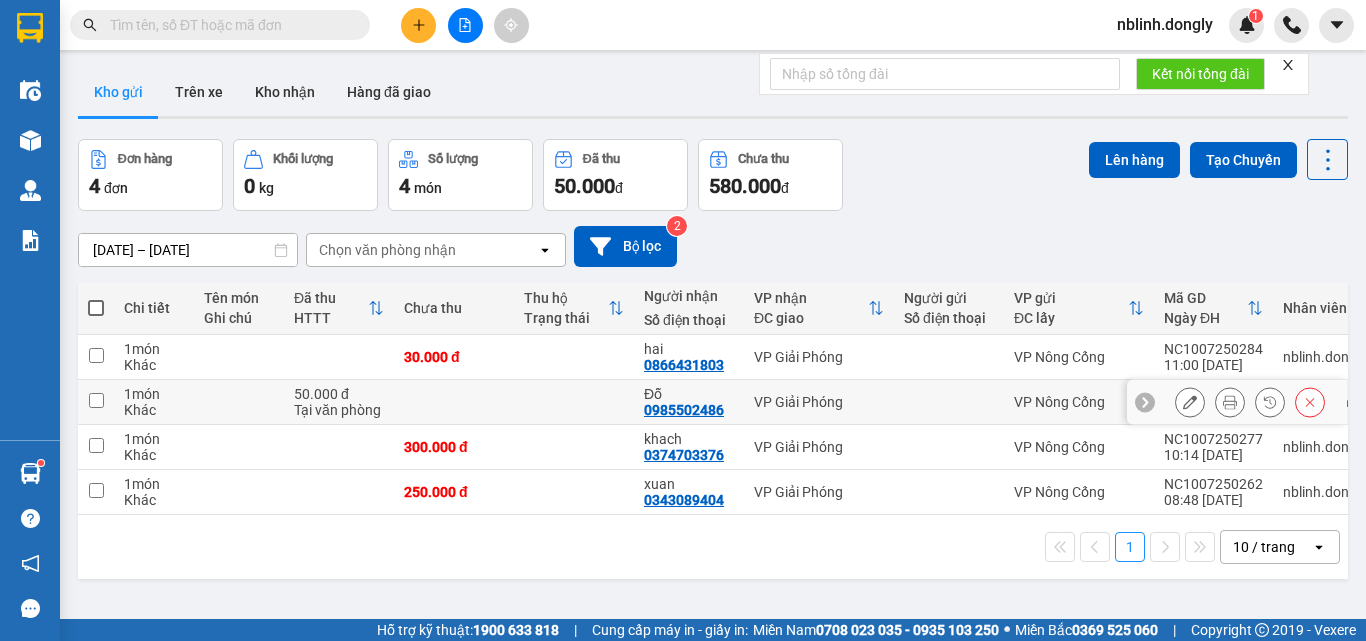 click at bounding box center [96, 400] 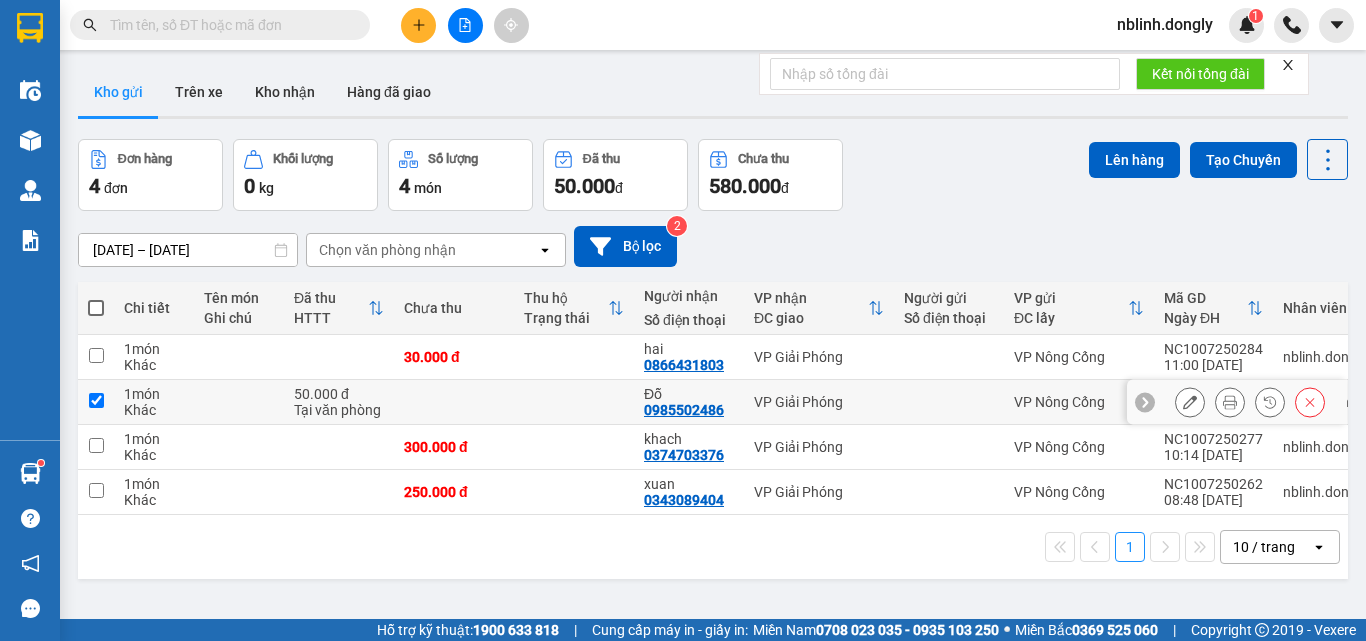 checkbox on "true" 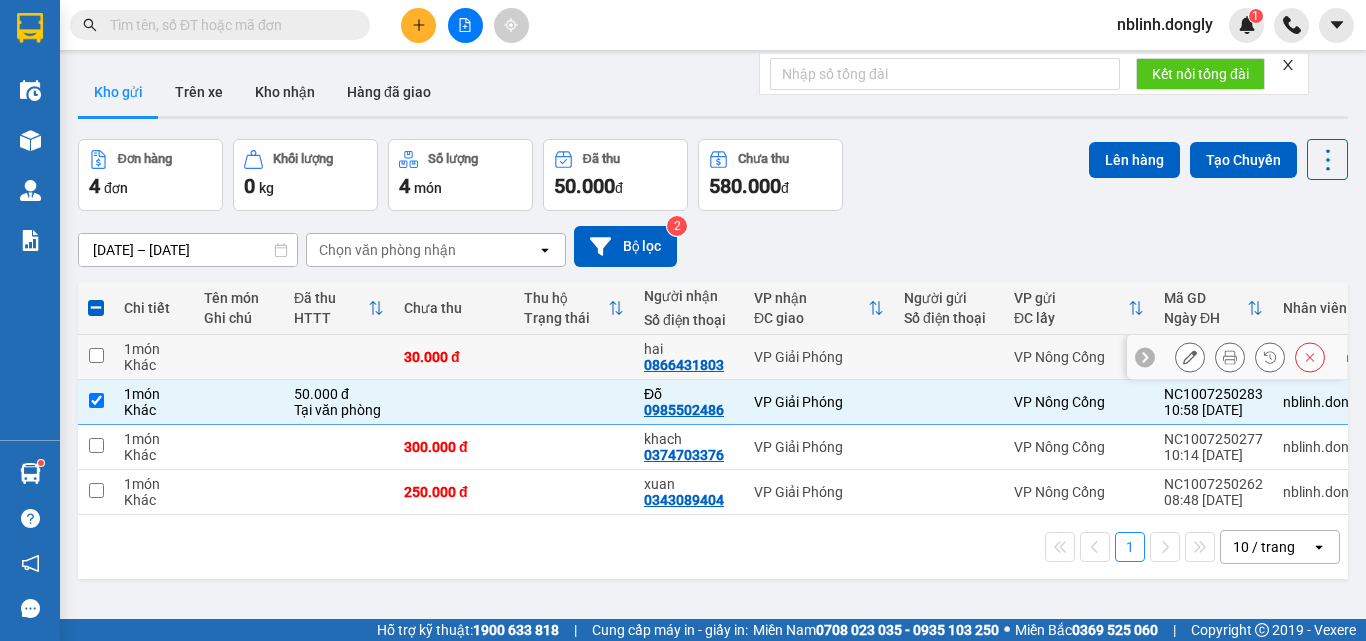 click at bounding box center (96, 355) 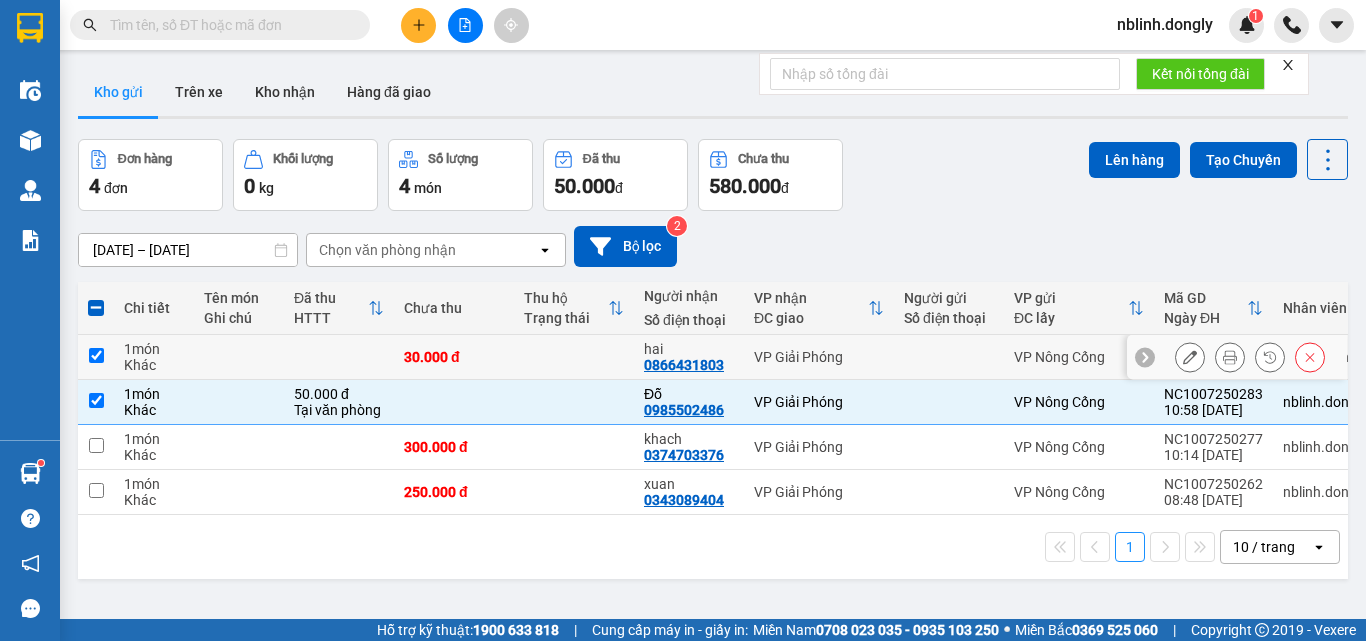 checkbox on "true" 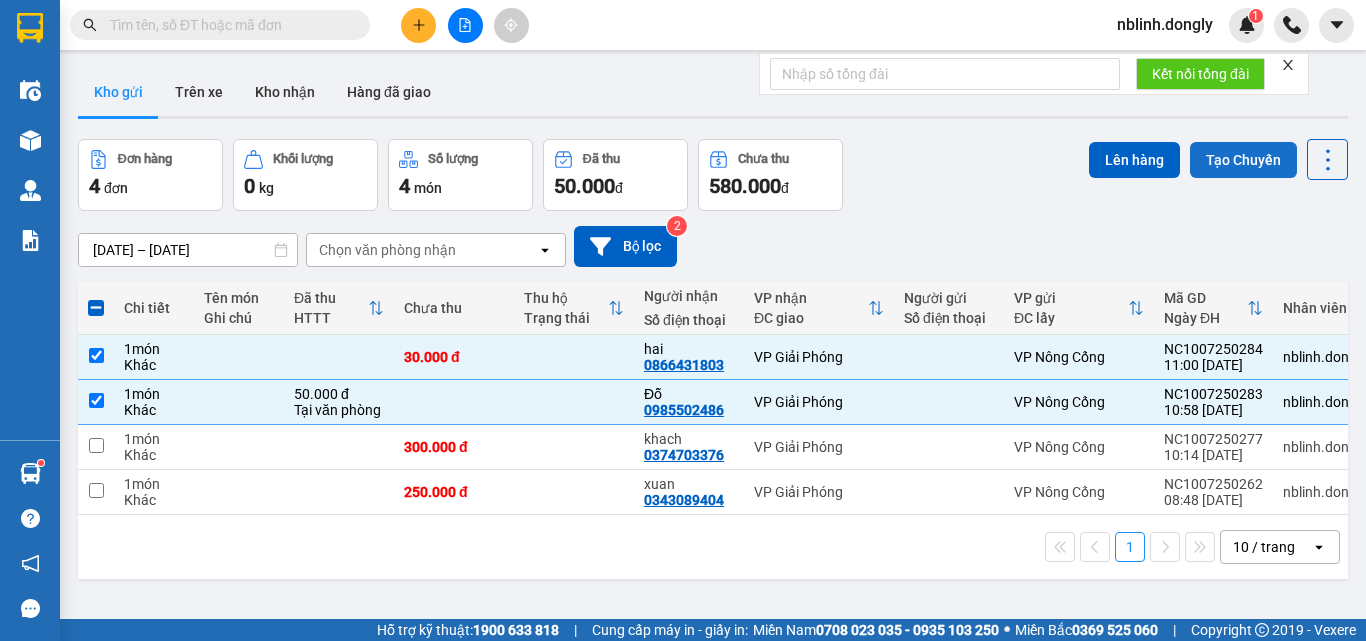 click on "Tạo Chuyến" at bounding box center [1243, 160] 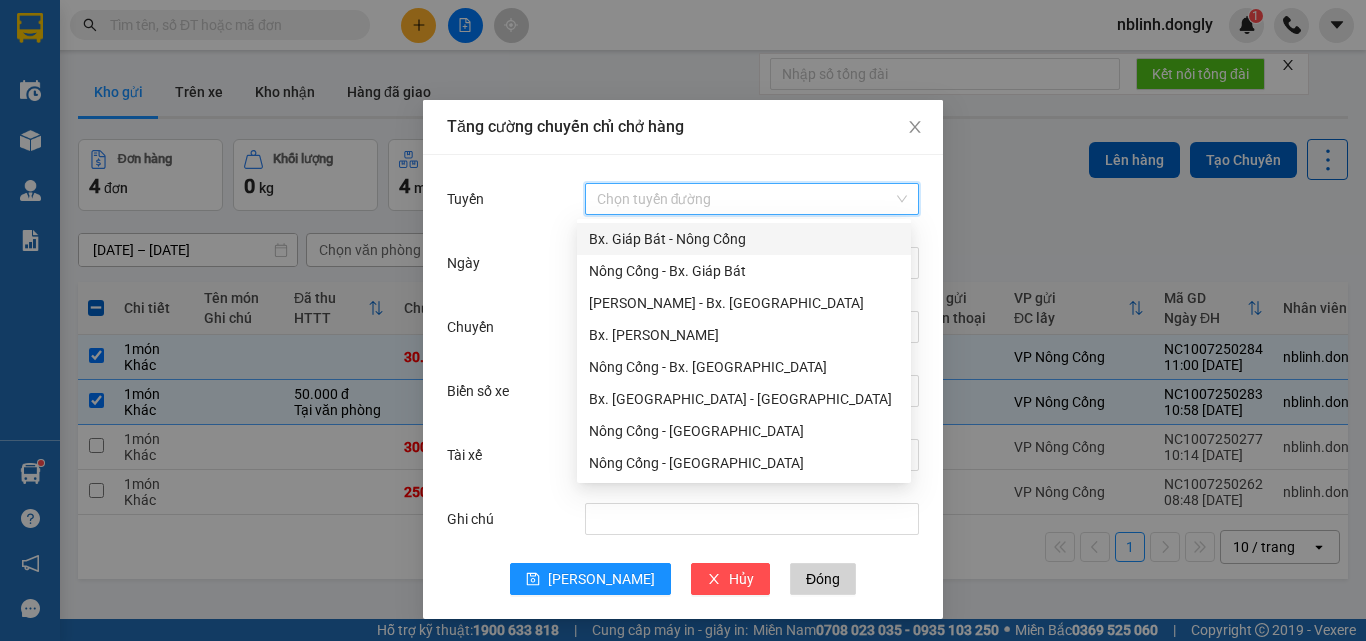 click on "Tuyến" at bounding box center [745, 199] 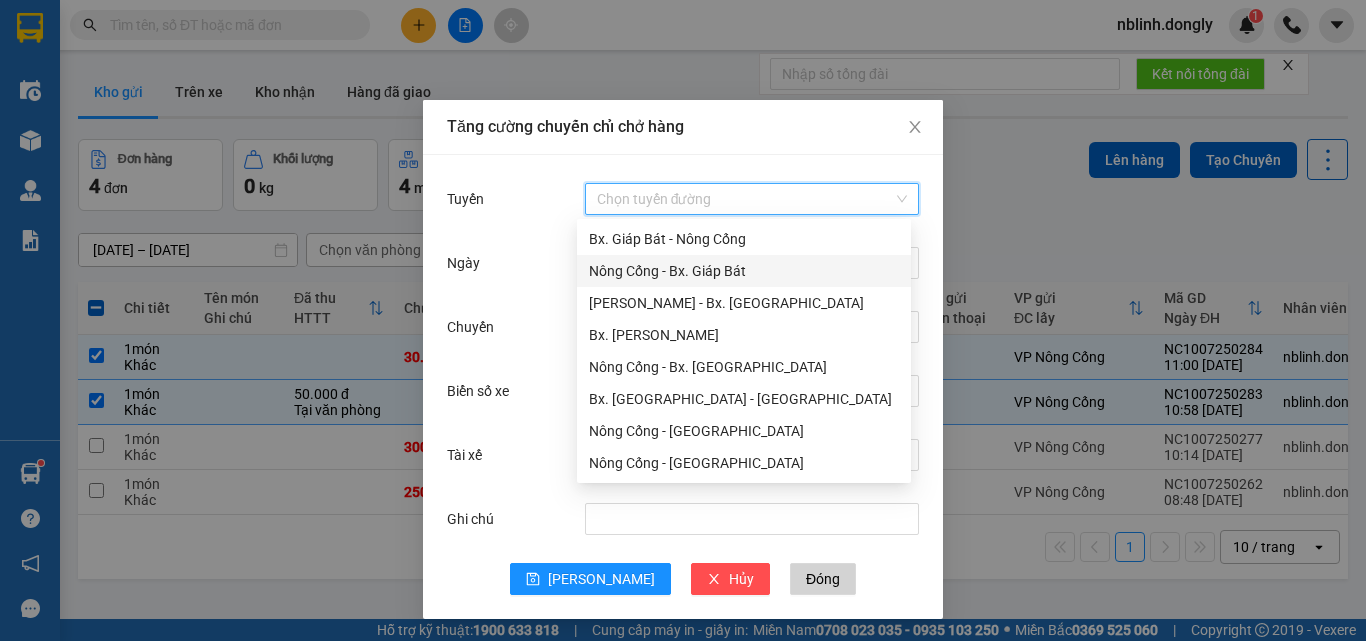 drag, startPoint x: 693, startPoint y: 272, endPoint x: 729, endPoint y: 431, distance: 163.02454 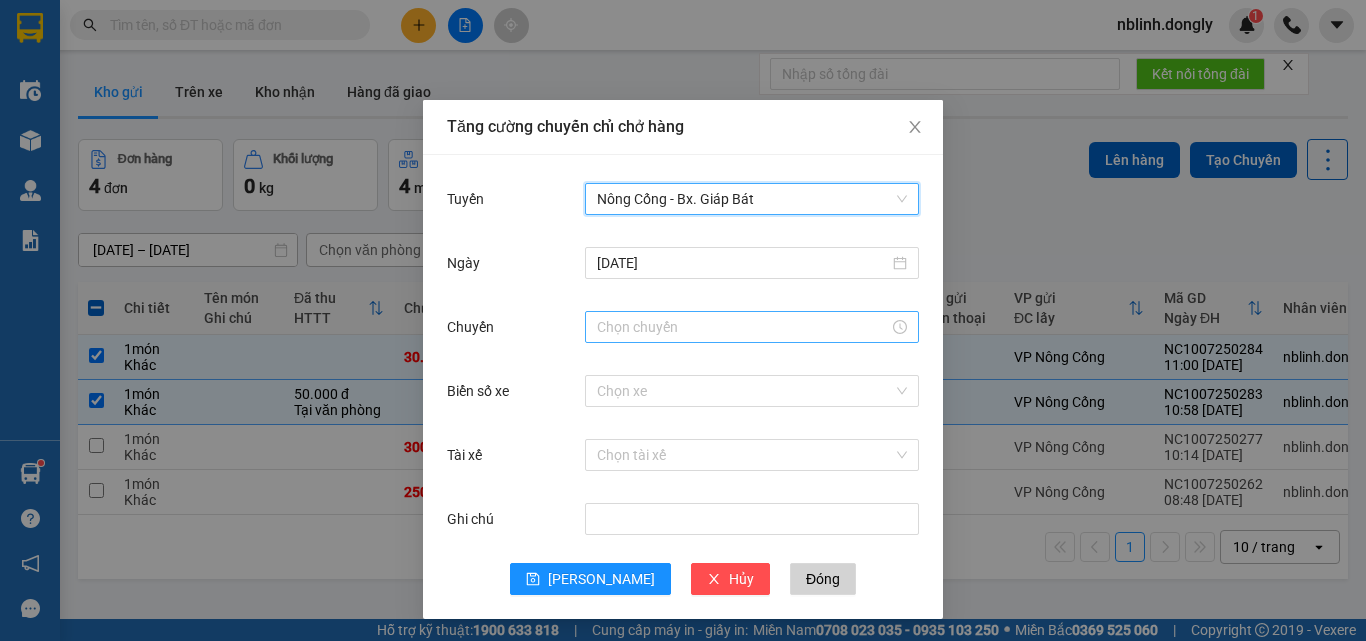 click on "Chuyến" at bounding box center (743, 327) 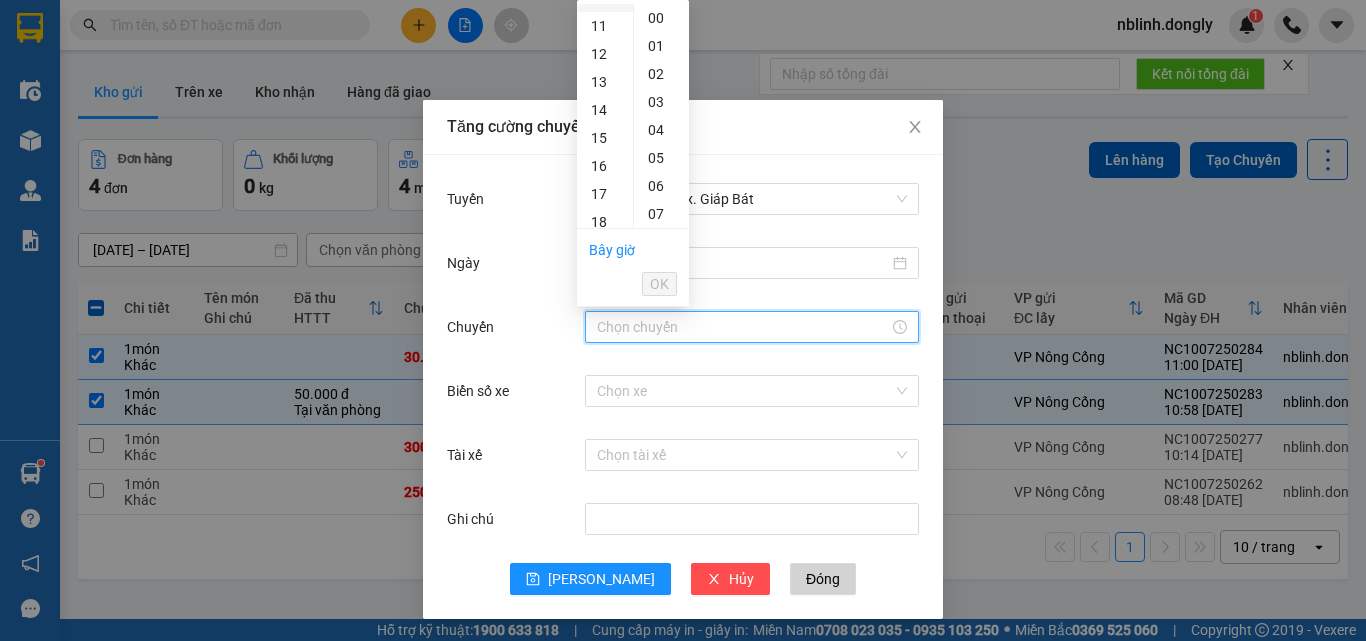 scroll, scrollTop: 200, scrollLeft: 0, axis: vertical 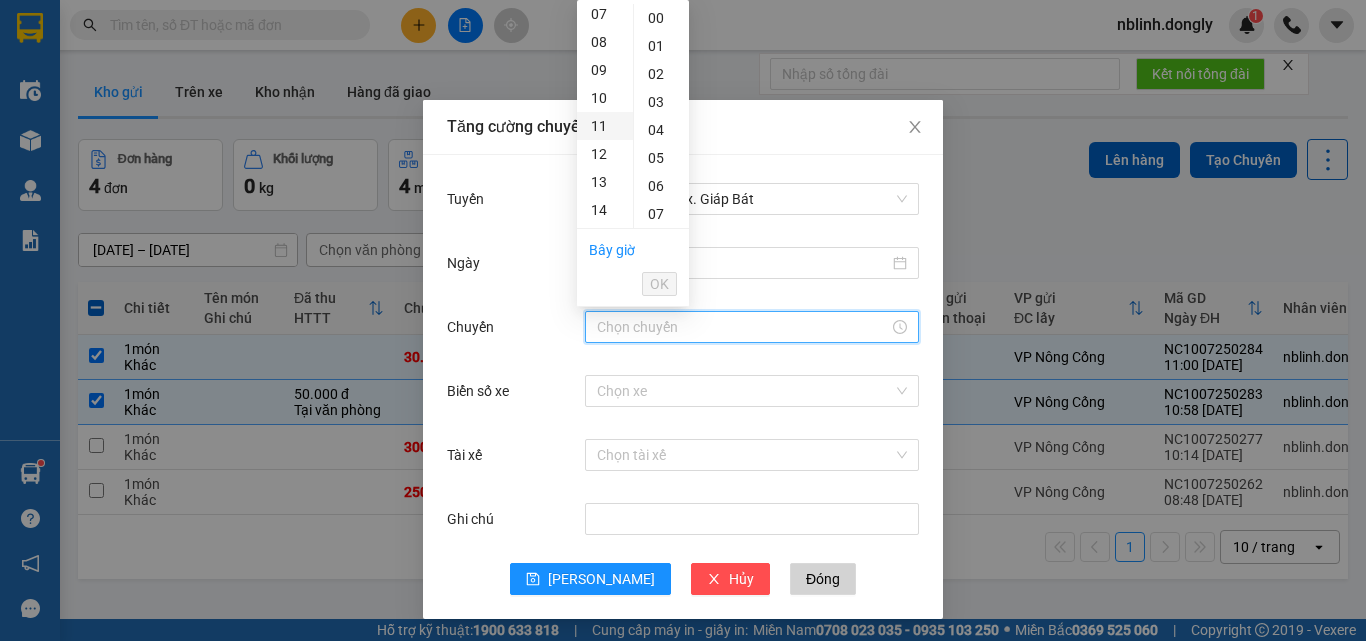 click on "11" at bounding box center (605, 126) 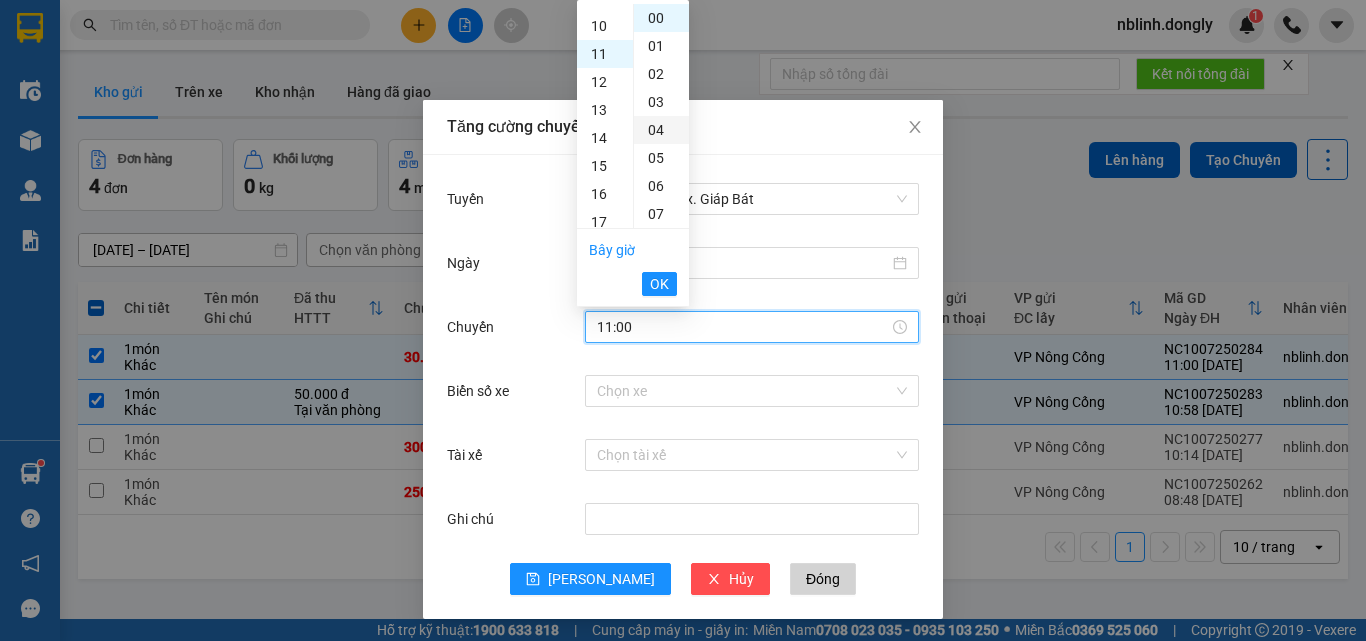 scroll, scrollTop: 308, scrollLeft: 0, axis: vertical 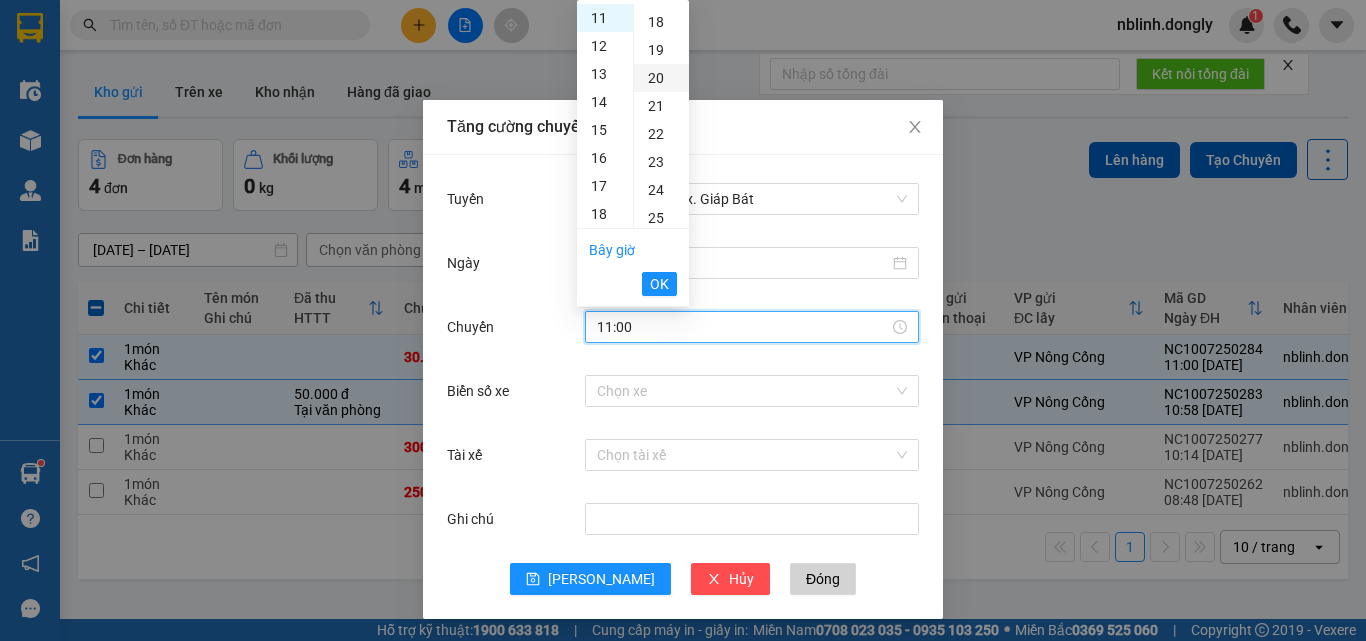 click on "20" at bounding box center [661, 78] 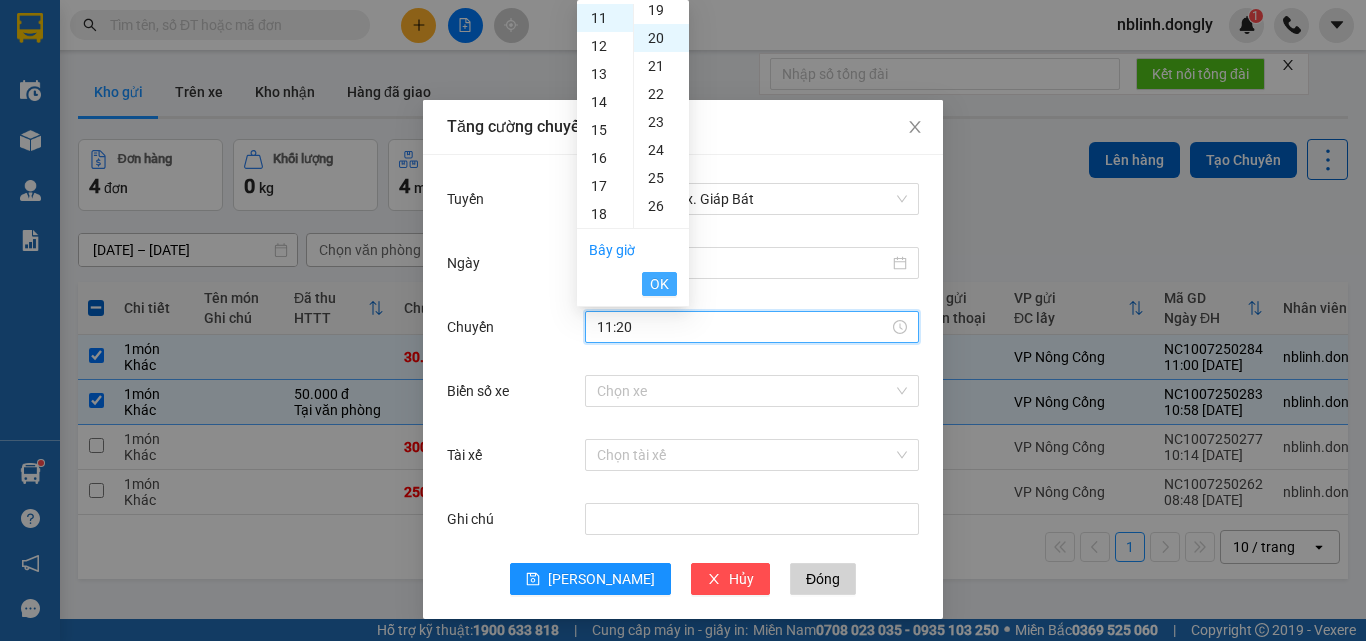 scroll, scrollTop: 560, scrollLeft: 0, axis: vertical 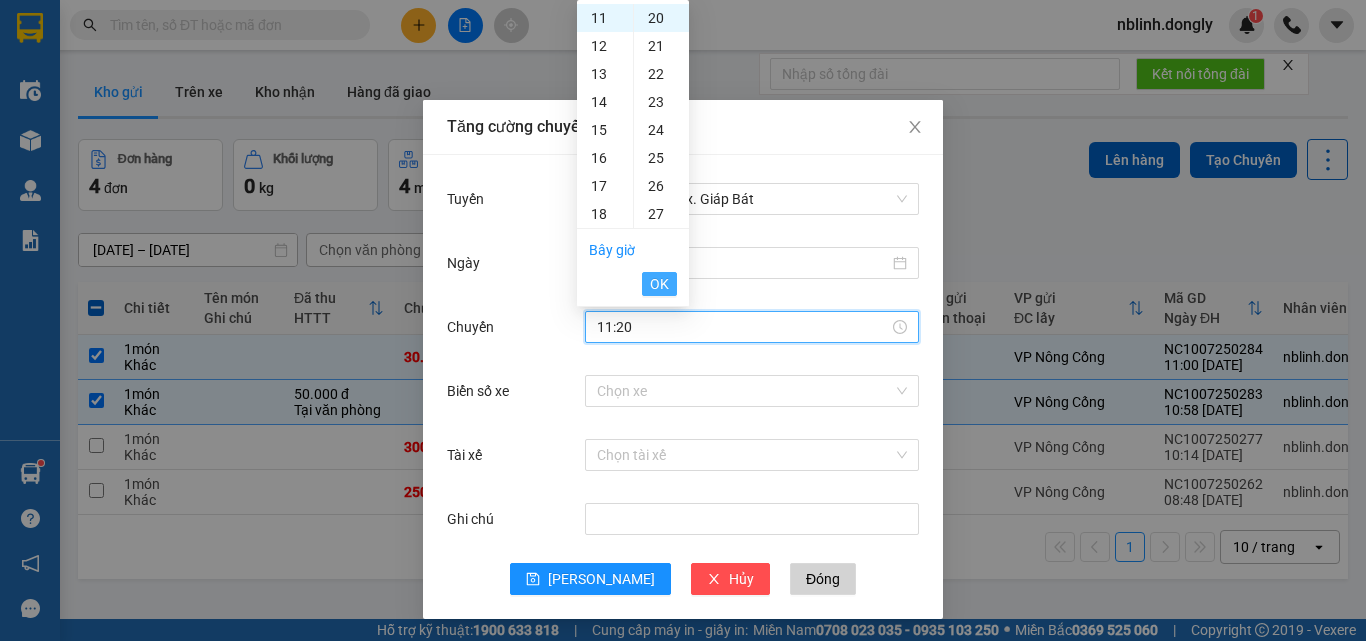 click on "OK" at bounding box center [659, 284] 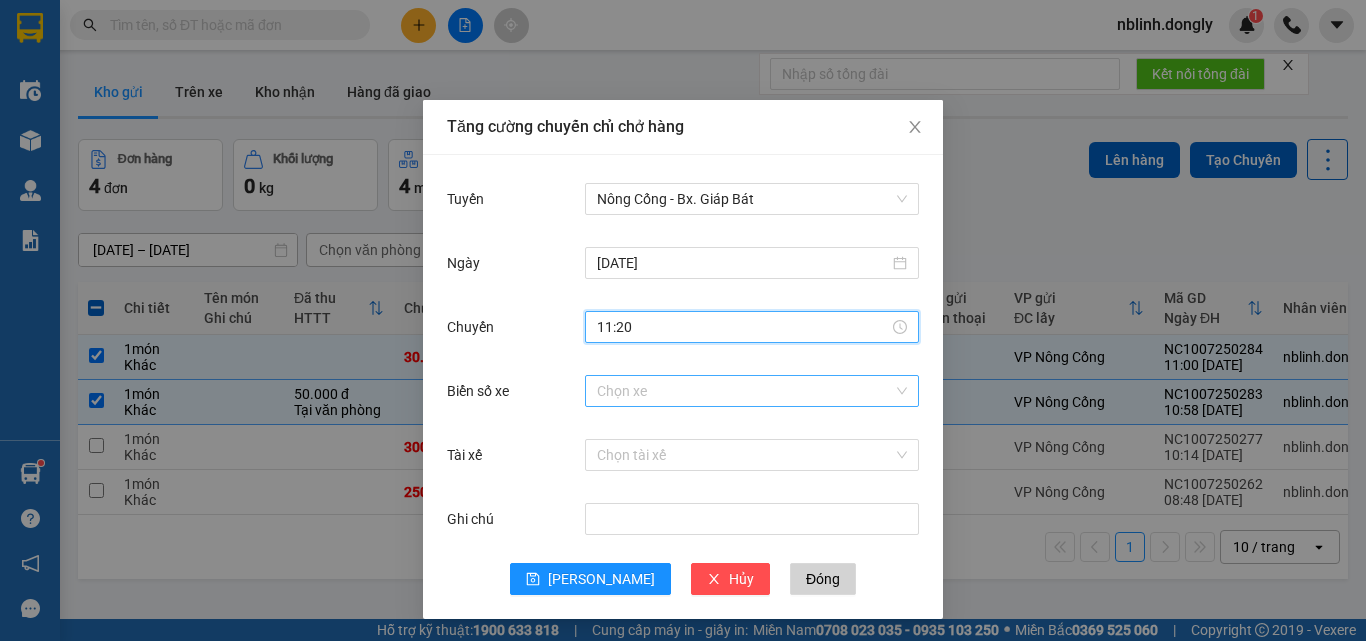 click on "Biển số xe" at bounding box center (745, 391) 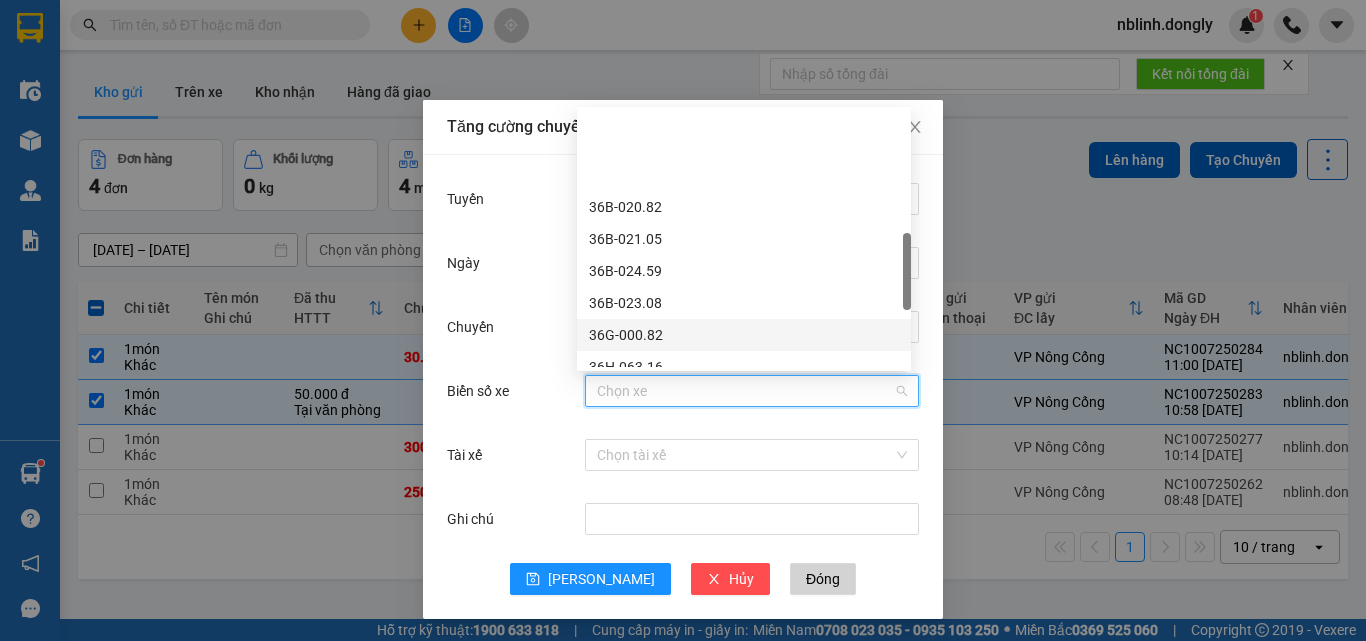 scroll, scrollTop: 500, scrollLeft: 0, axis: vertical 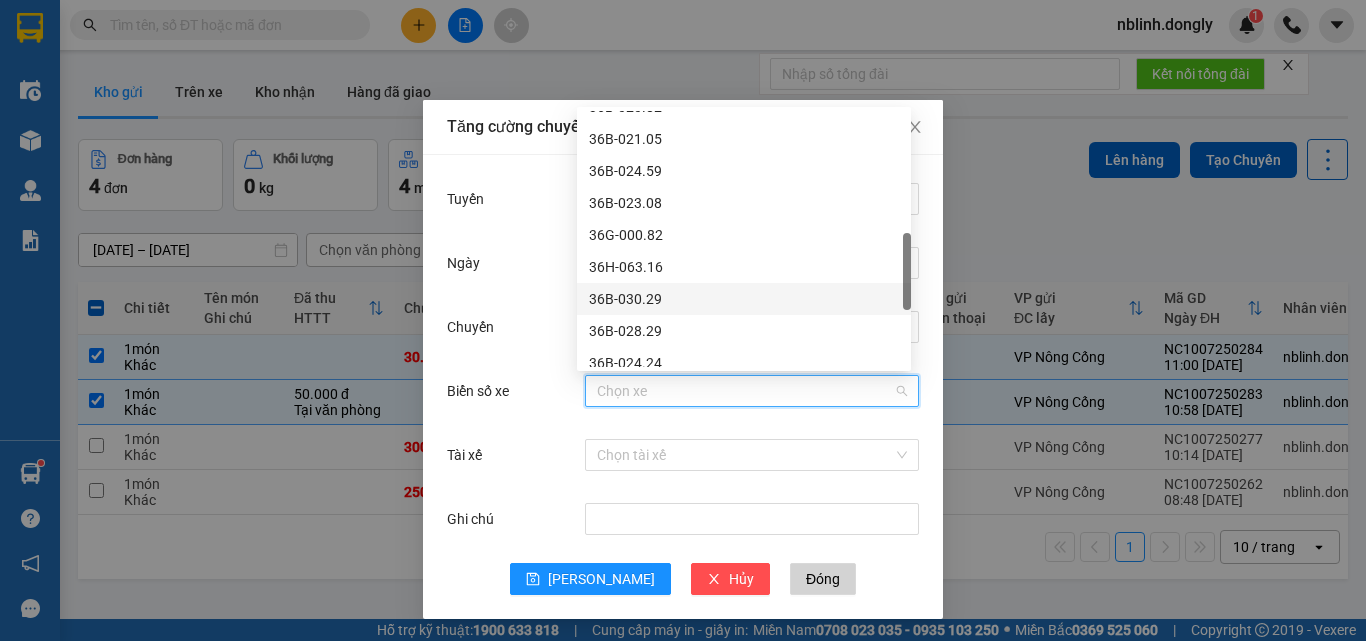 click on "36B-030.29" at bounding box center [744, 299] 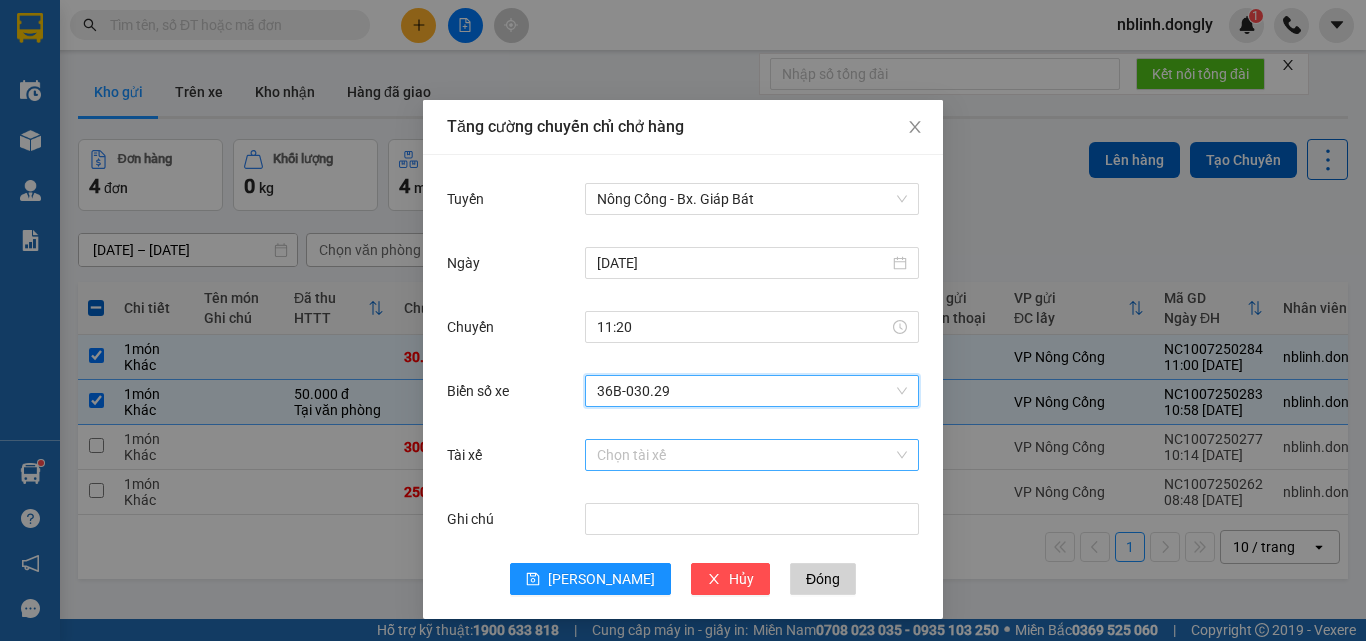 click on "Tài xế" at bounding box center (745, 455) 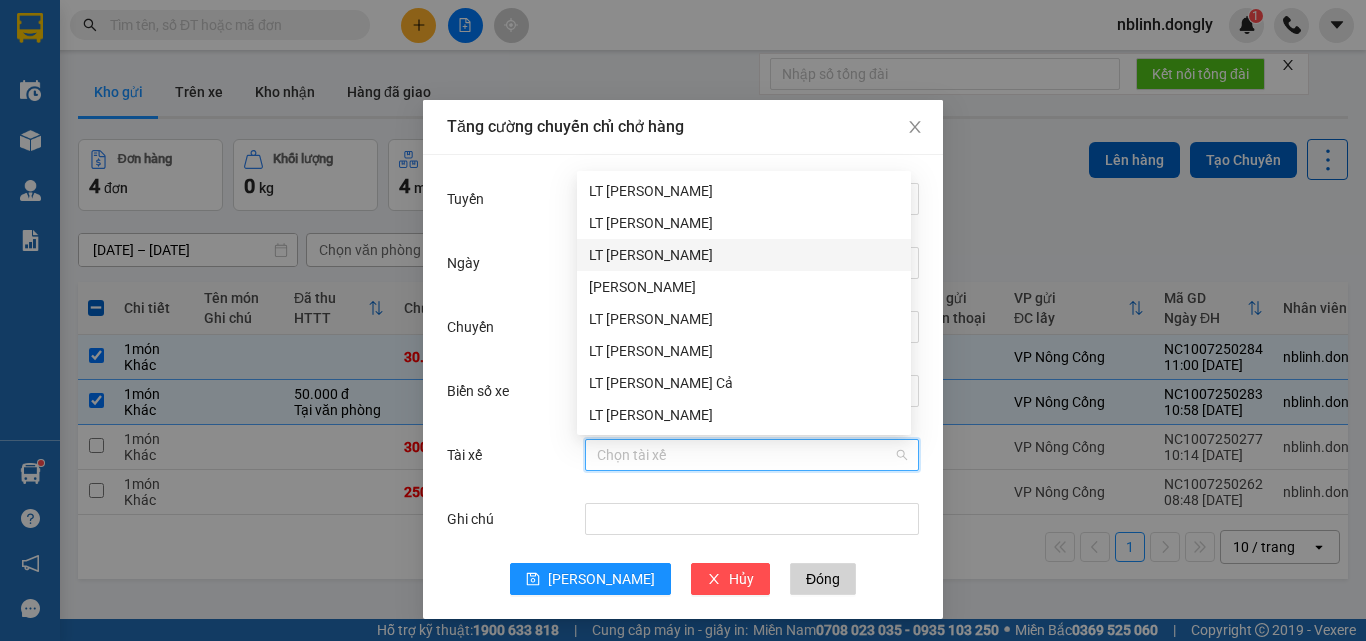 scroll, scrollTop: 200, scrollLeft: 0, axis: vertical 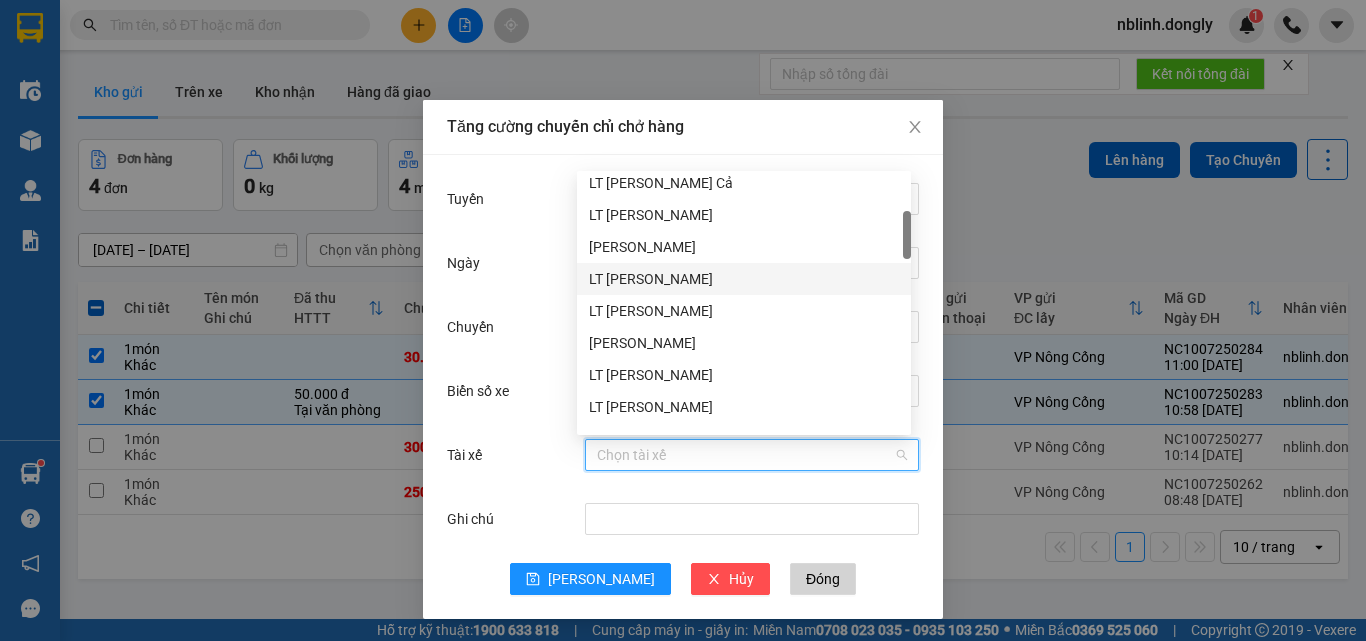 click on "LT [PERSON_NAME]" at bounding box center (744, 279) 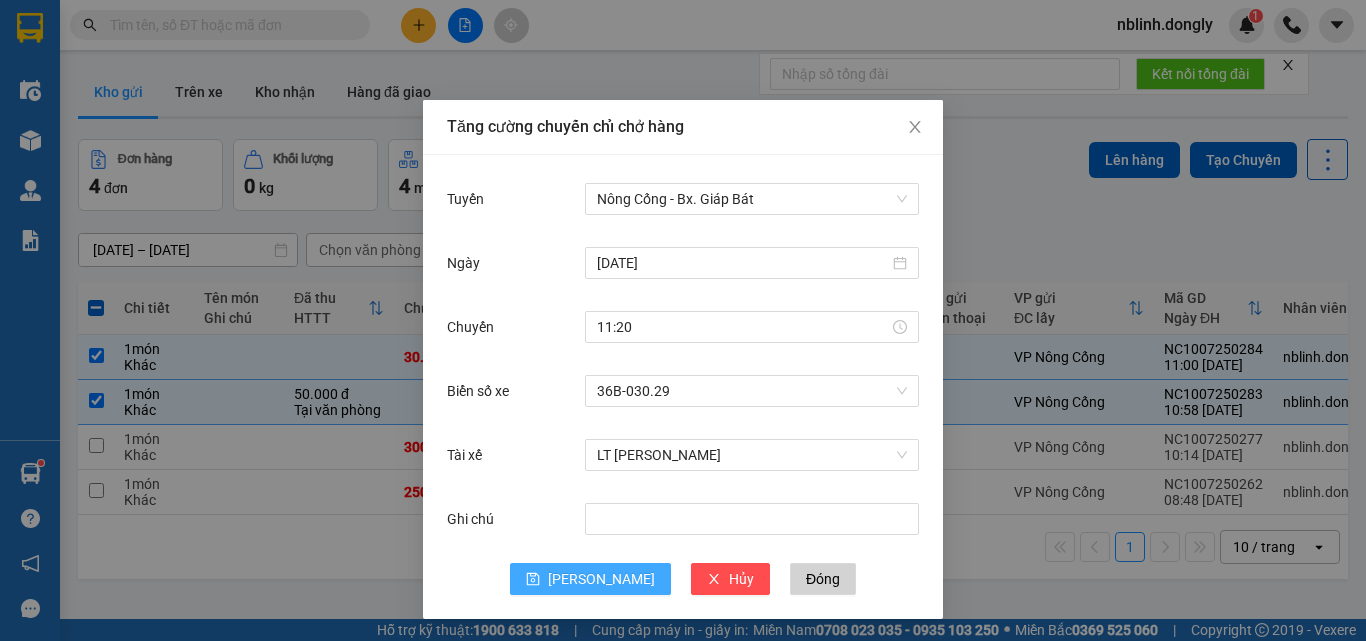 click on "[PERSON_NAME]" at bounding box center [601, 579] 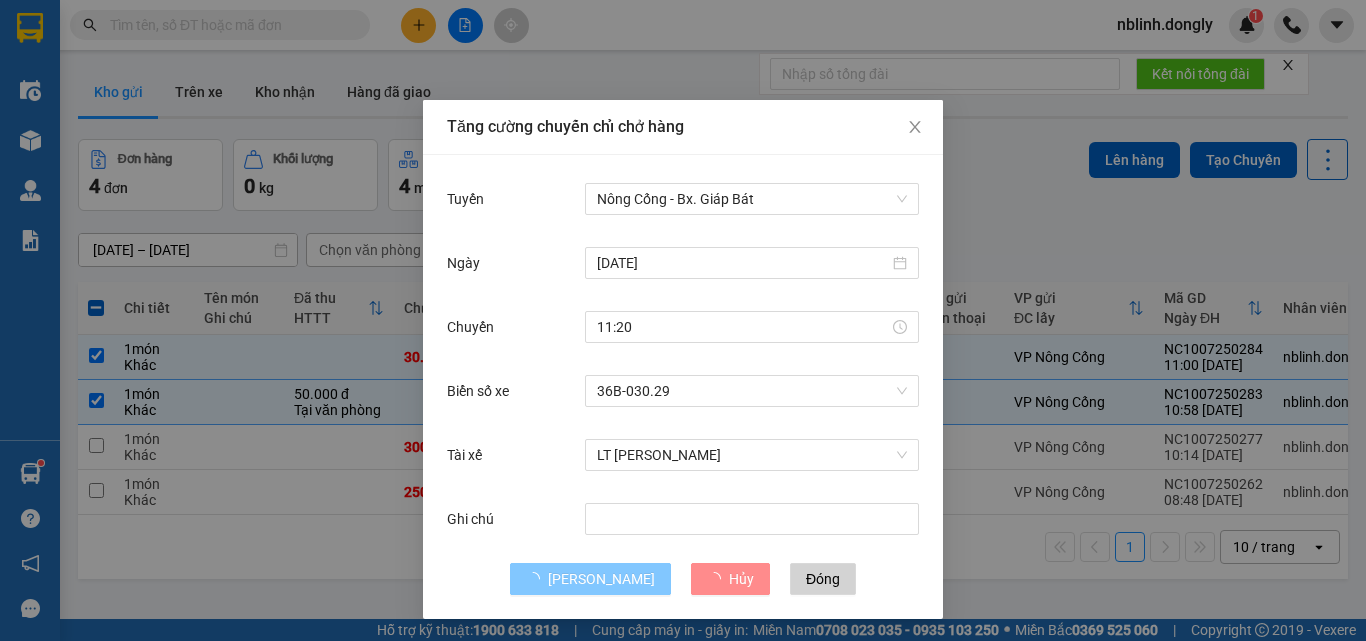 type 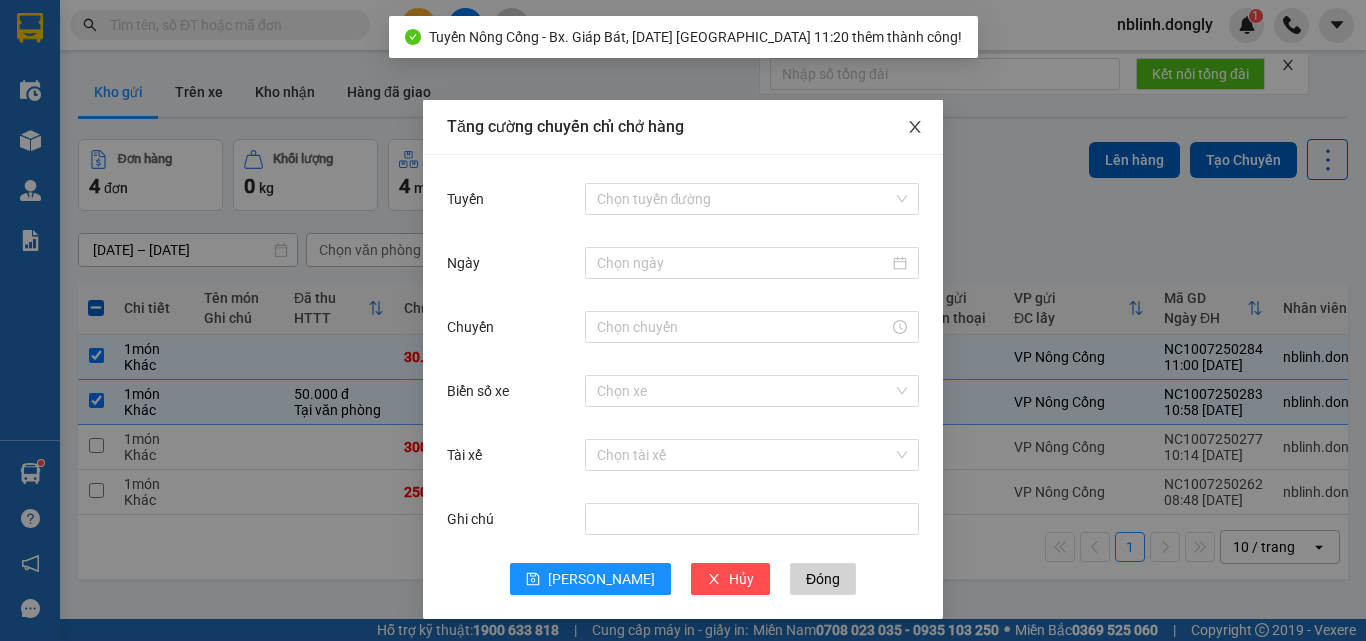 click at bounding box center (915, 128) 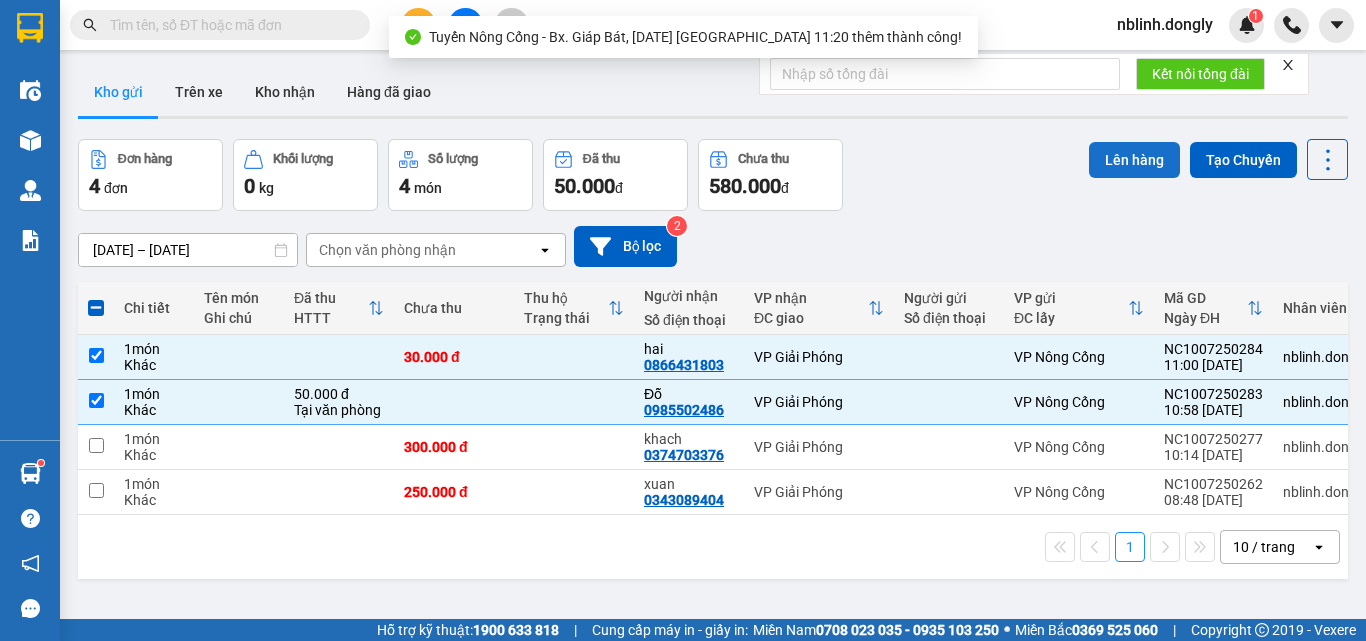 click on "Lên hàng" at bounding box center [1134, 160] 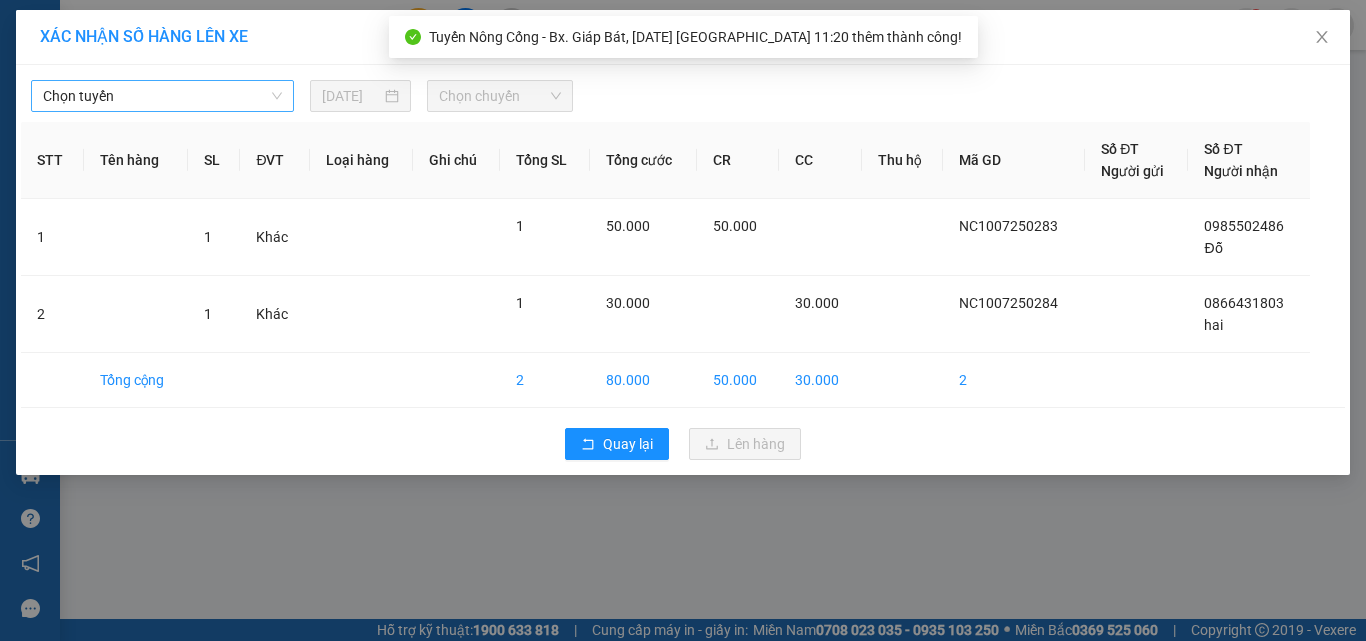 drag, startPoint x: 105, startPoint y: 92, endPoint x: 112, endPoint y: 102, distance: 12.206555 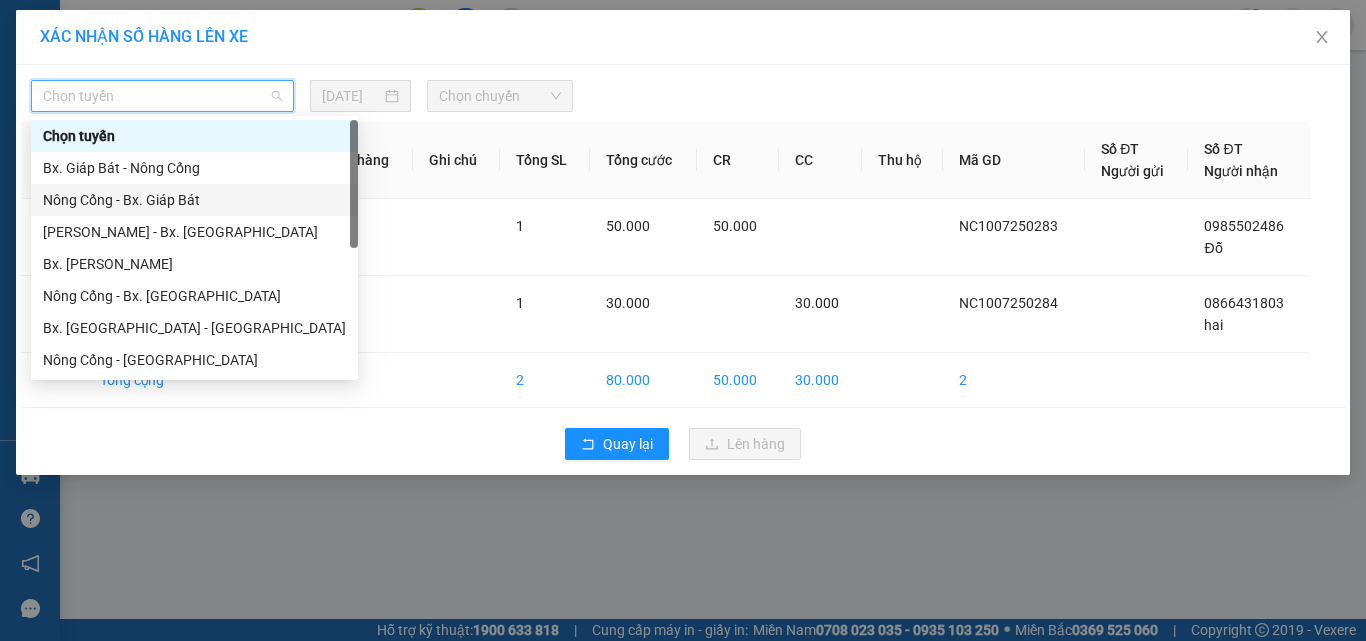 click on "Nông Cống - Bx. Giáp Bát" at bounding box center (194, 200) 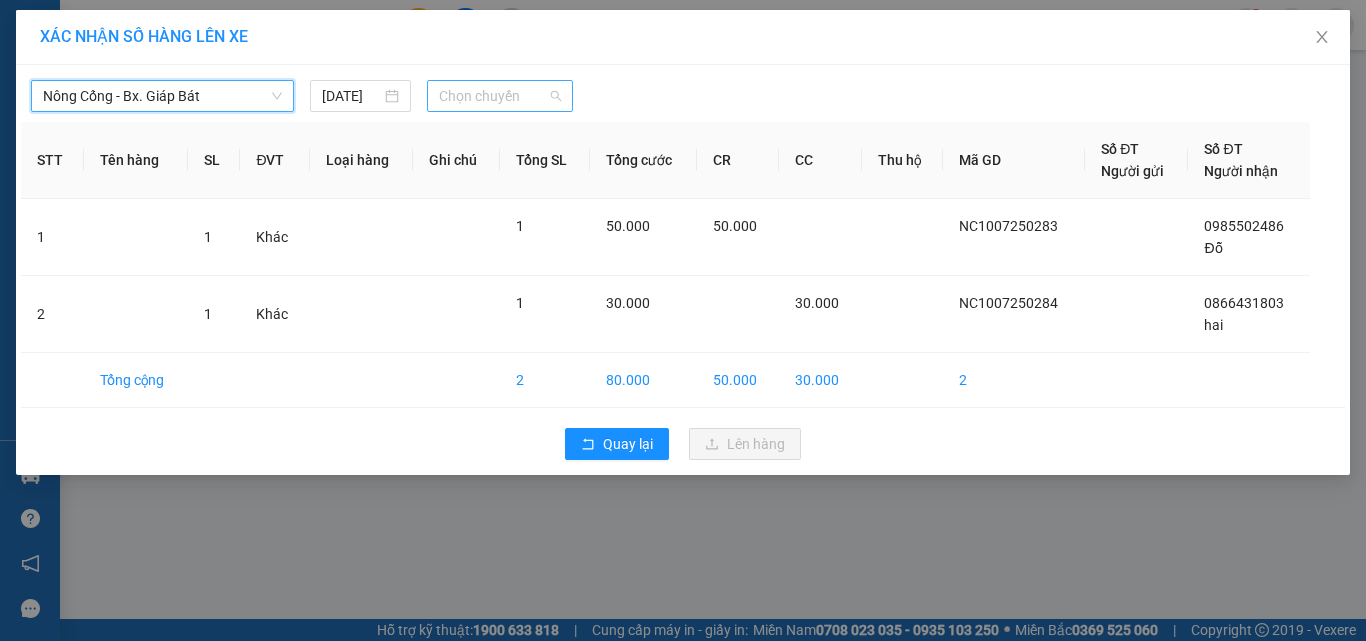 click on "Chọn chuyến" at bounding box center (500, 96) 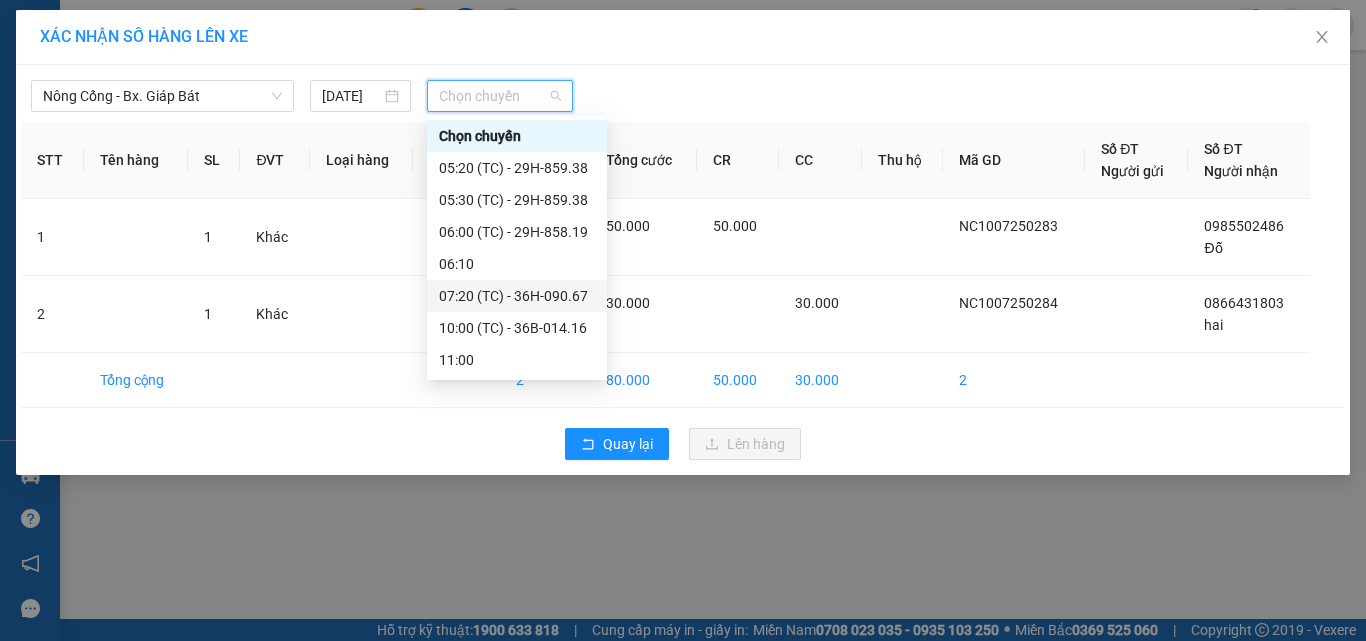 scroll, scrollTop: 32, scrollLeft: 0, axis: vertical 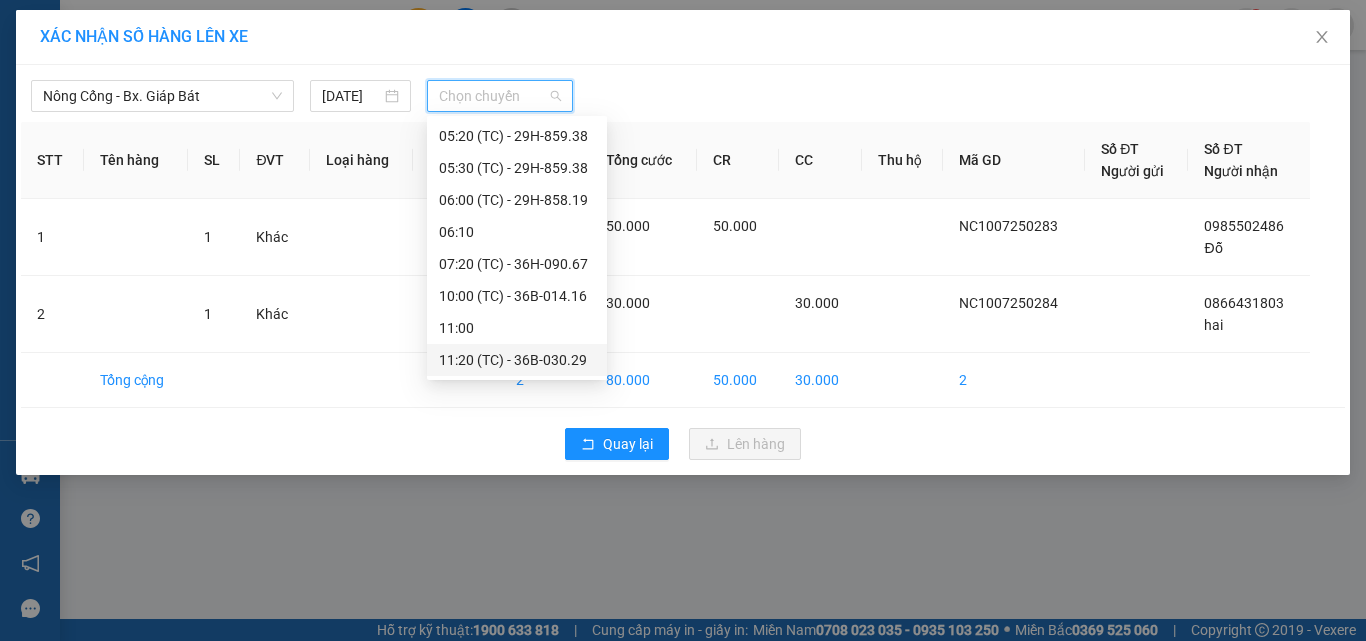 click on "11:20   (TC)   - 36B-030.29" at bounding box center (517, 360) 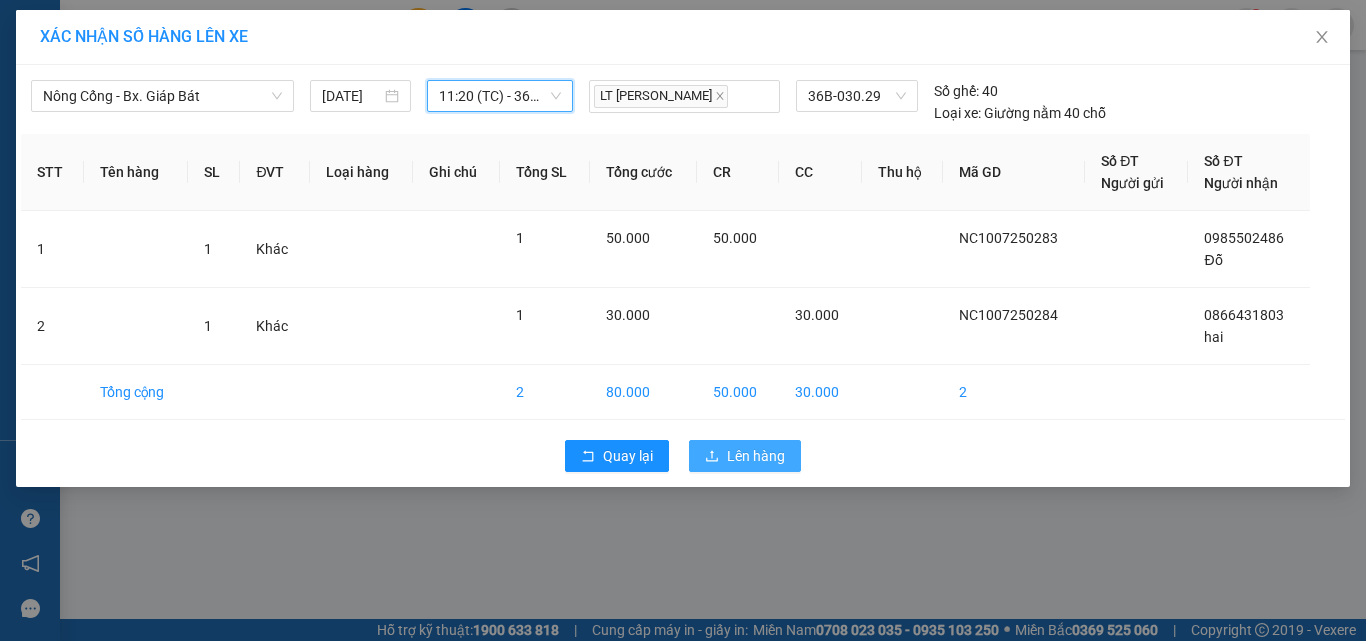 click on "Lên hàng" at bounding box center (756, 456) 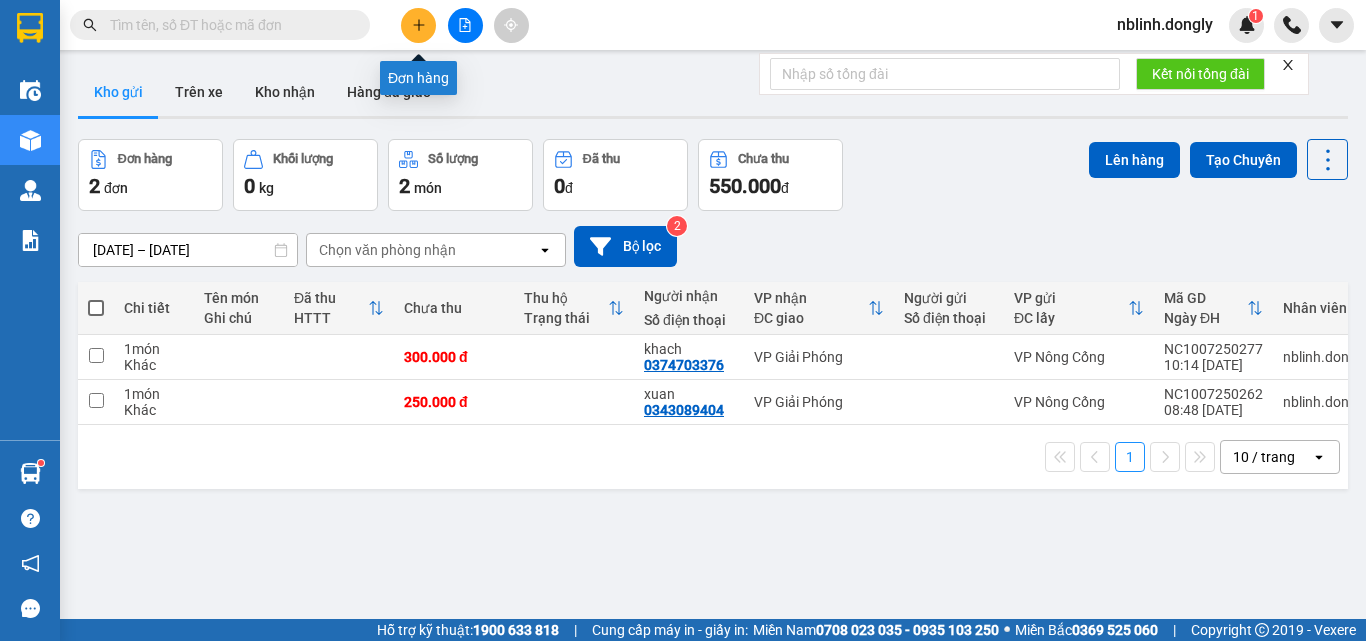 click at bounding box center (418, 25) 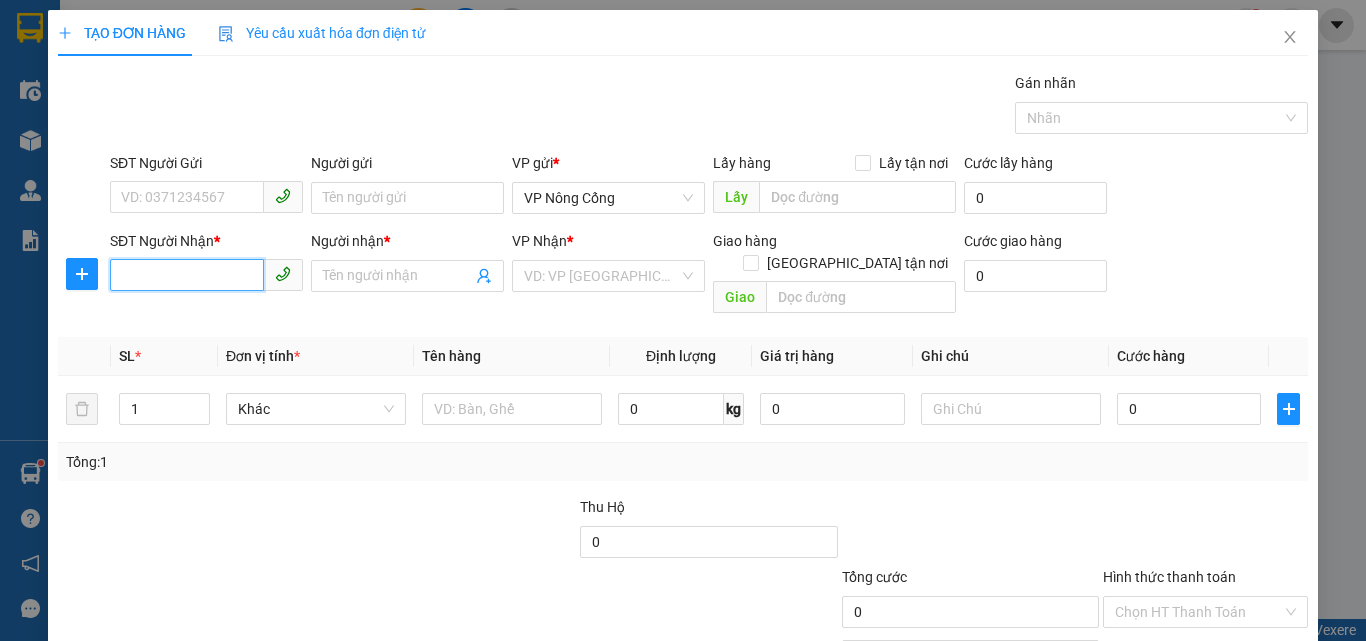 click on "SĐT Người Nhận  *" at bounding box center [187, 275] 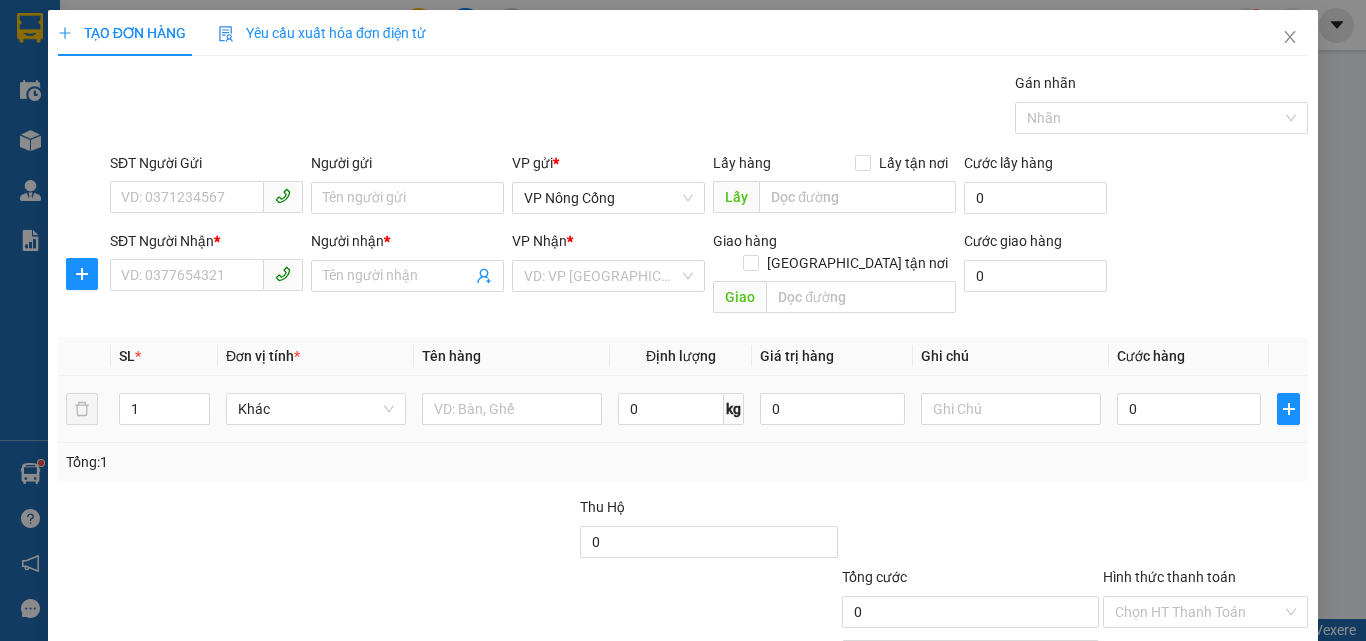 drag, startPoint x: 102, startPoint y: 385, endPoint x: 126, endPoint y: 407, distance: 32.55764 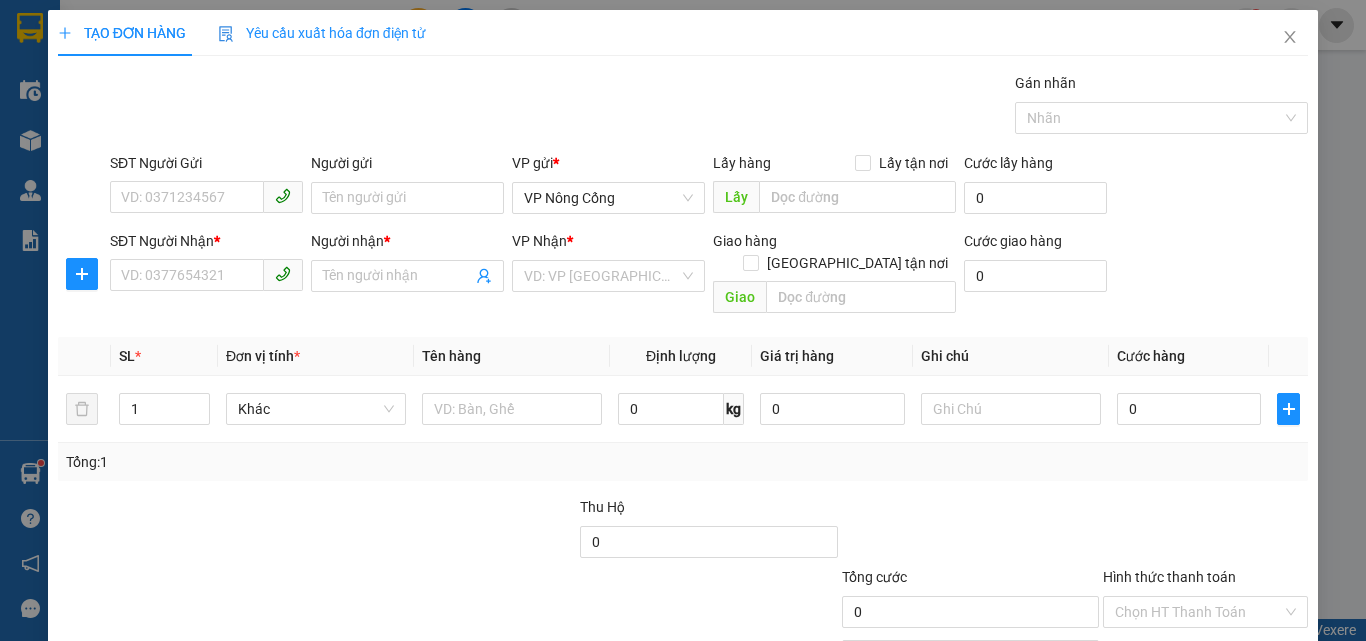 drag, startPoint x: 127, startPoint y: 408, endPoint x: 0, endPoint y: 660, distance: 282.1932 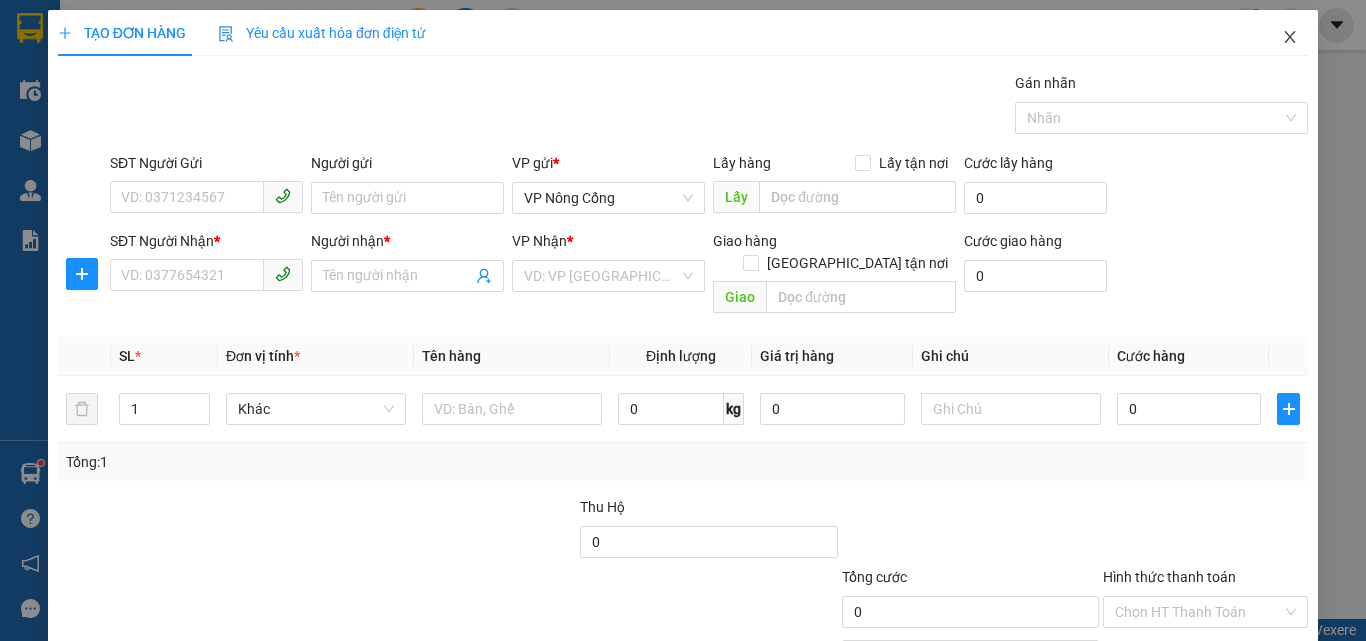 click 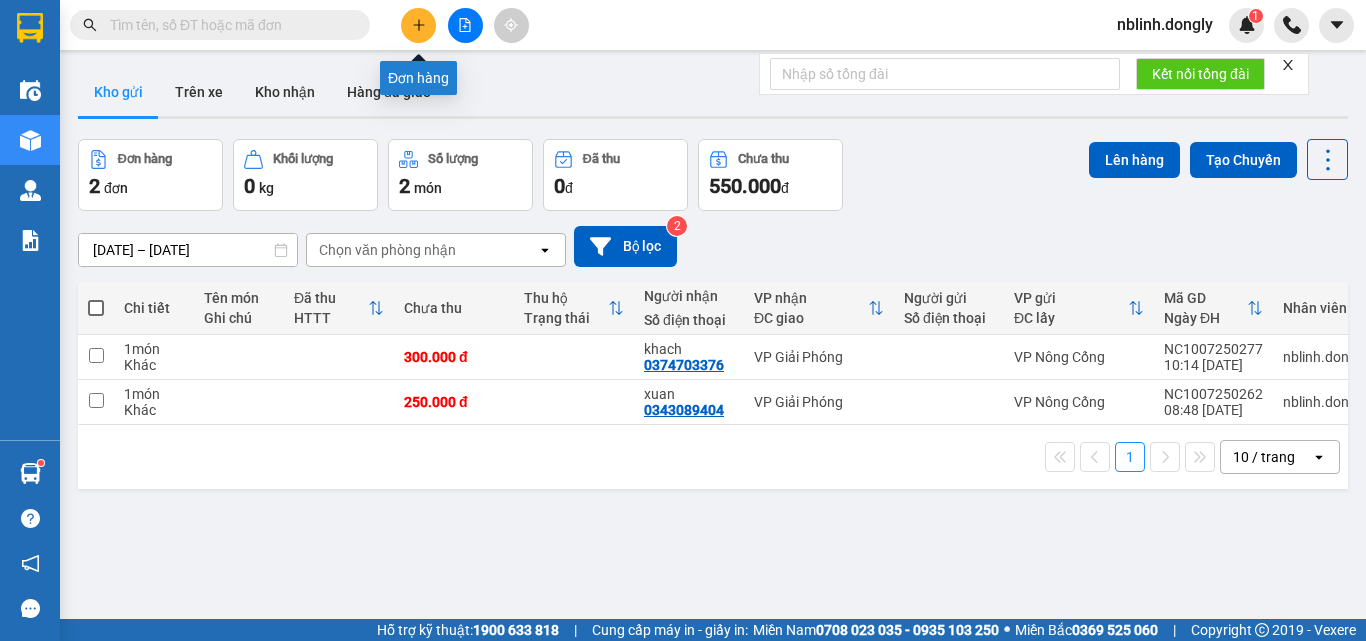 click 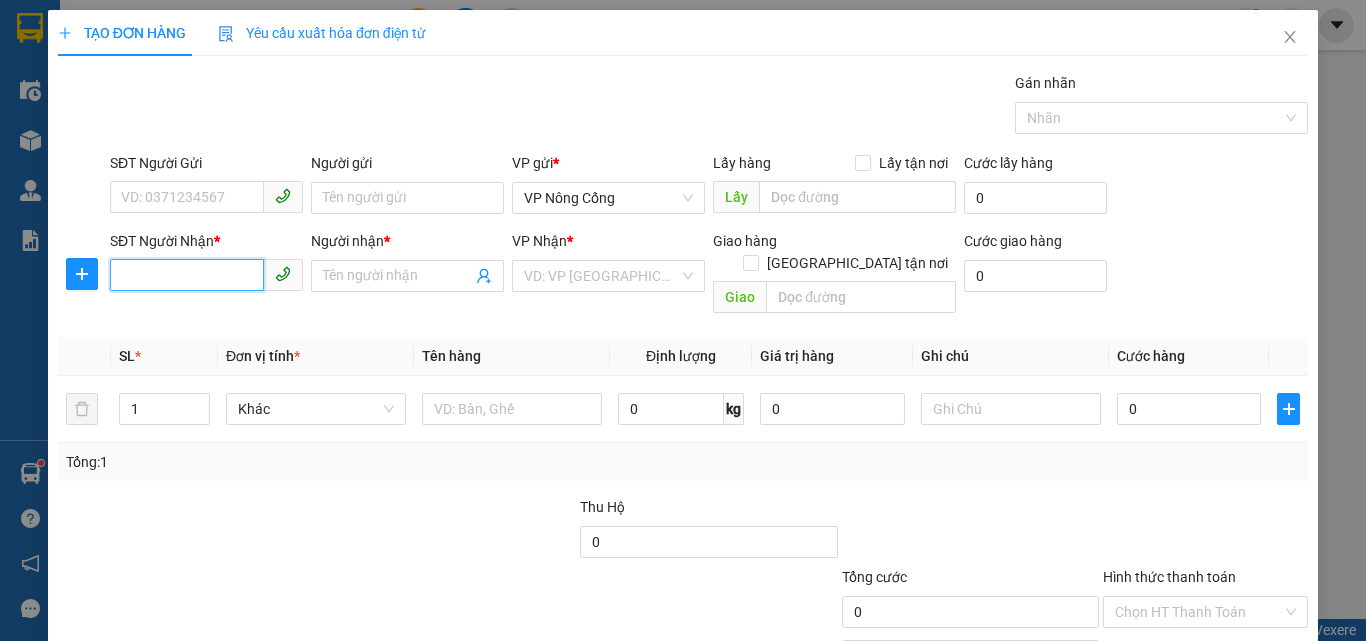 click on "SĐT Người Nhận  *" at bounding box center (187, 275) 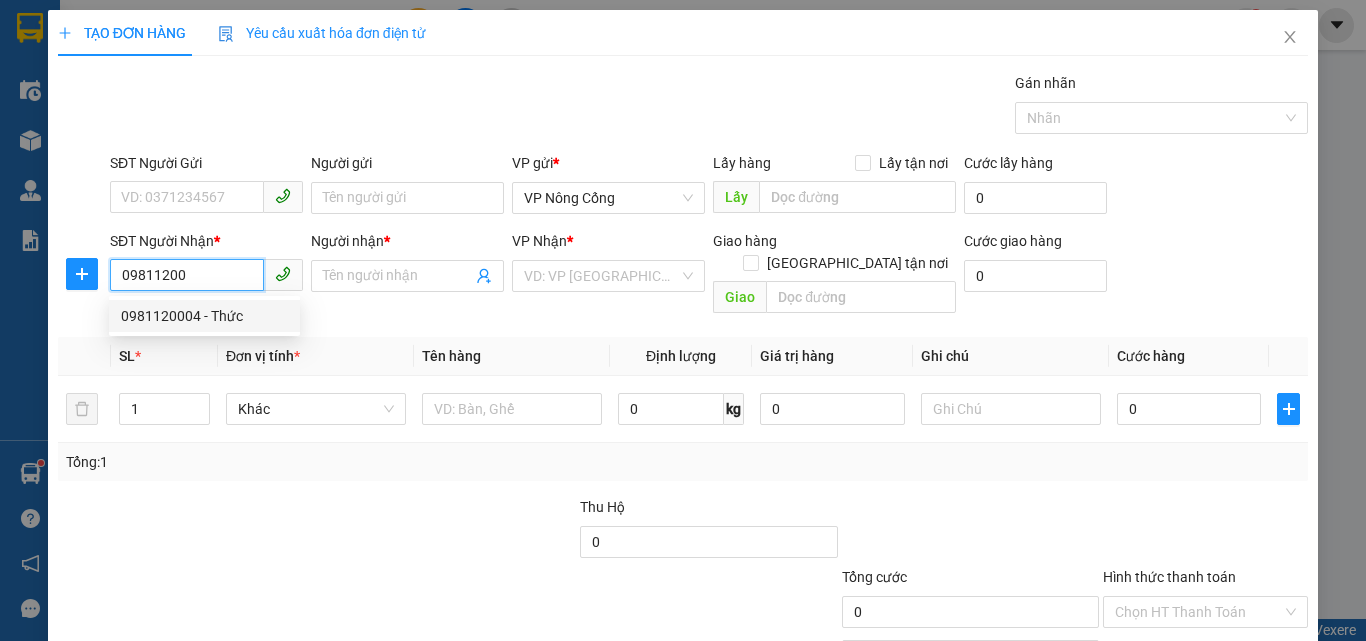 click on "0981120004 - Thức" at bounding box center (204, 316) 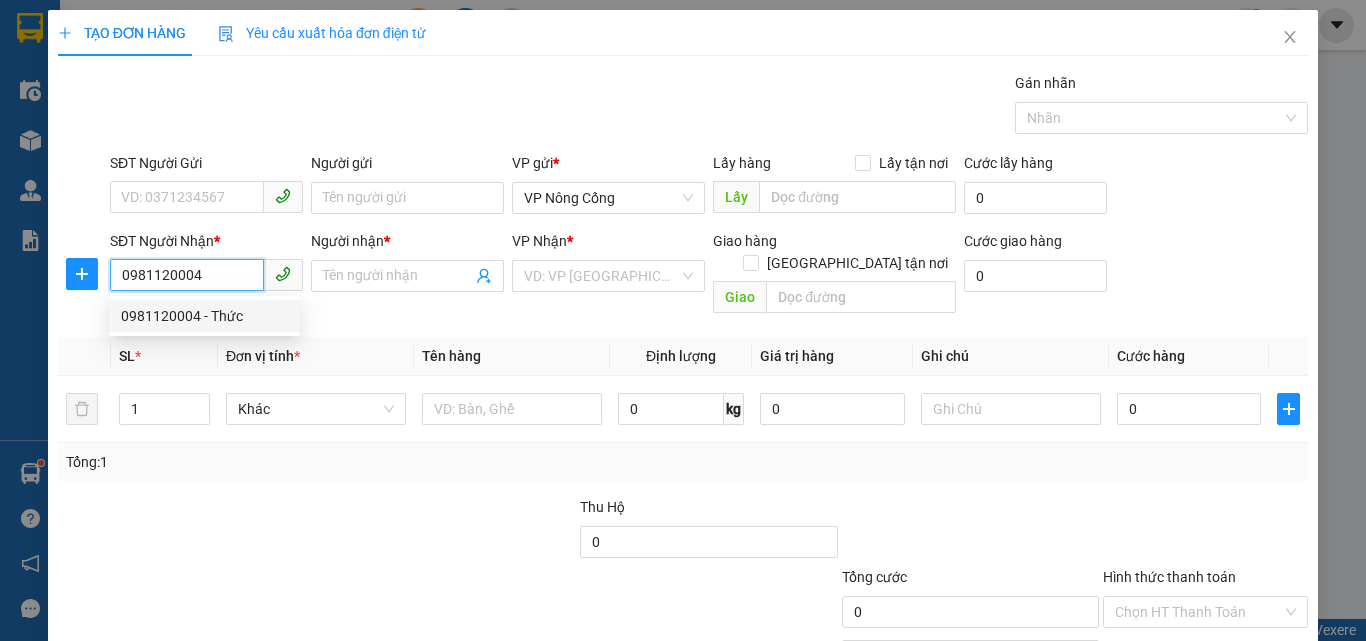 type on "Thức" 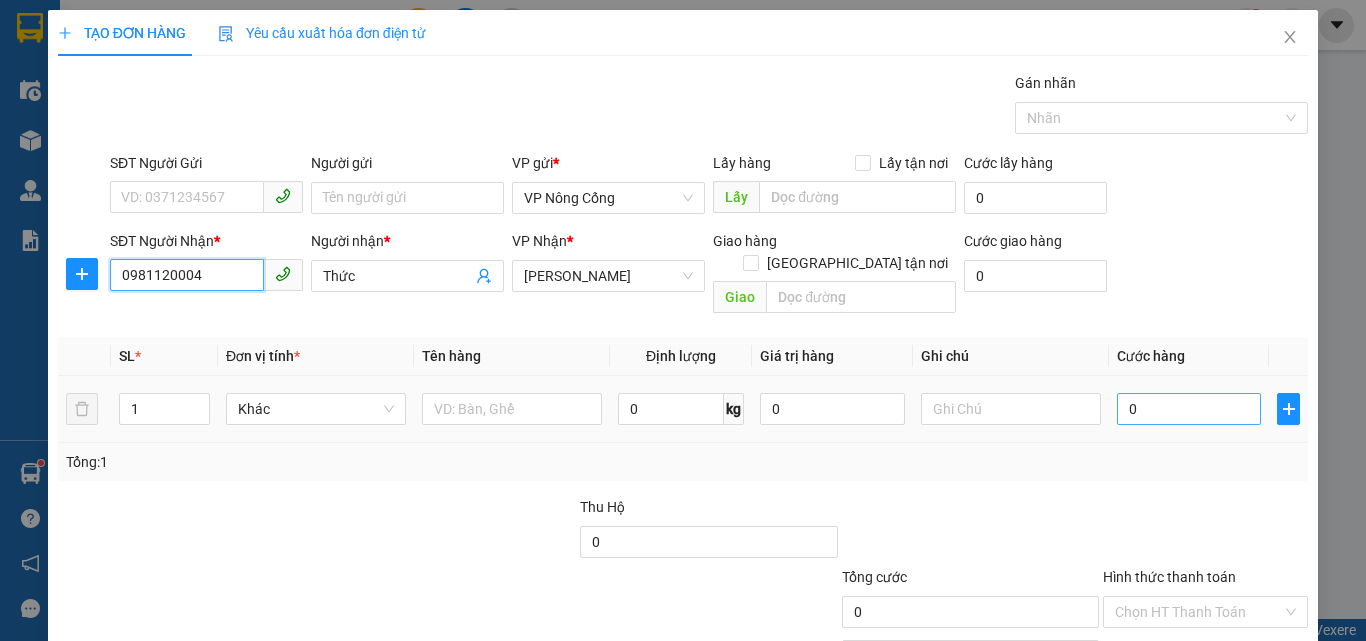 type on "0981120004" 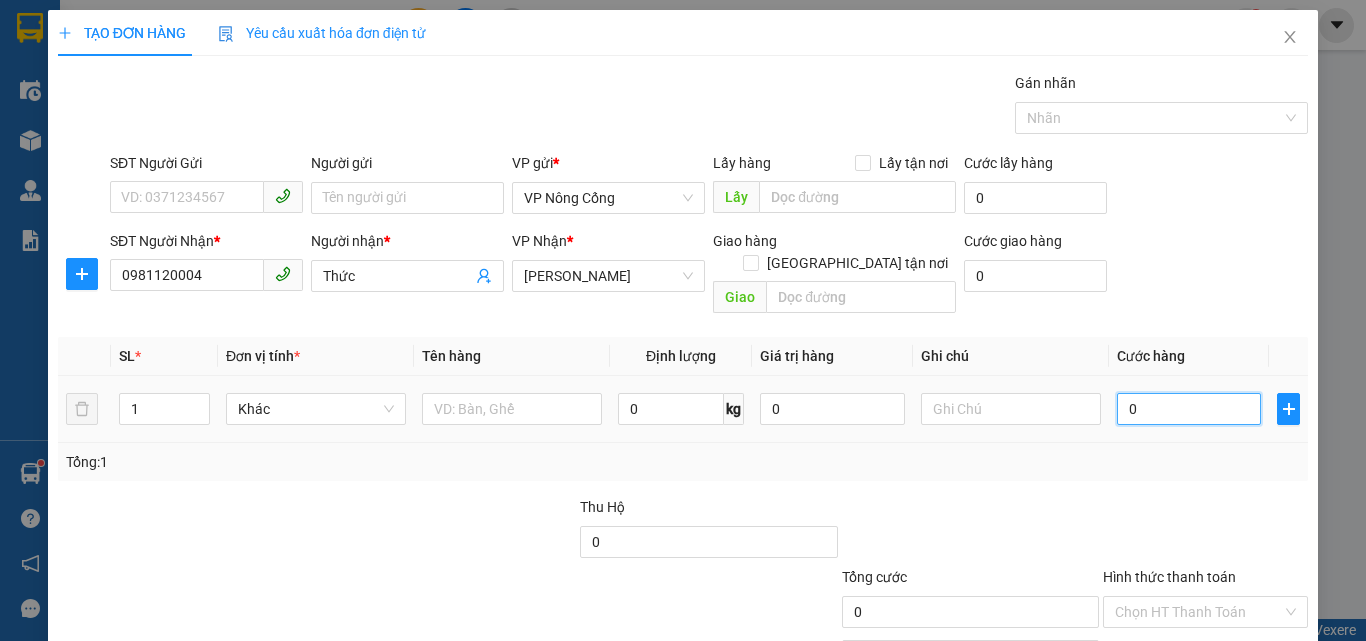 click on "0" at bounding box center [1189, 409] 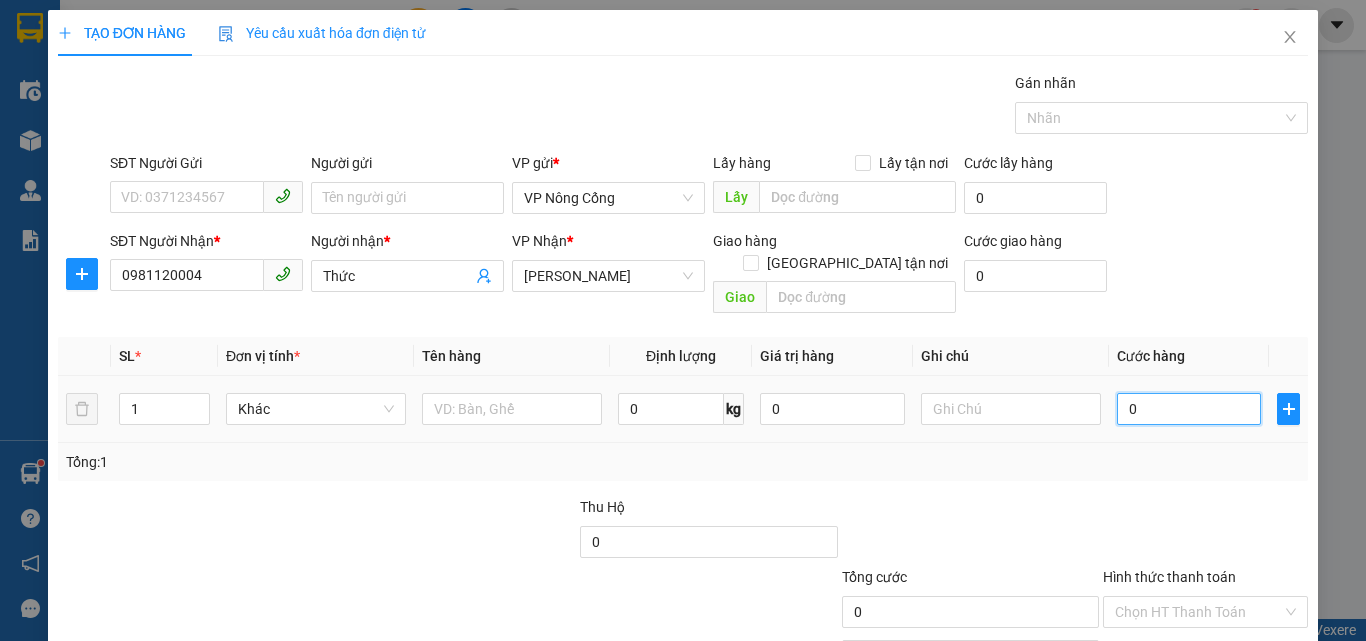 type on "5" 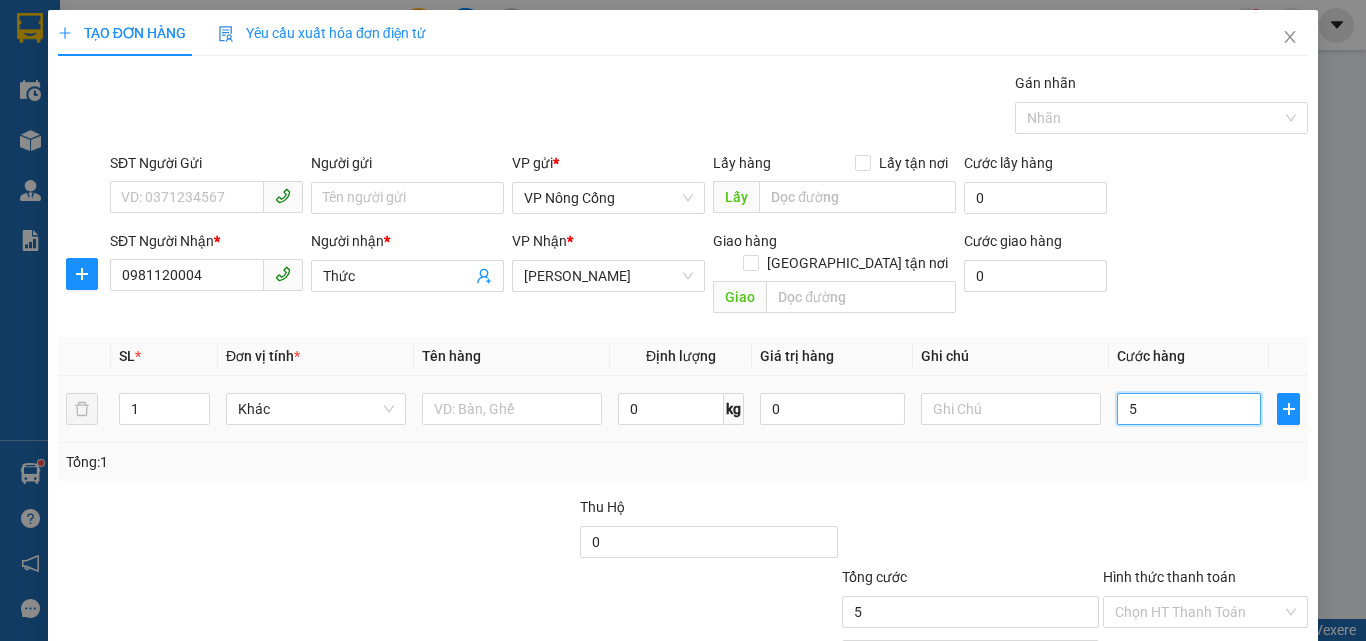 type on "50" 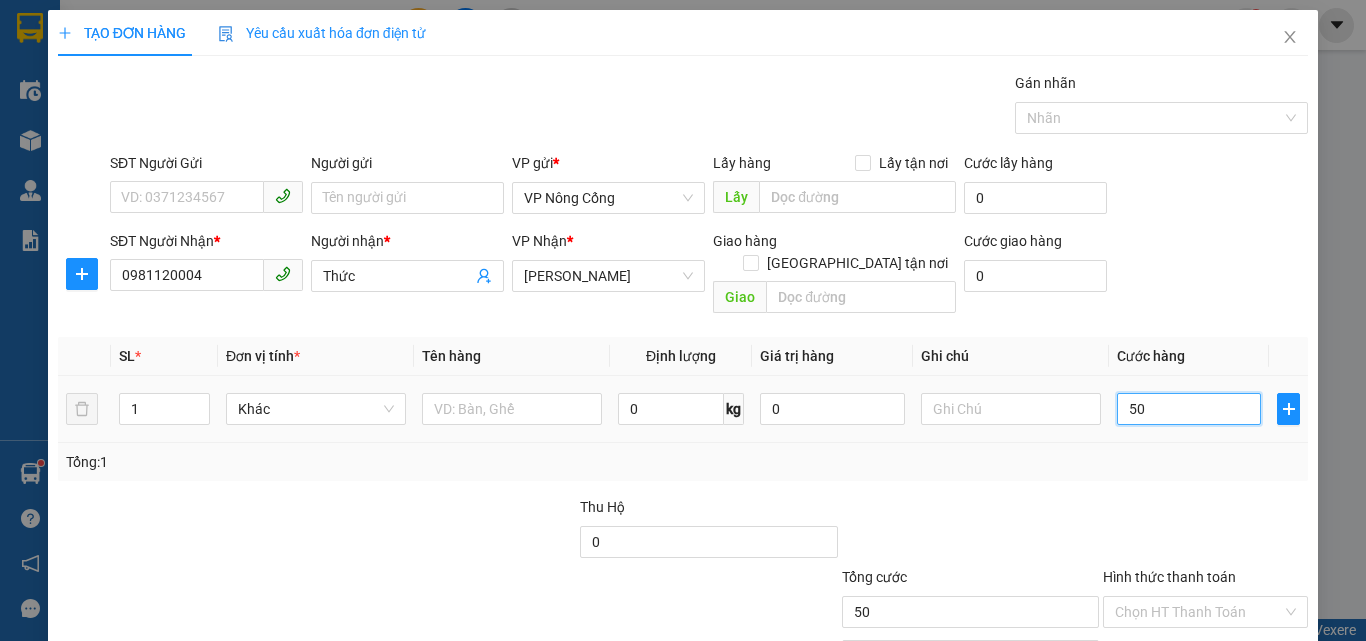 scroll, scrollTop: 99, scrollLeft: 0, axis: vertical 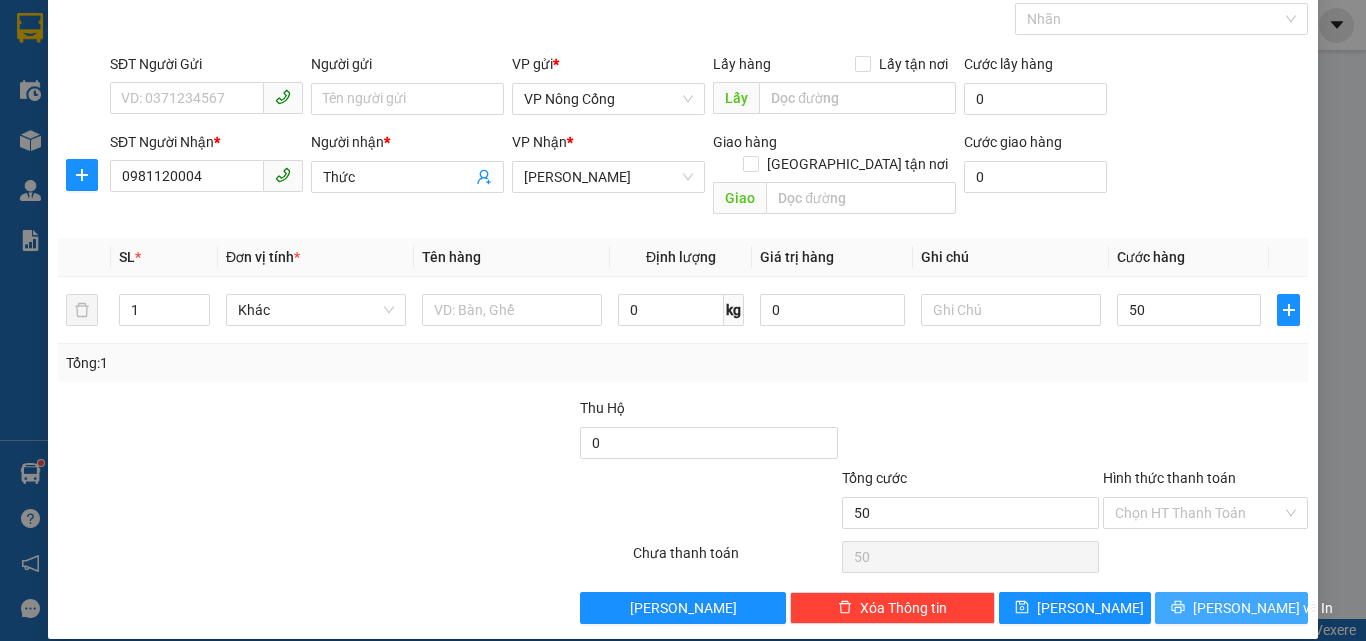 type on "50.000" 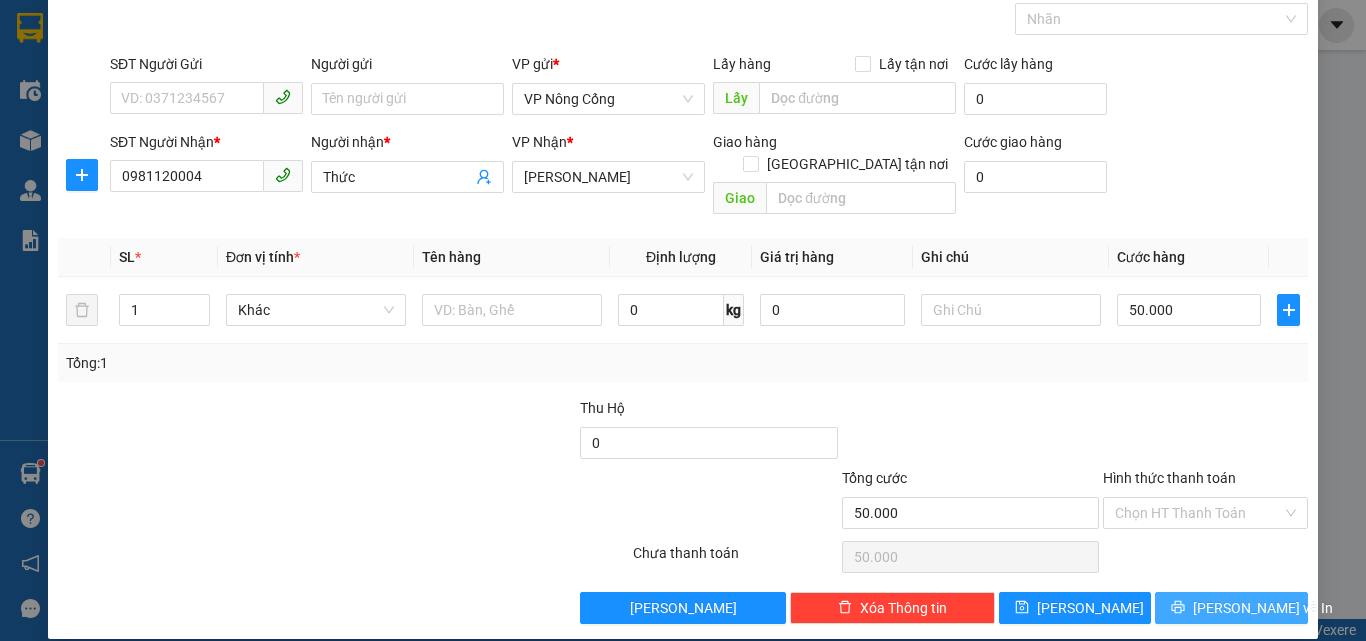 click on "[PERSON_NAME] và In" at bounding box center (1263, 608) 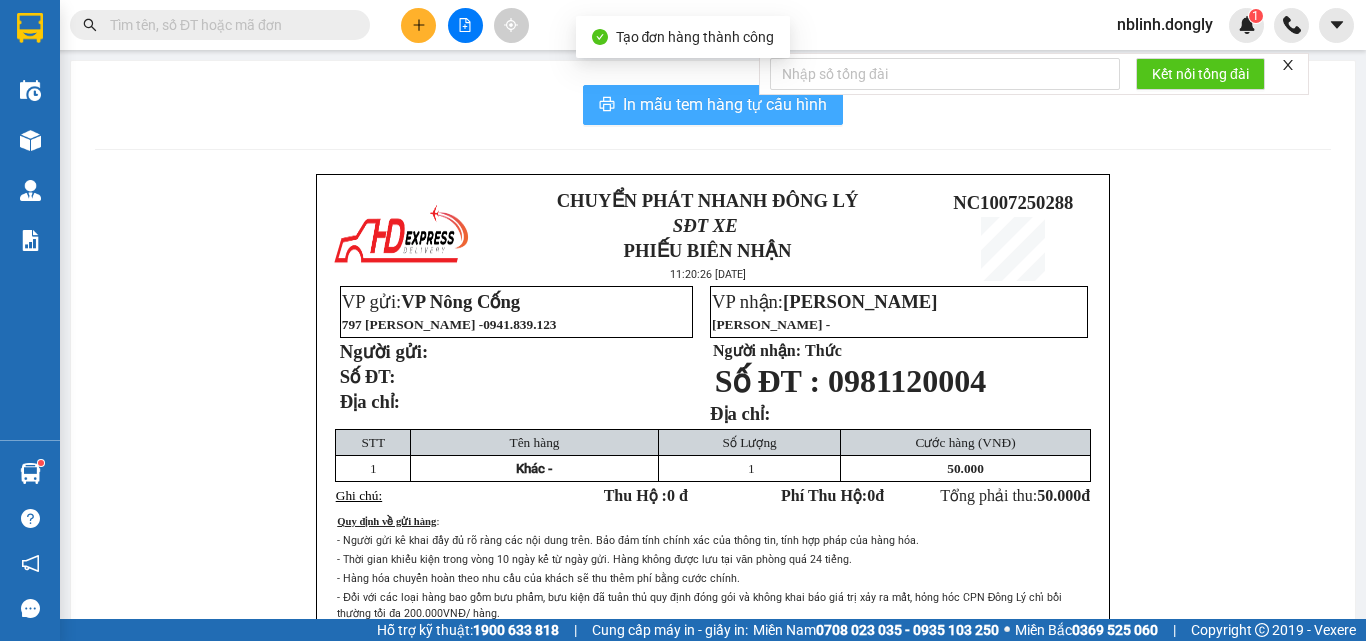 click on "In mẫu tem hàng tự cấu hình" at bounding box center (725, 104) 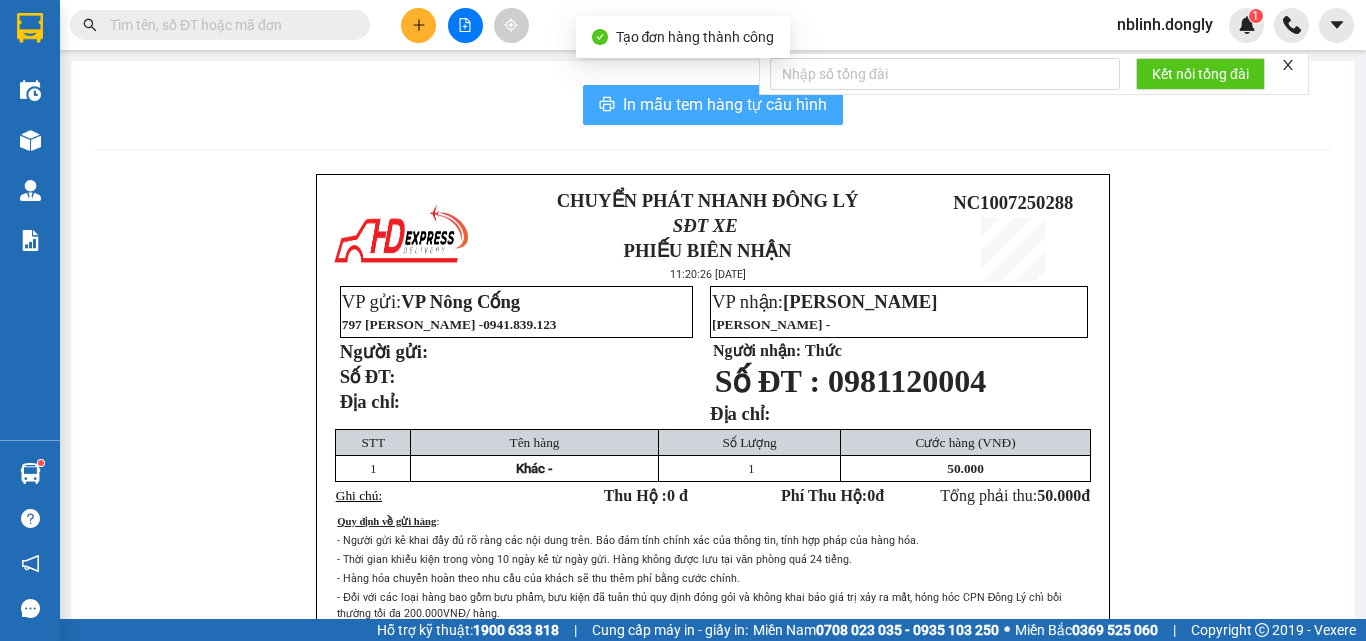 scroll, scrollTop: 0, scrollLeft: 0, axis: both 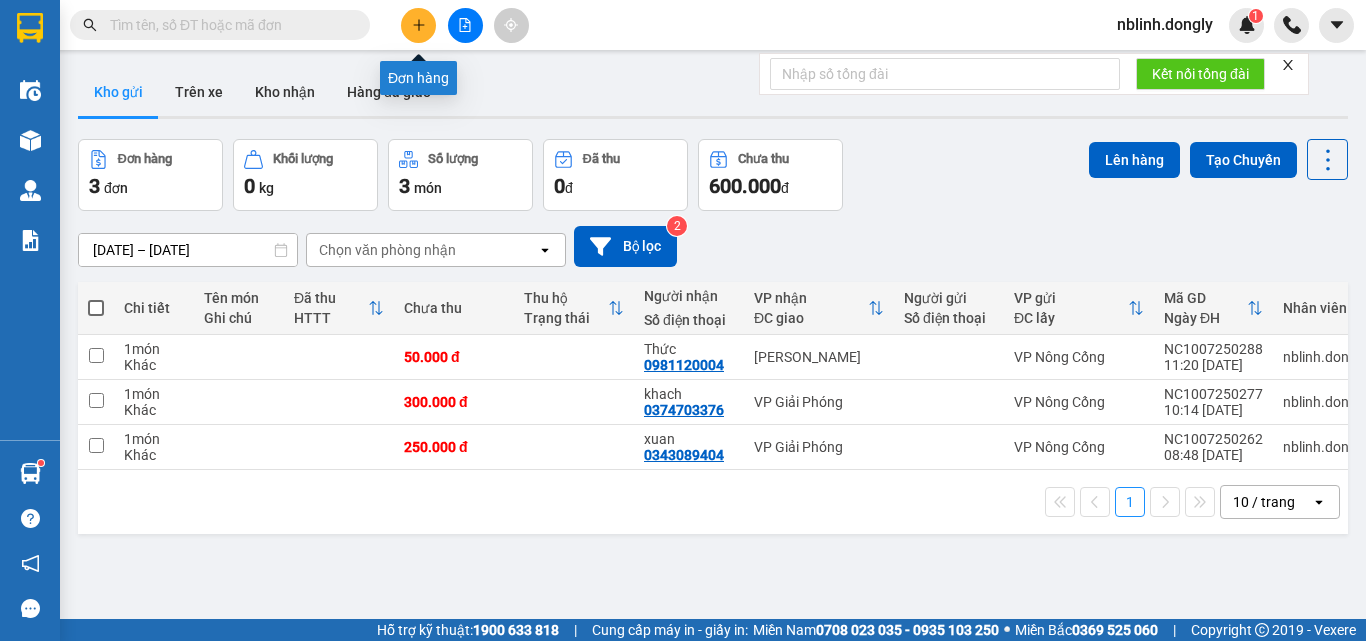 click at bounding box center [418, 25] 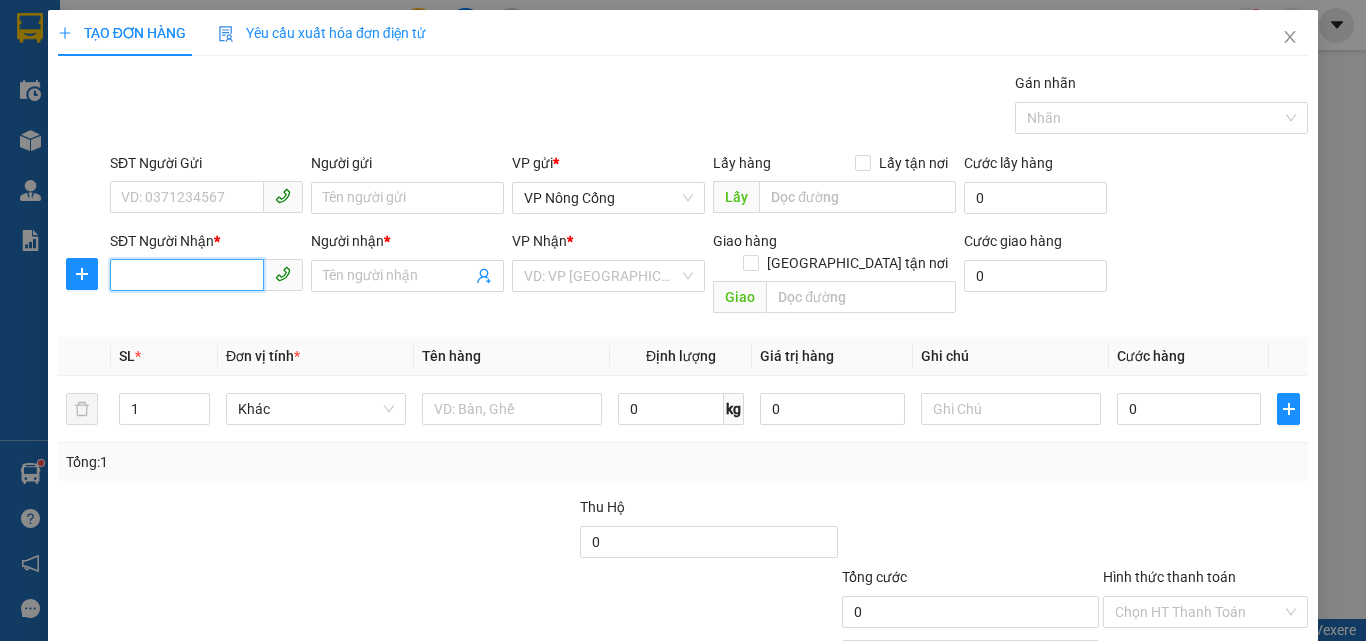 click on "SĐT Người Nhận  *" at bounding box center (187, 275) 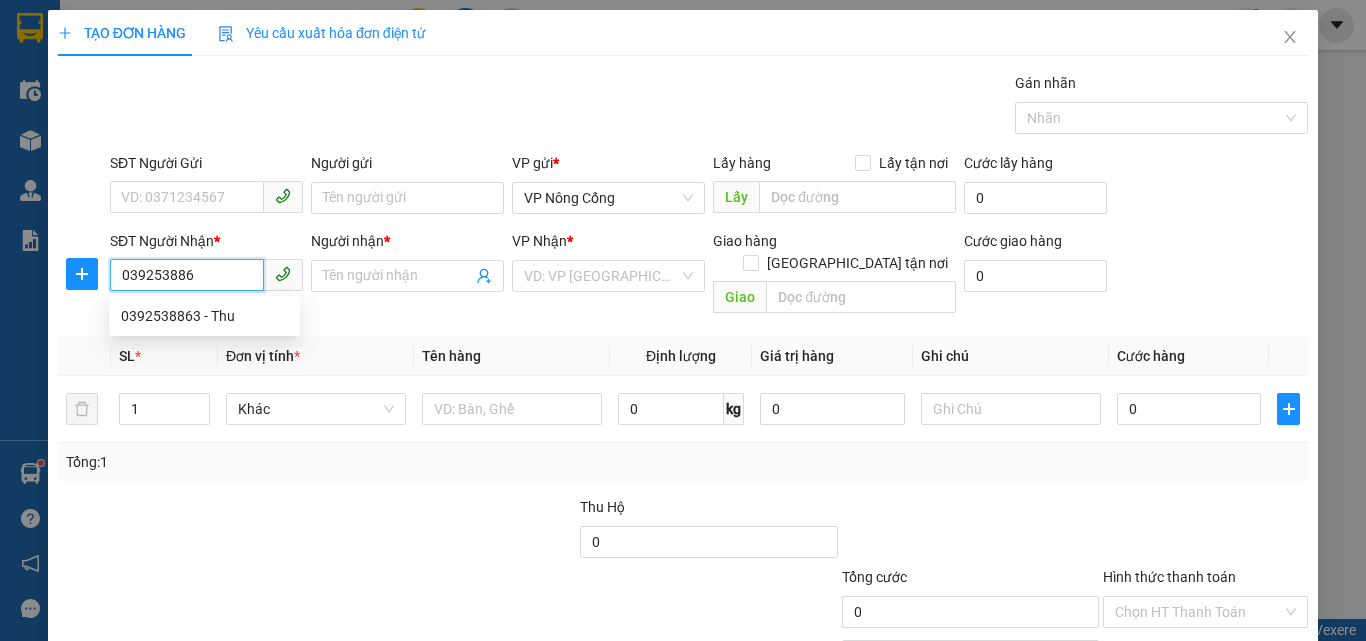 type on "0392538863" 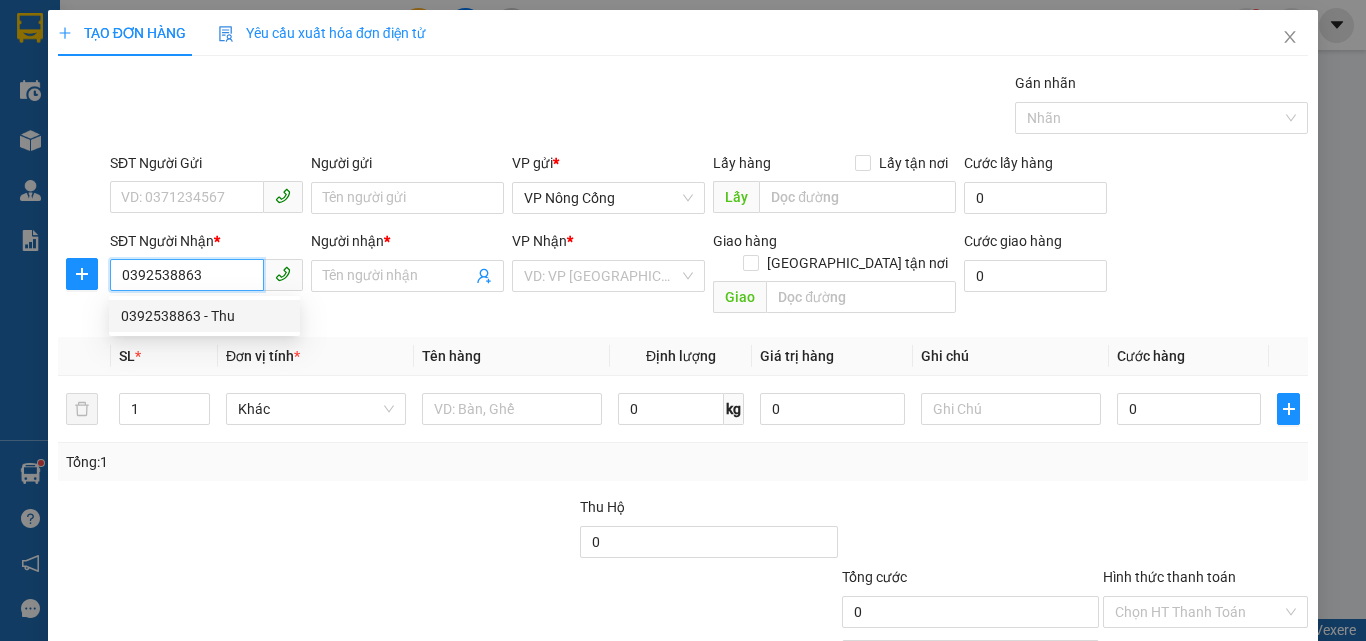 click on "0392538863 - Thu" at bounding box center (204, 316) 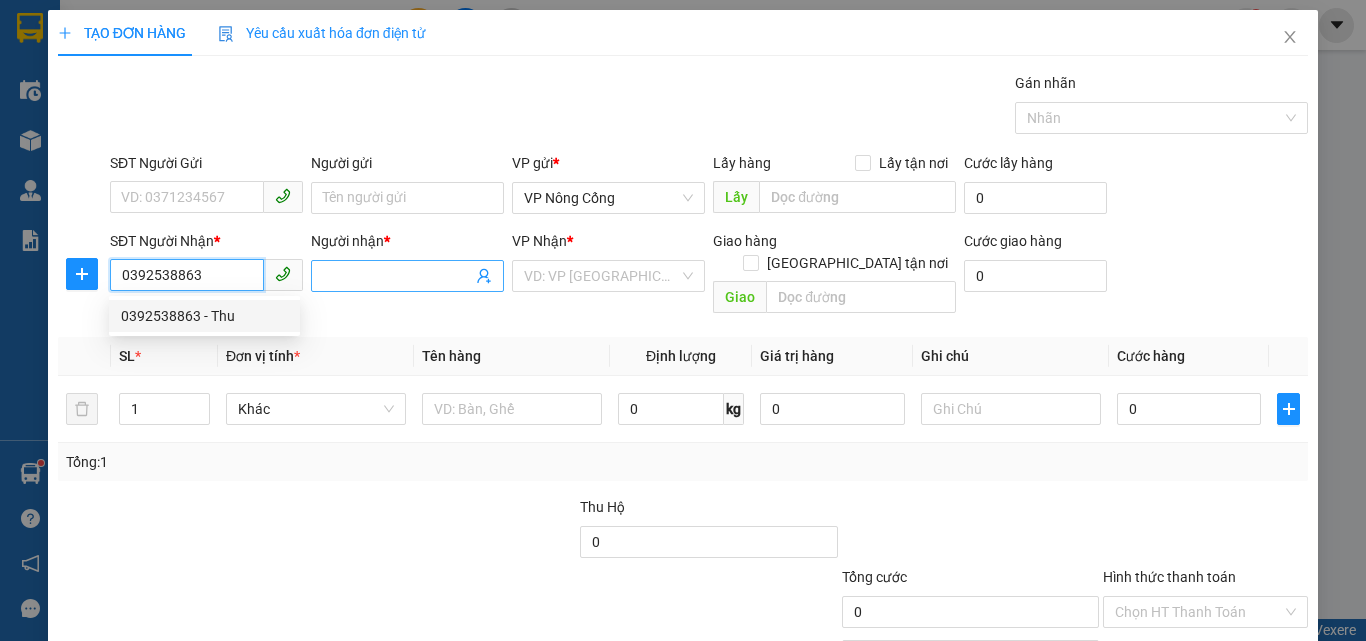 type on "Thu" 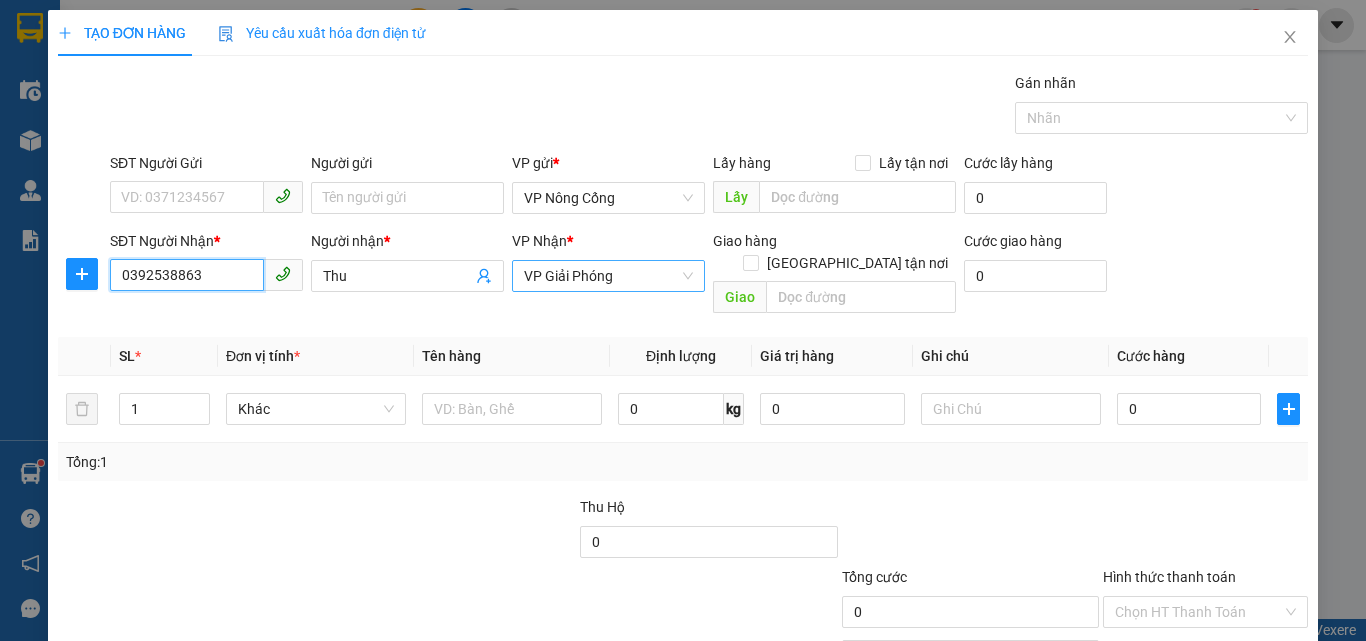 click on "VP Giải Phóng" at bounding box center [608, 276] 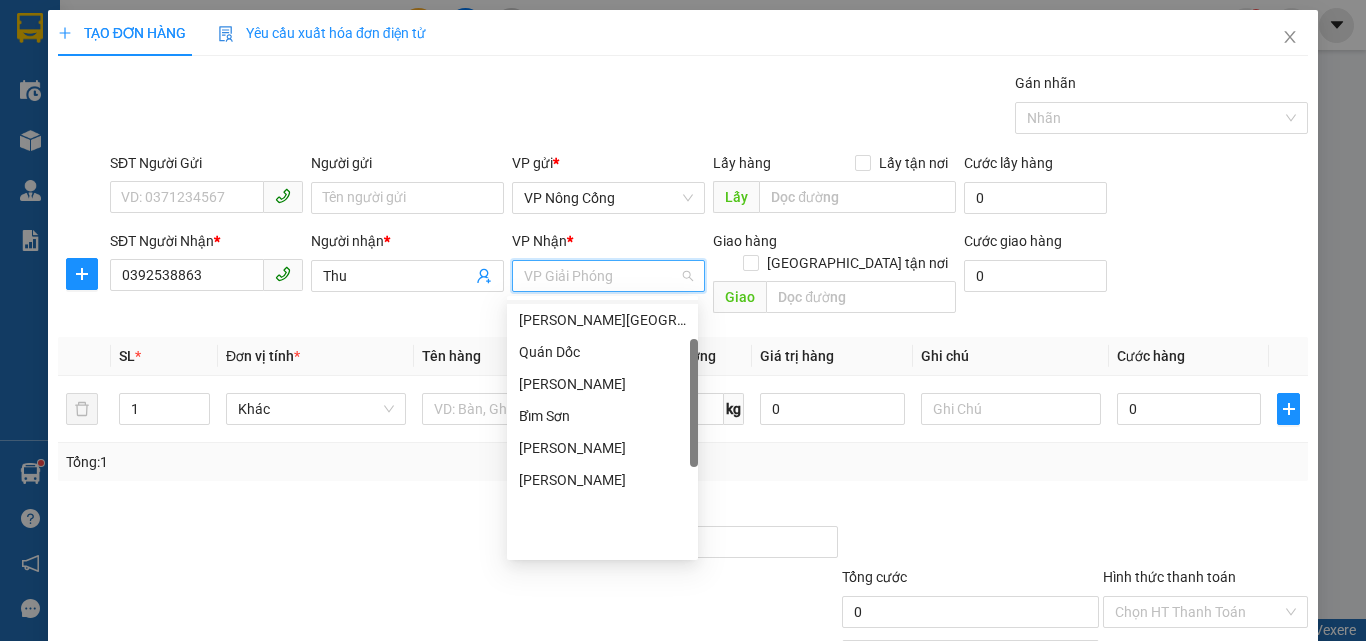 scroll, scrollTop: 0, scrollLeft: 0, axis: both 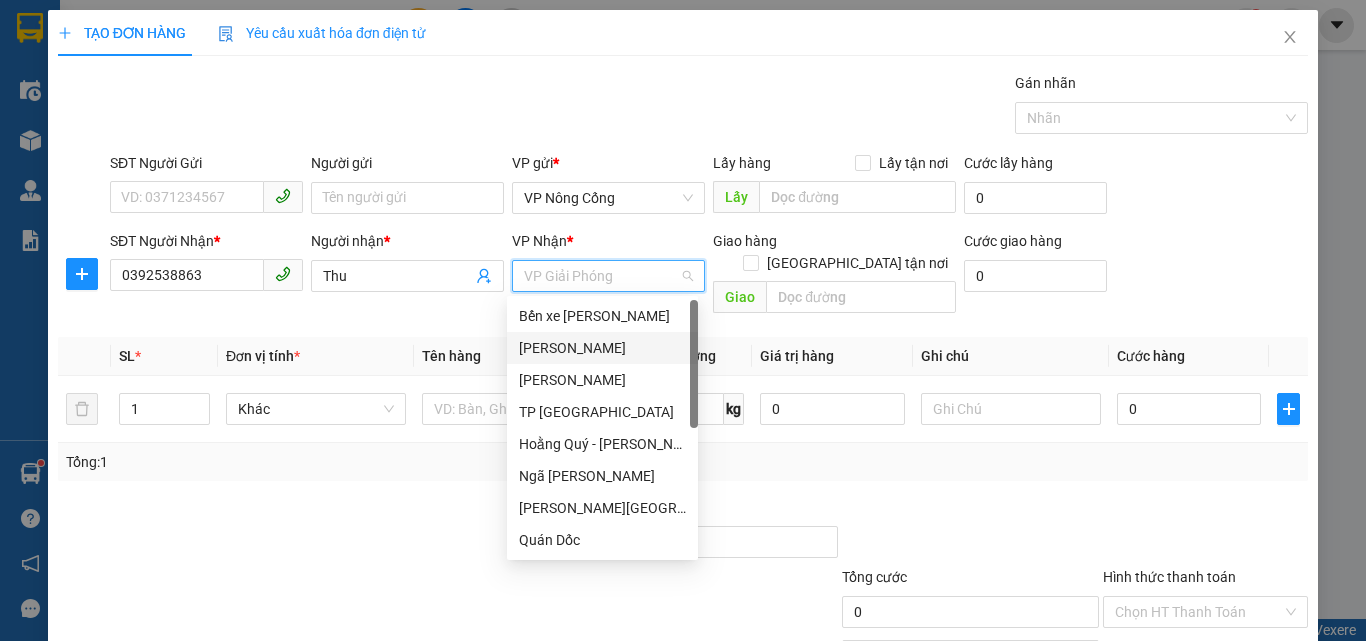 click on "[PERSON_NAME]" at bounding box center (602, 348) 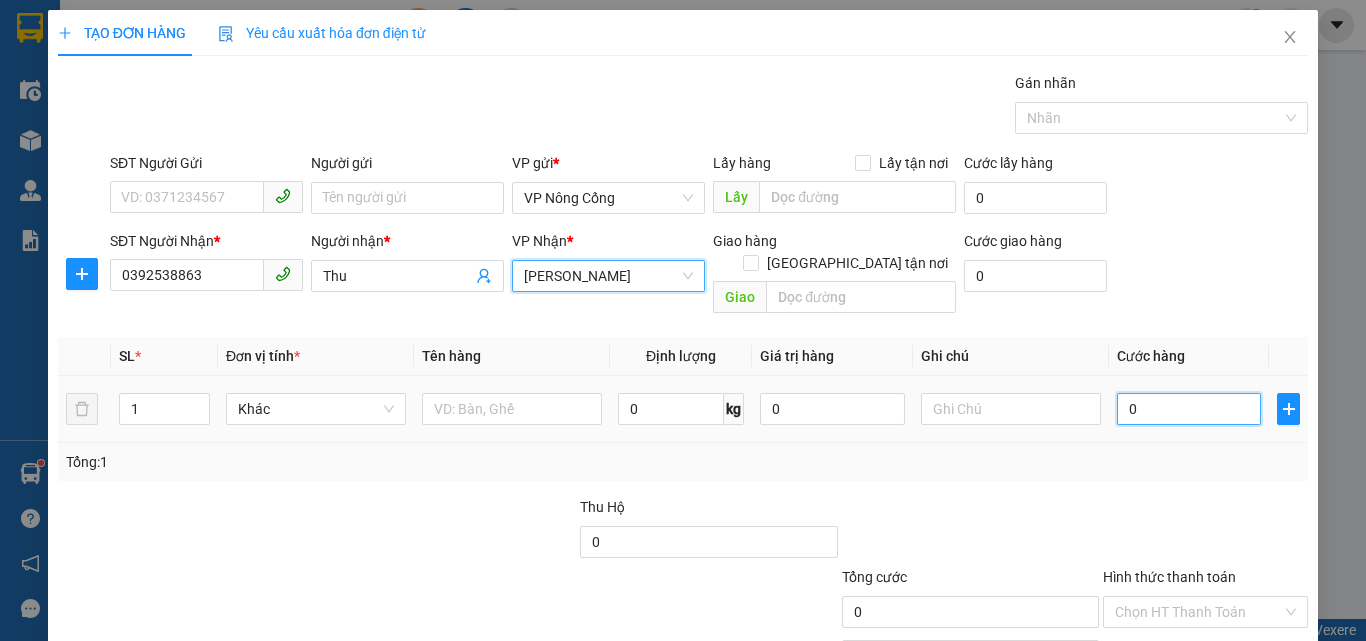 click on "0" at bounding box center (1189, 409) 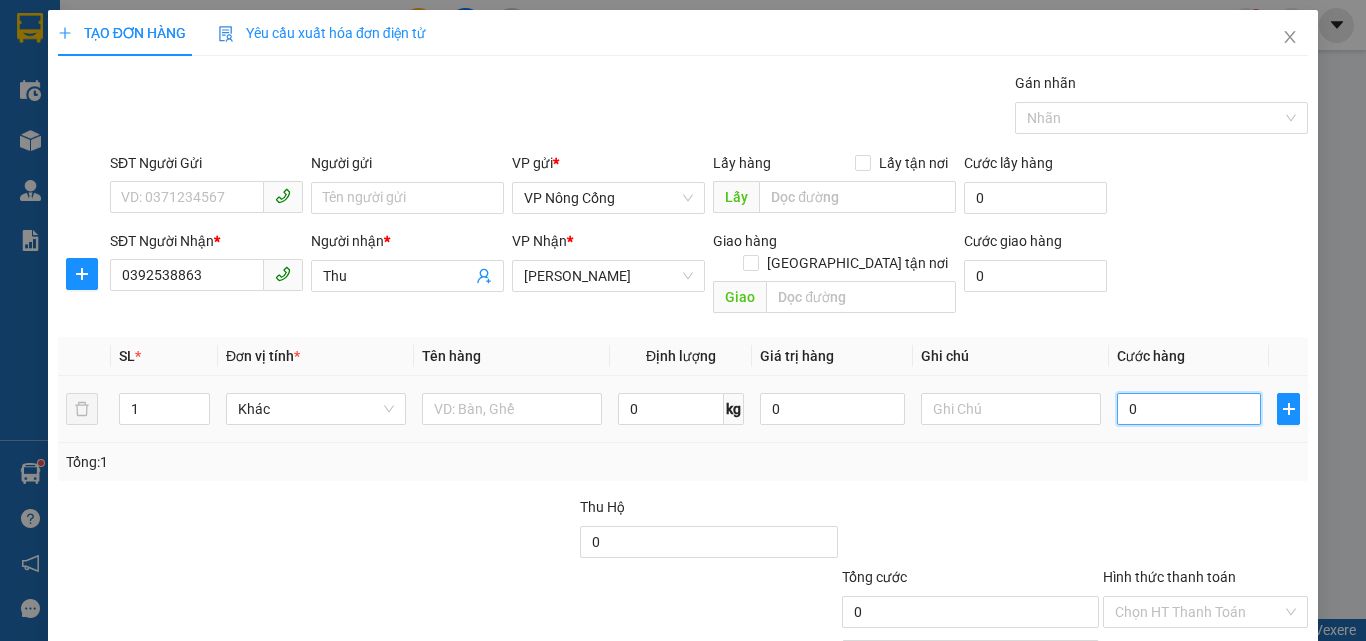 type on "1" 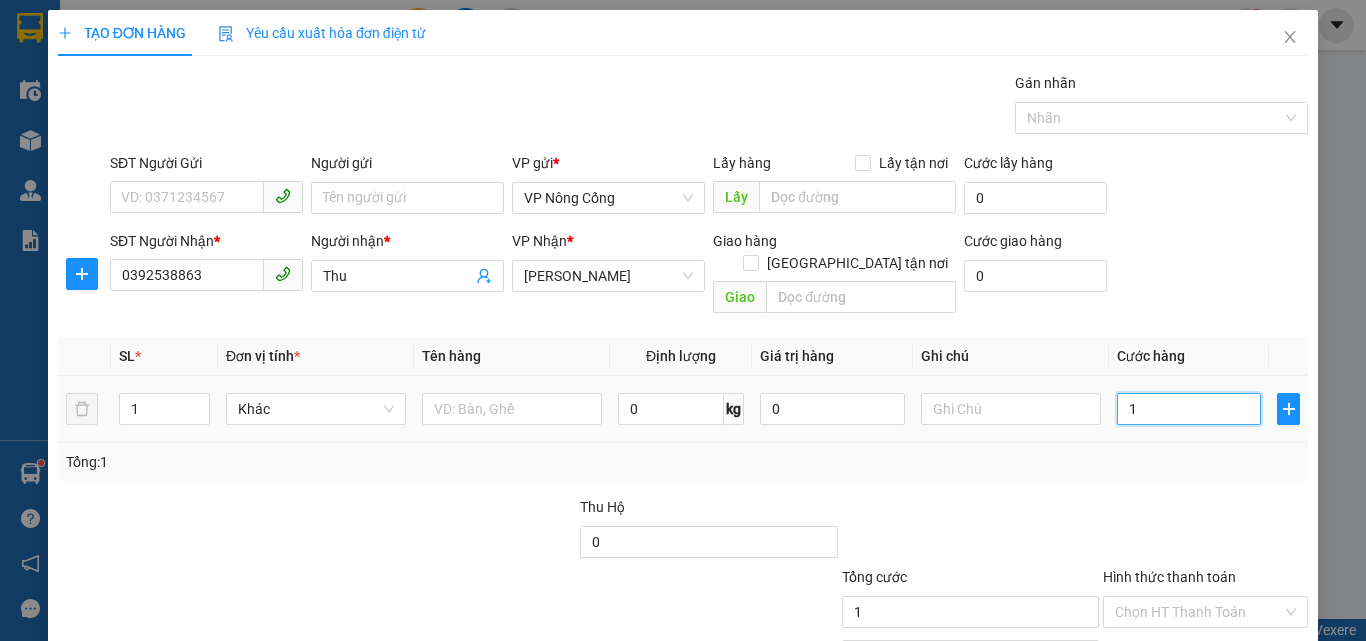 type on "0" 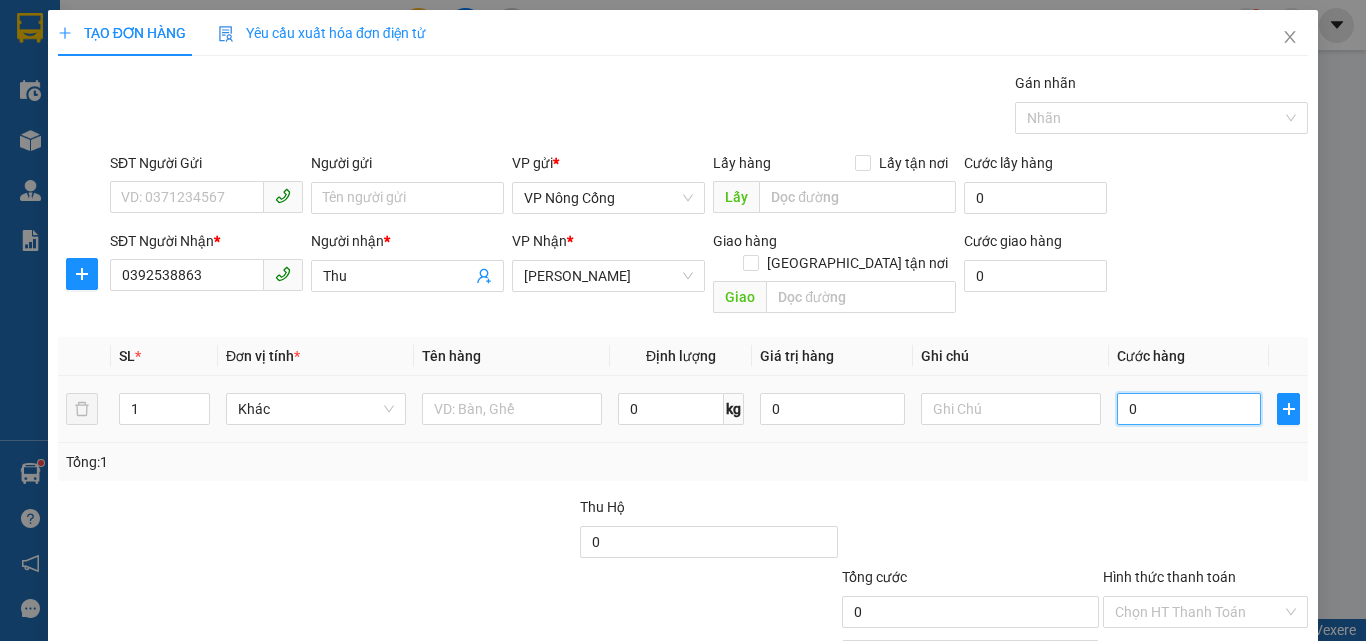 type on "07" 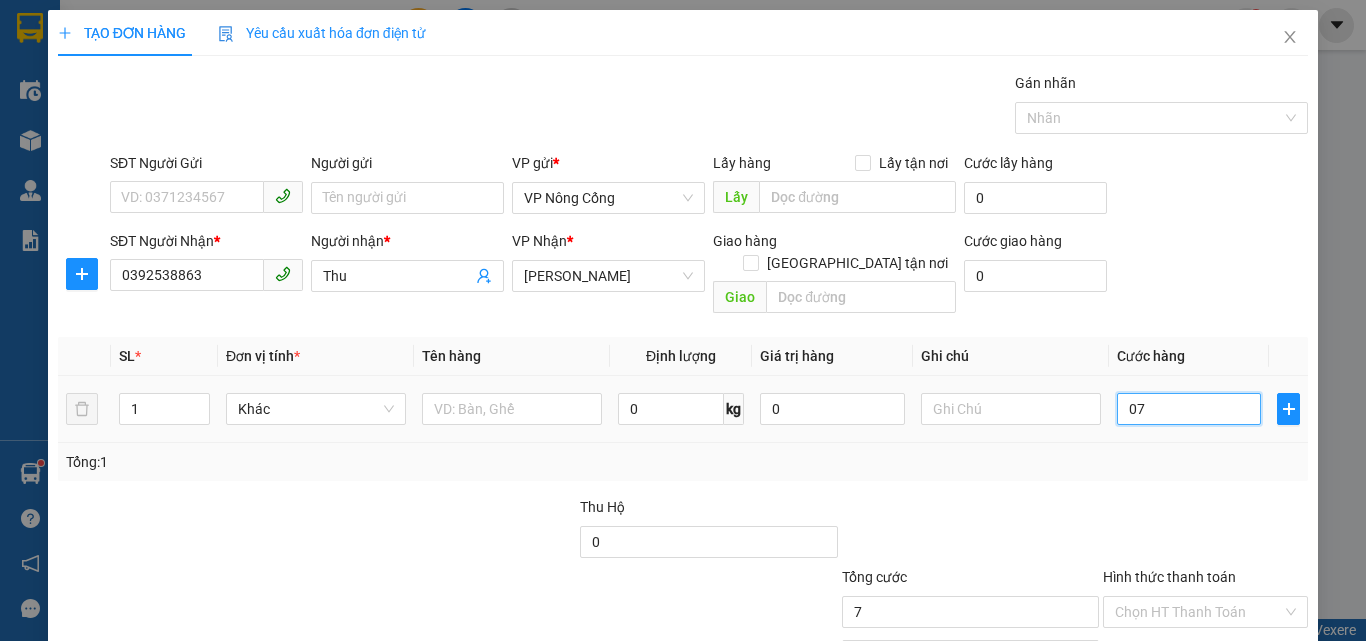 type on "070" 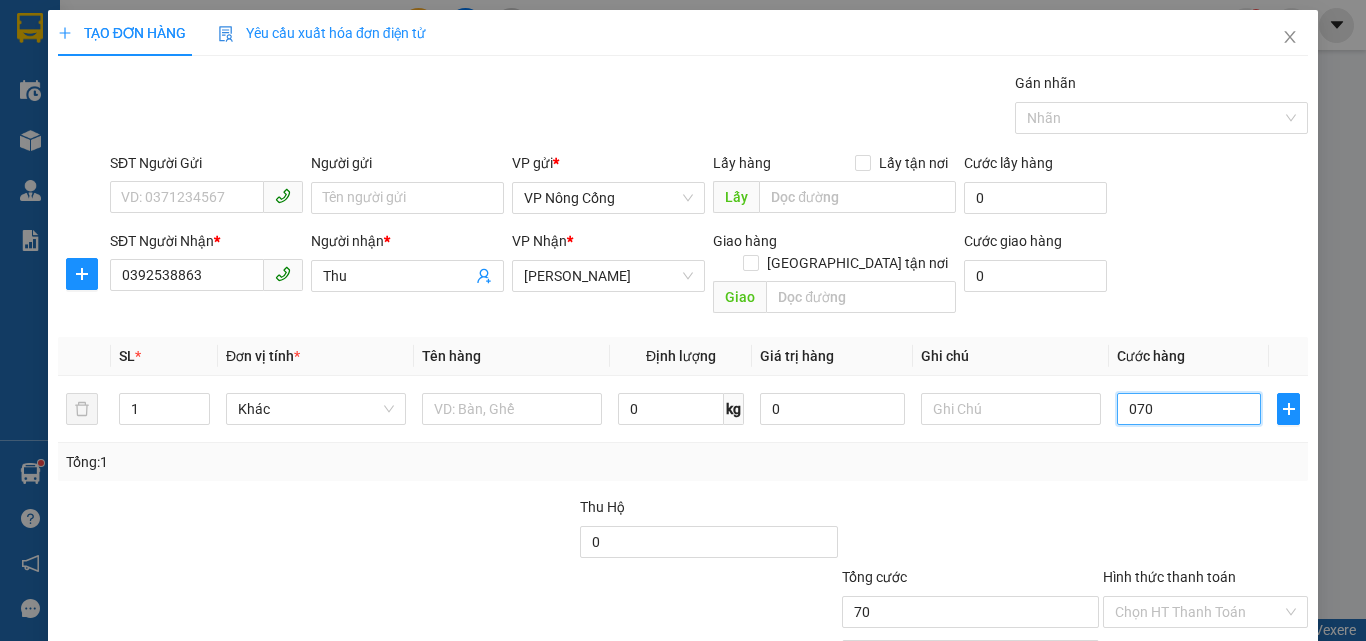 scroll, scrollTop: 99, scrollLeft: 0, axis: vertical 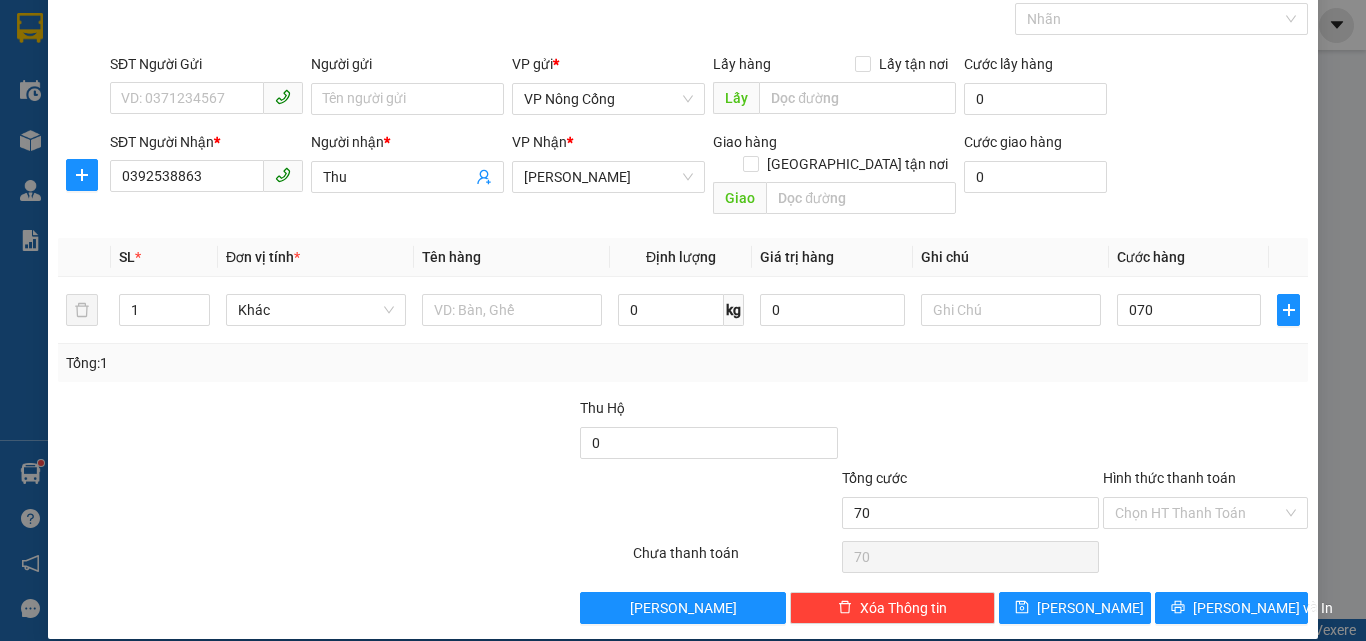 type on "70.000" 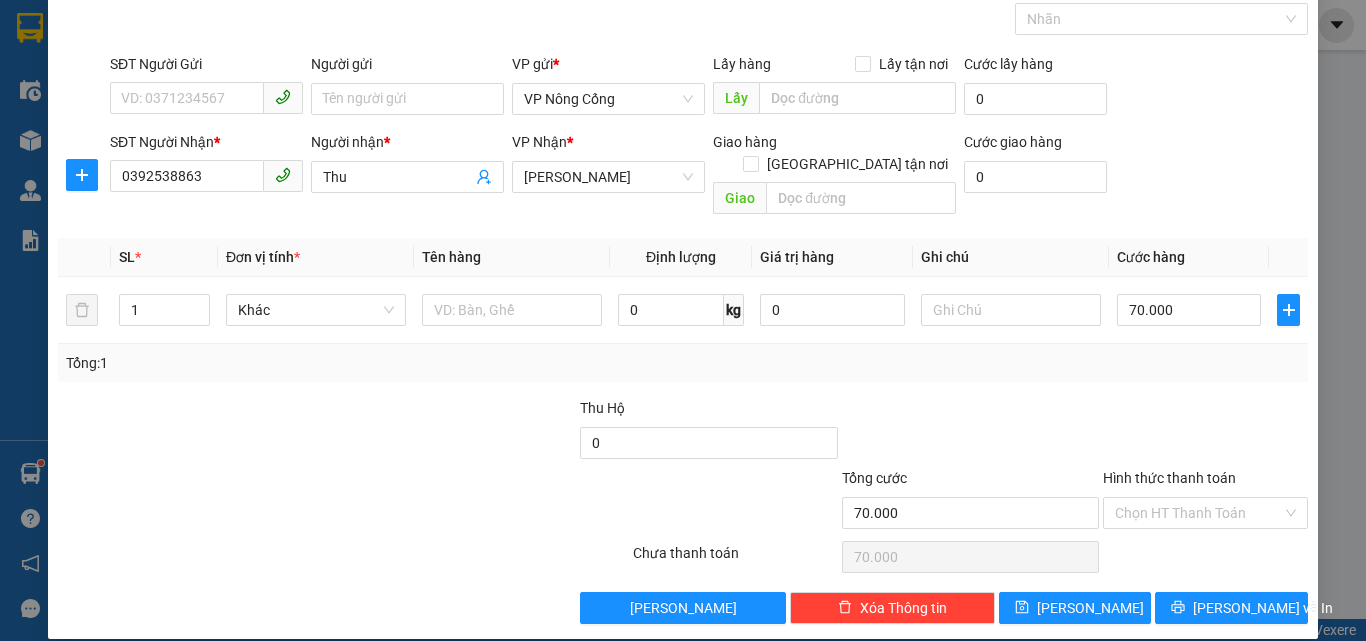 click on "Hình thức thanh toán" at bounding box center (1169, 478) 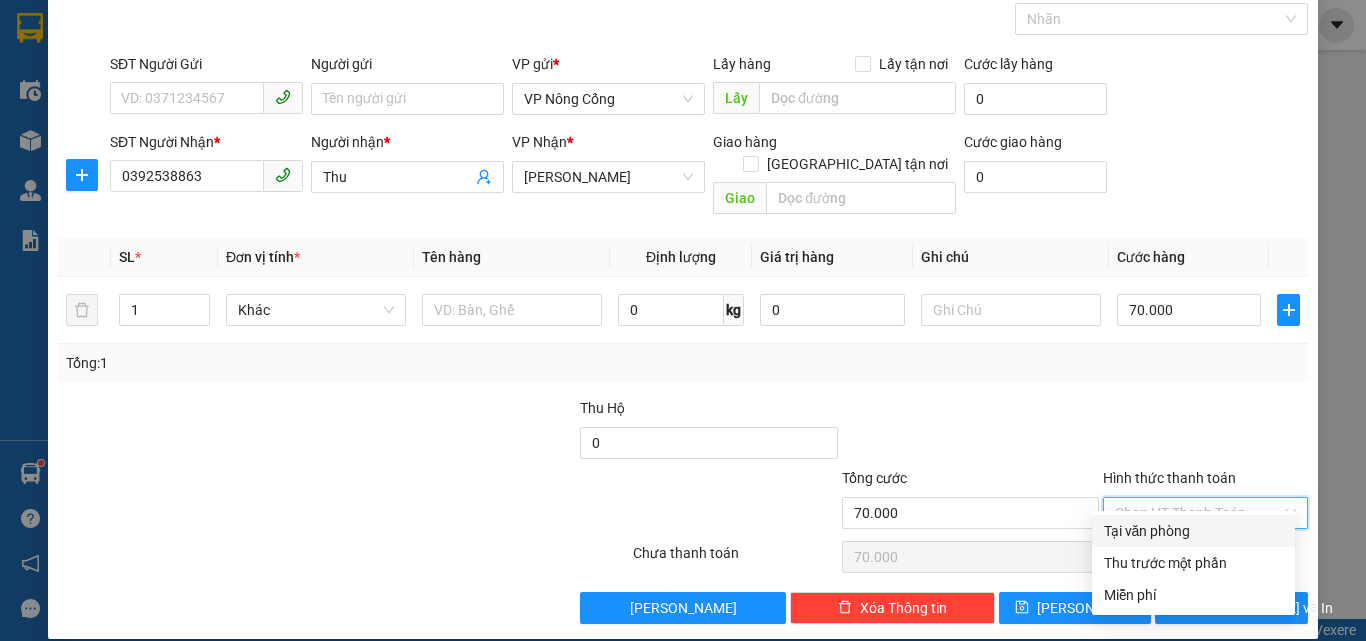 click on "Tại văn phòng" at bounding box center [1193, 531] 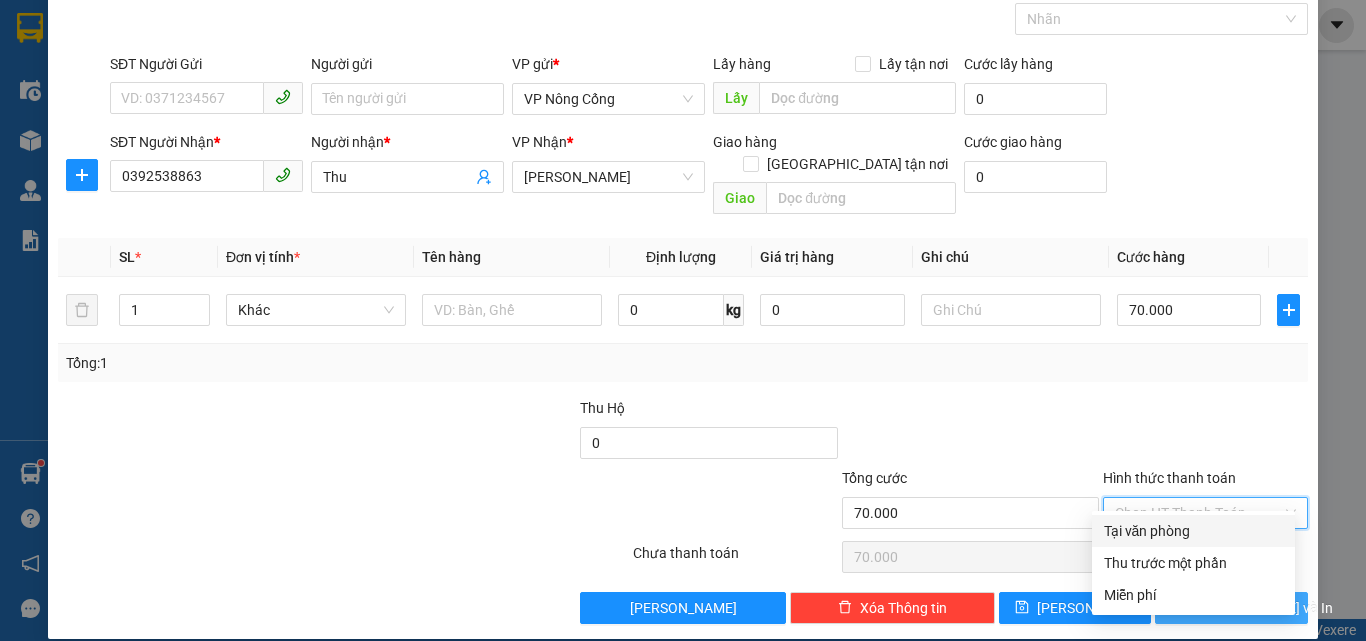 type on "0" 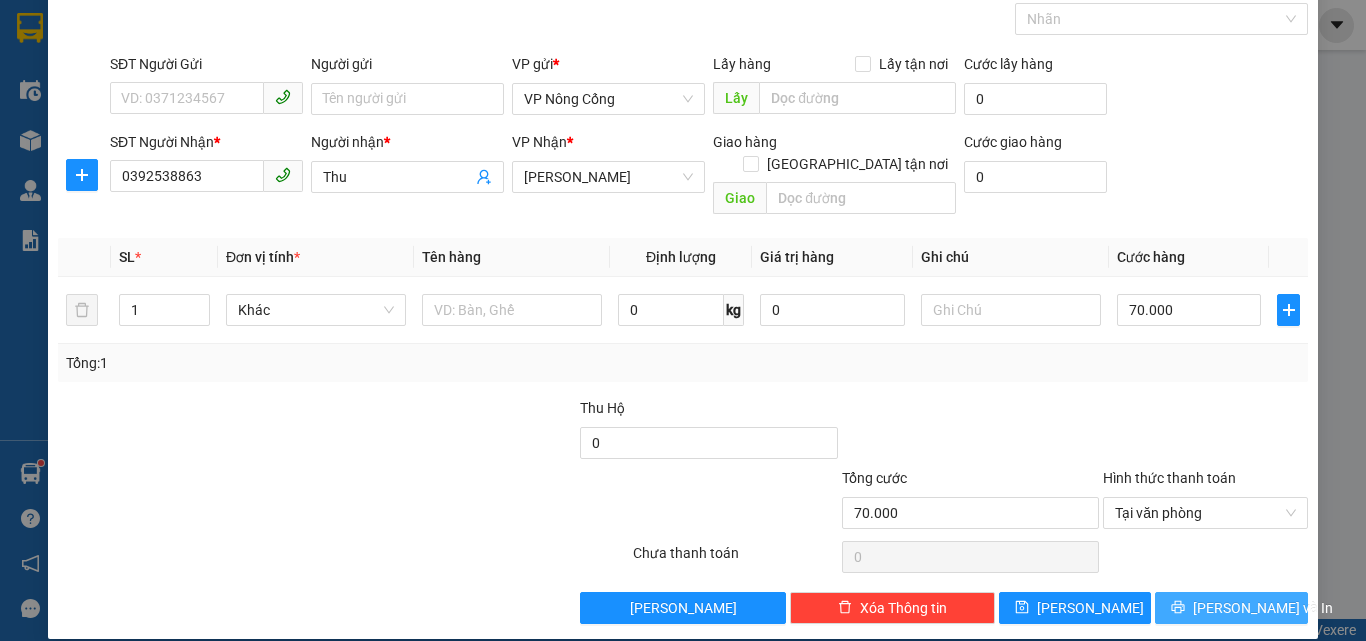 click on "[PERSON_NAME] và In" at bounding box center (1263, 608) 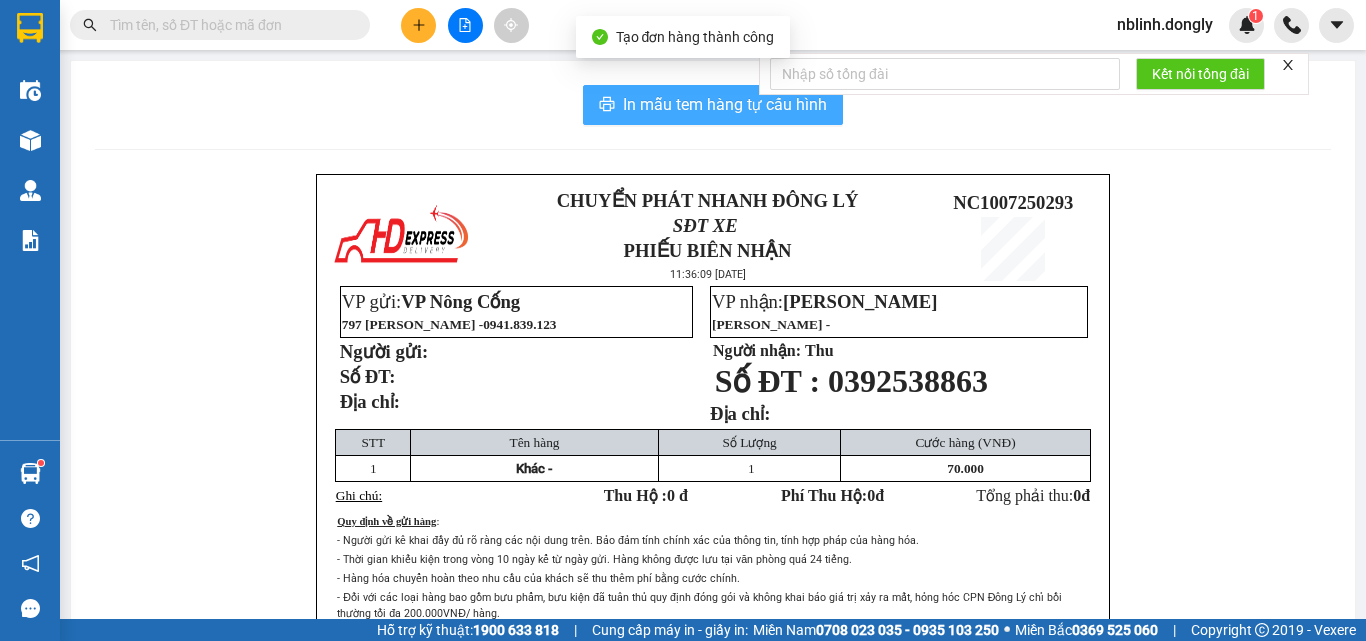 click on "In mẫu tem hàng tự cấu hình" at bounding box center [713, 105] 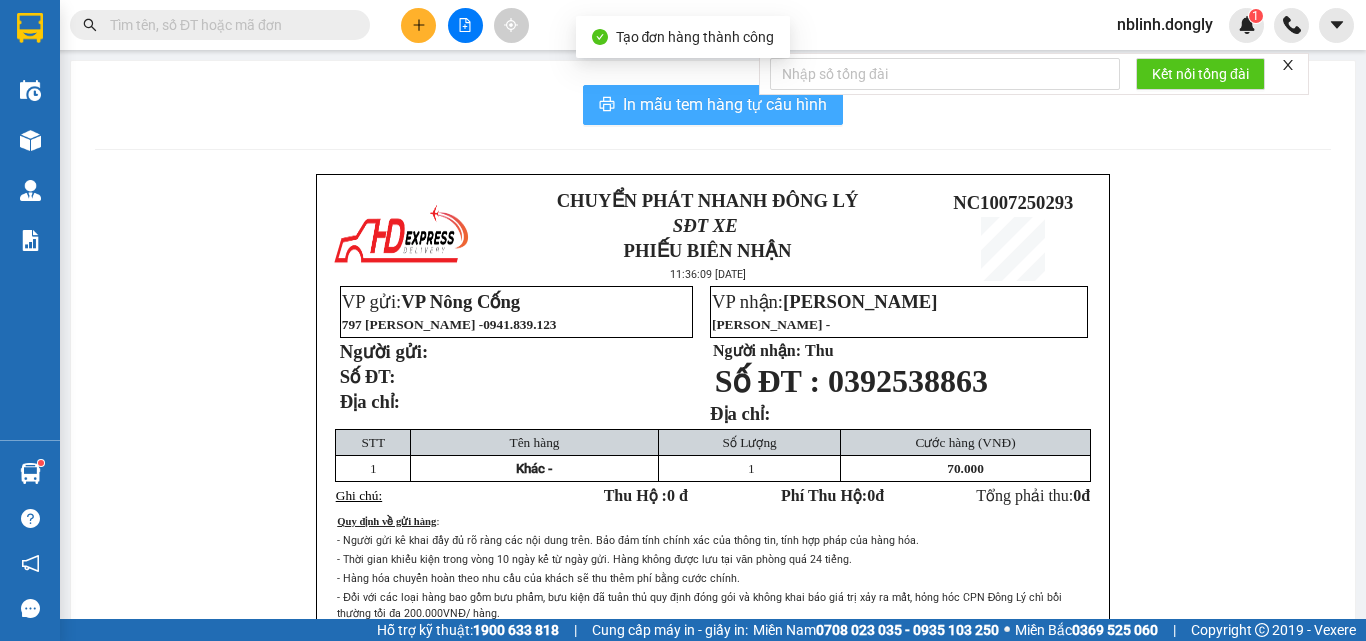 scroll, scrollTop: 0, scrollLeft: 0, axis: both 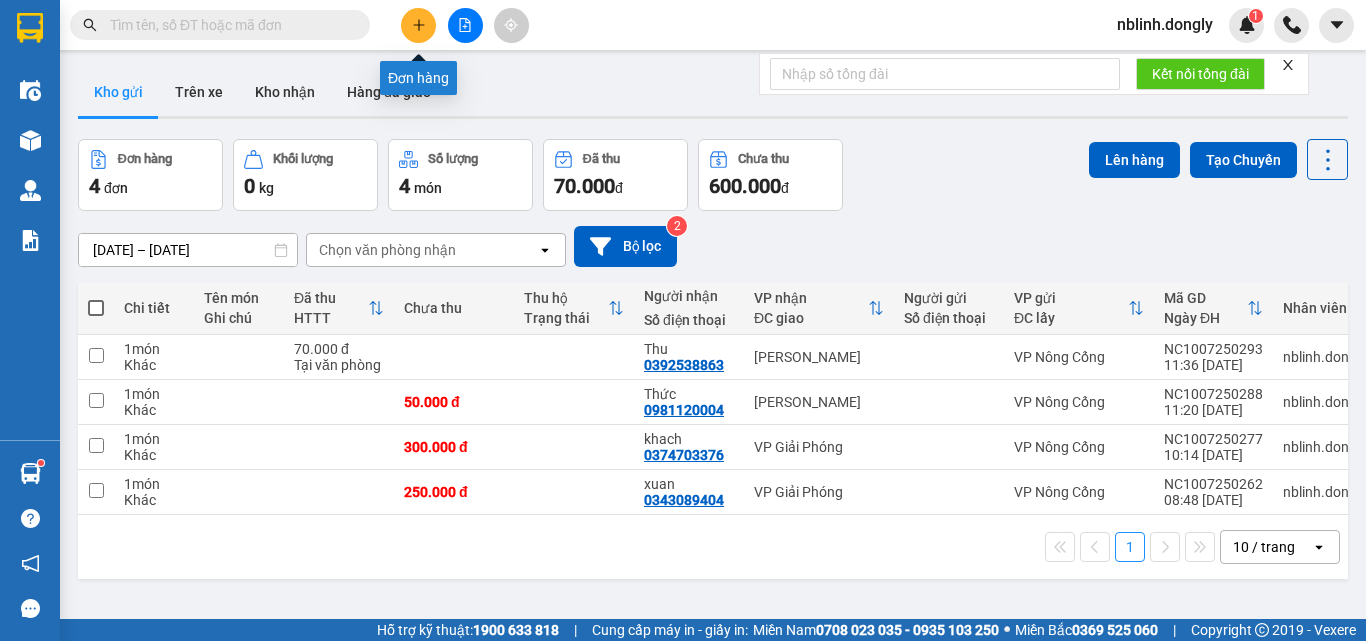 click 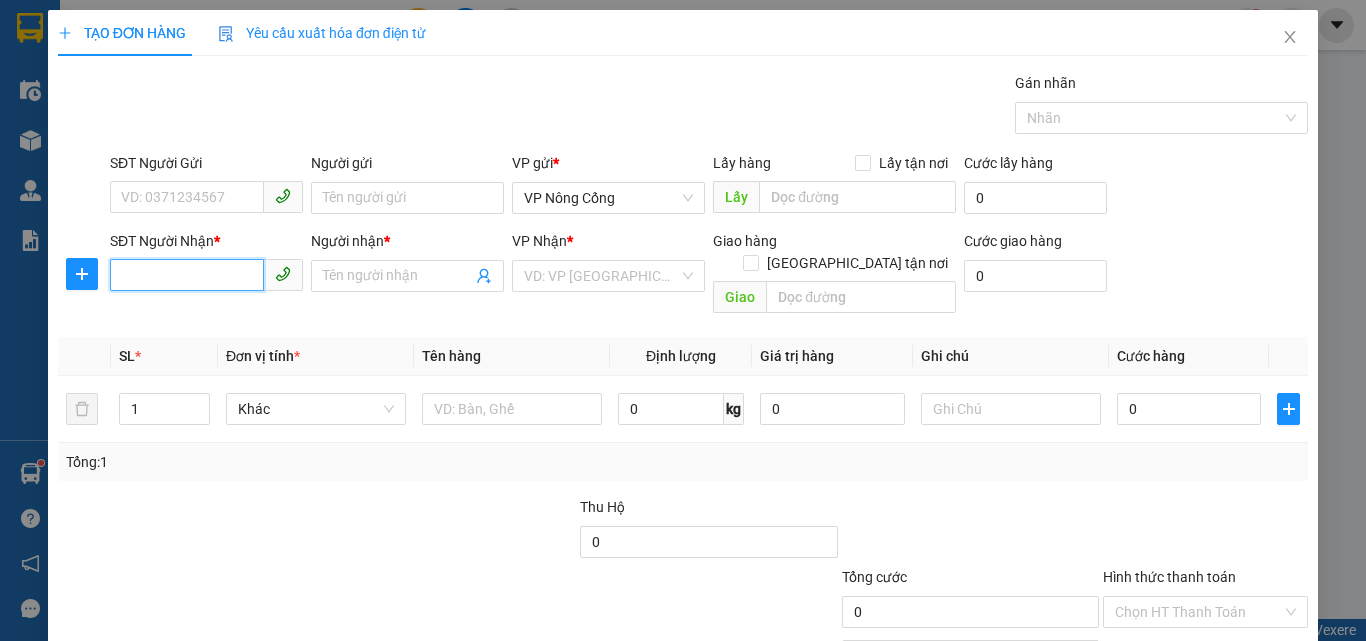 click on "SĐT Người Nhận  *" at bounding box center (187, 275) 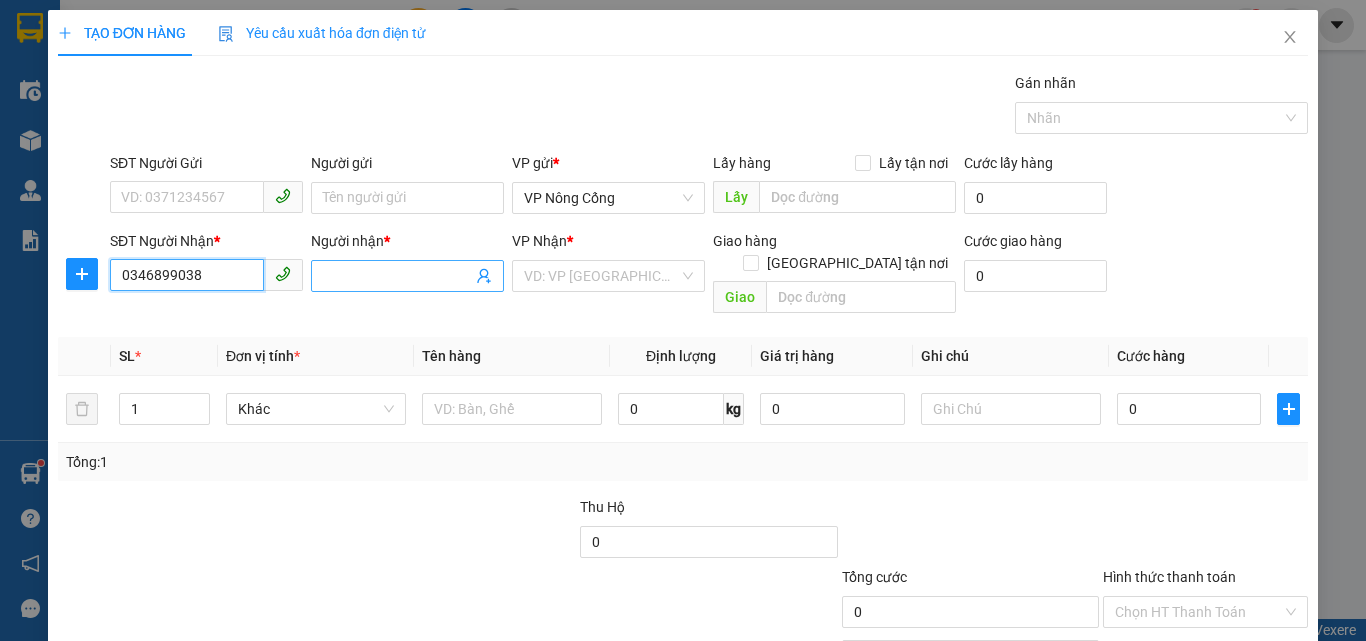type on "0346899038" 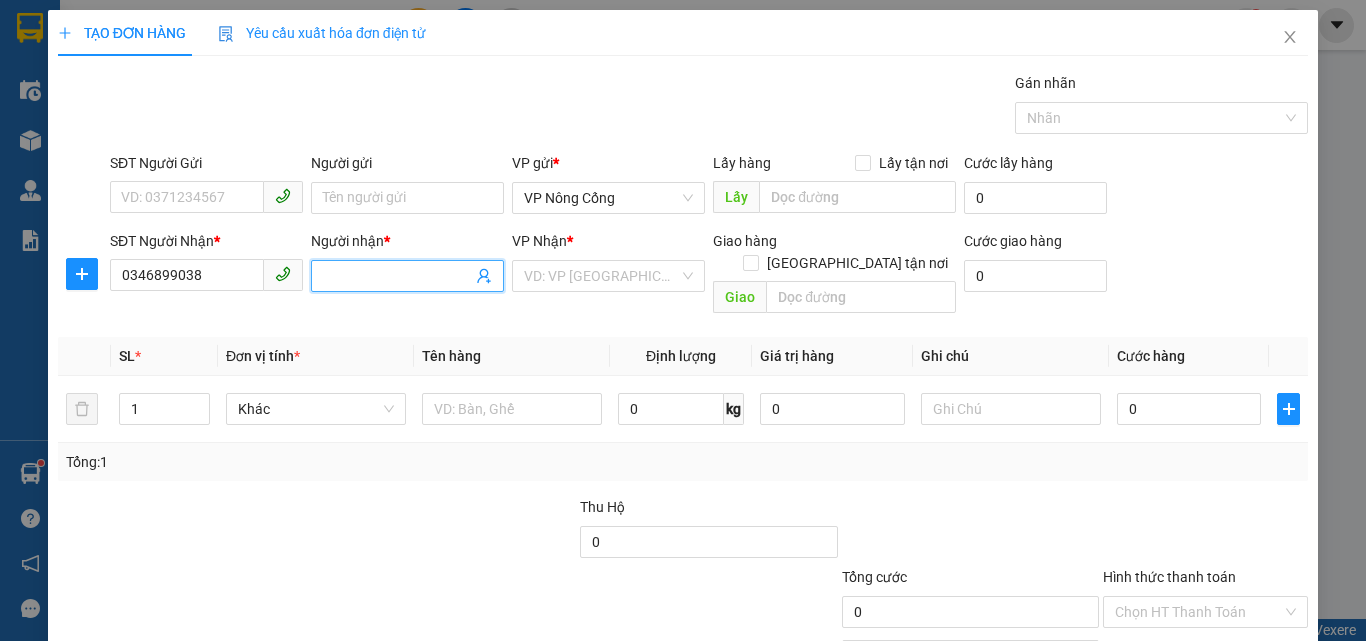click on "Người nhận  *" at bounding box center (397, 276) 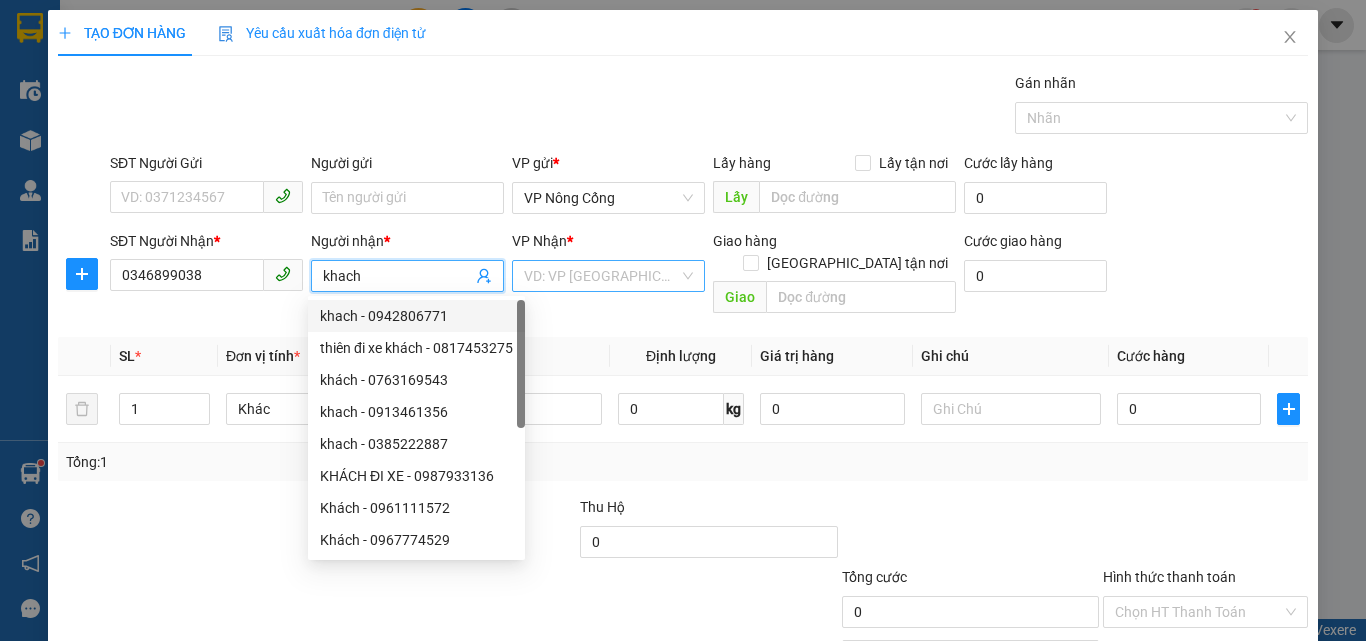 type on "khach" 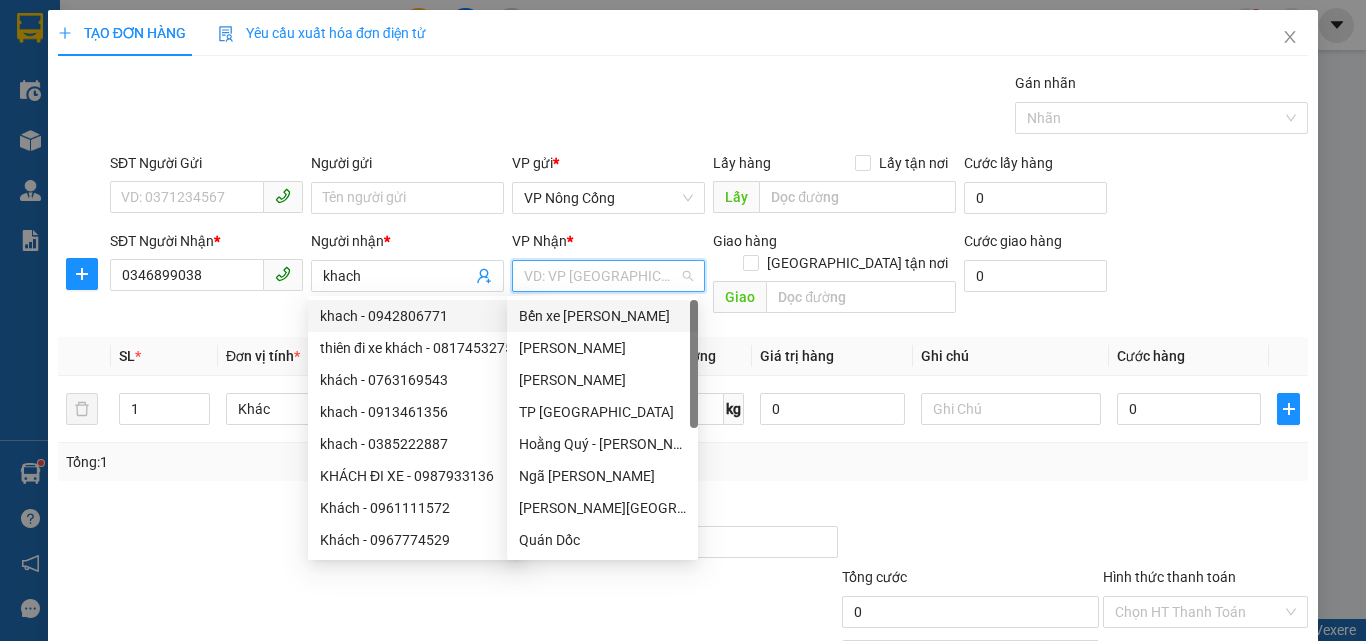 click at bounding box center [601, 276] 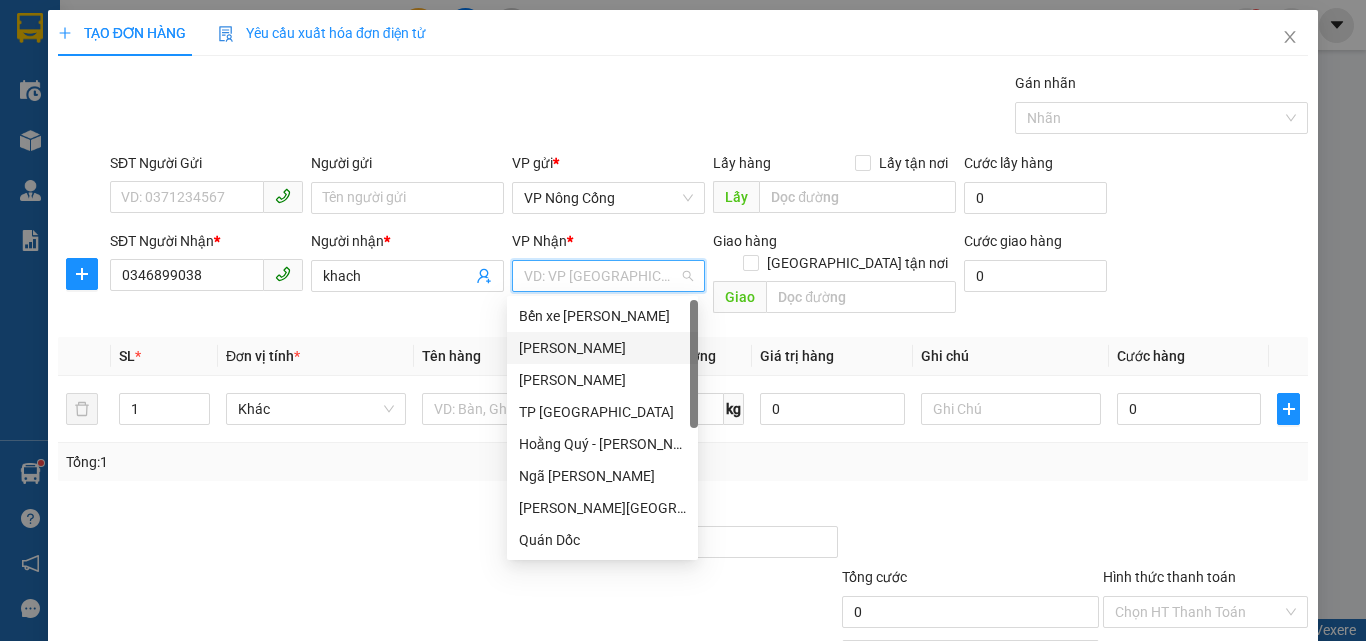 click on "[PERSON_NAME]" at bounding box center (602, 348) 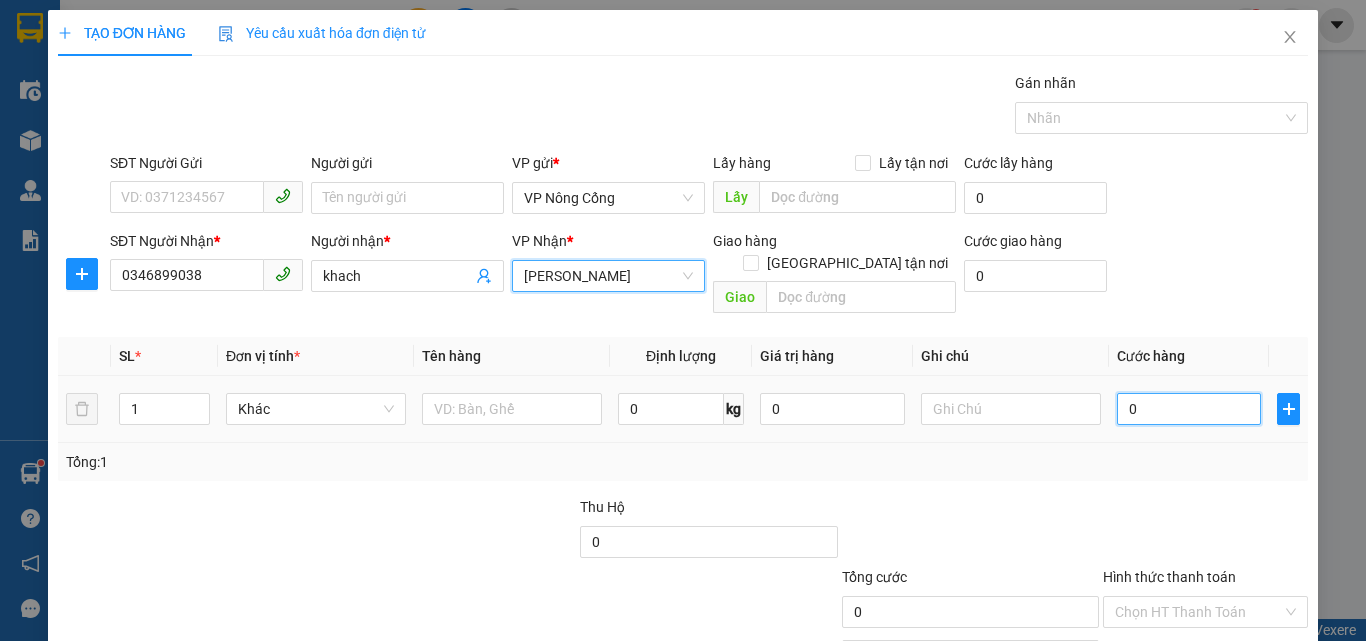 click on "0" at bounding box center [1189, 409] 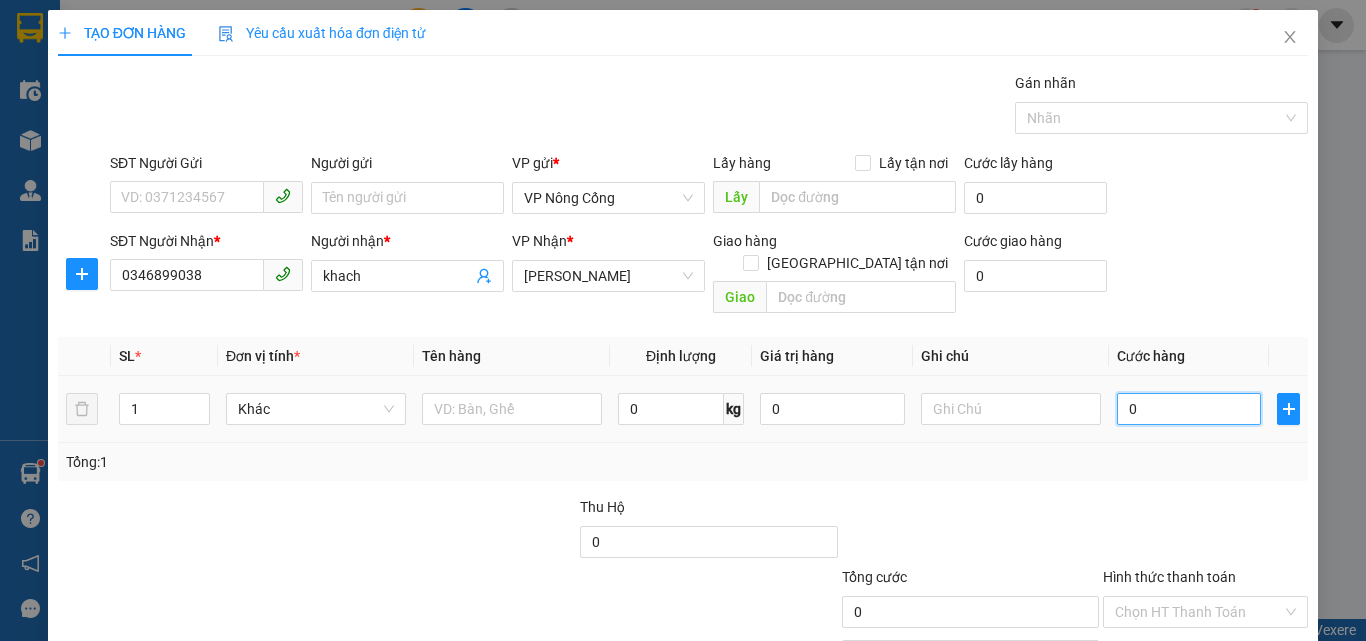 type on "5" 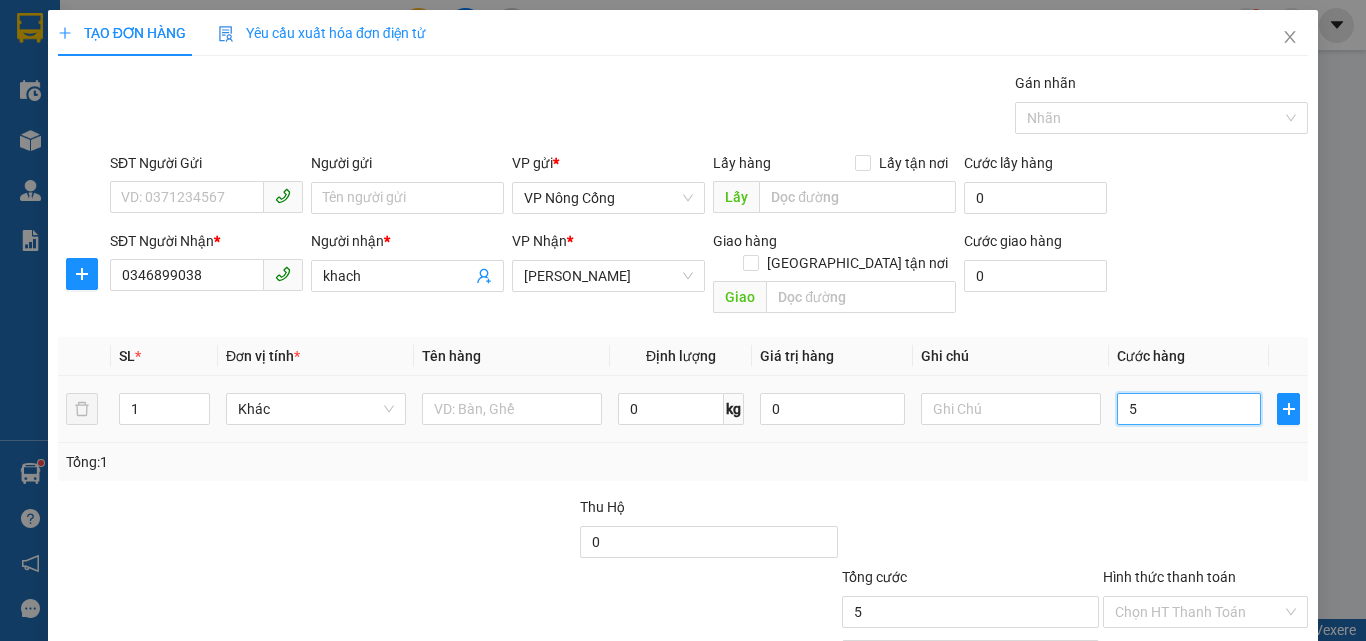 type on "50" 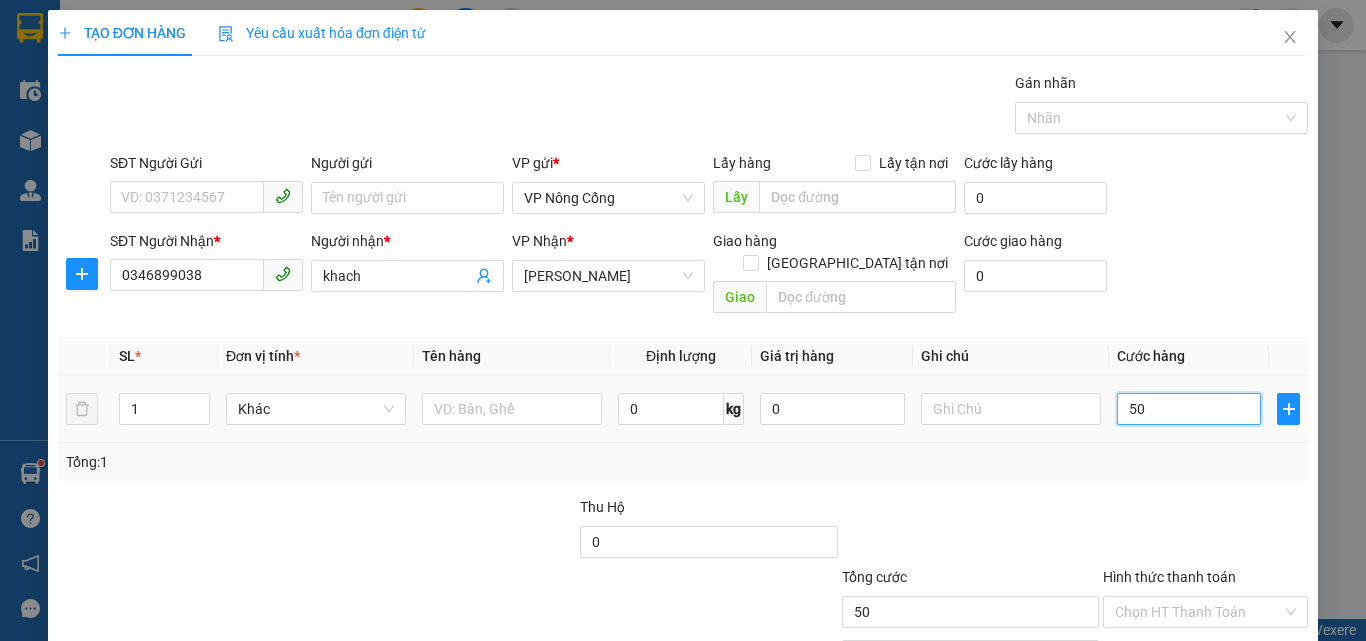 scroll, scrollTop: 99, scrollLeft: 0, axis: vertical 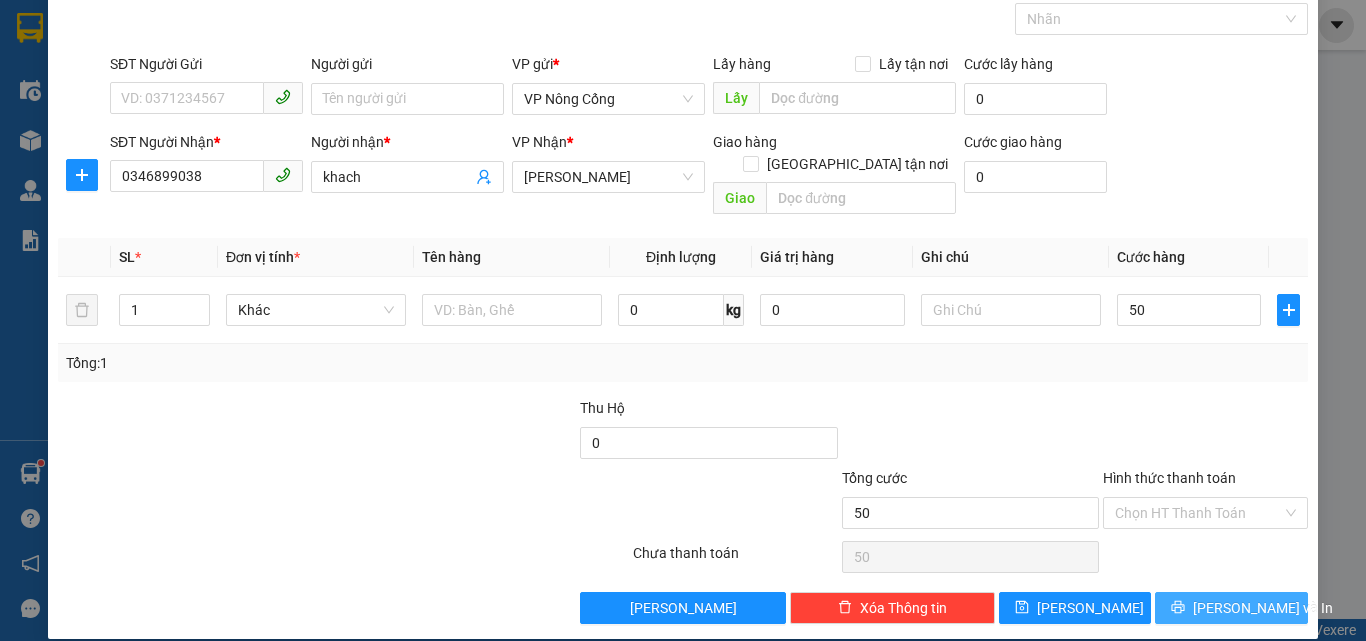 type on "50.000" 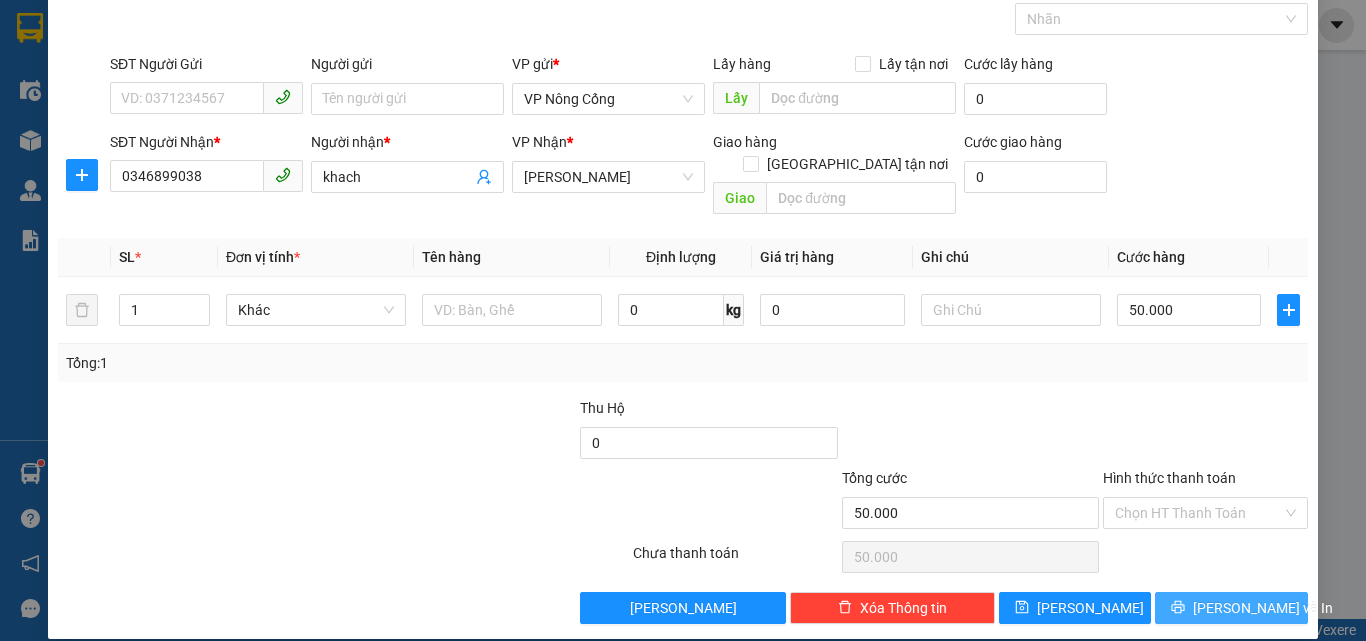 click on "[PERSON_NAME] và In" at bounding box center [1263, 608] 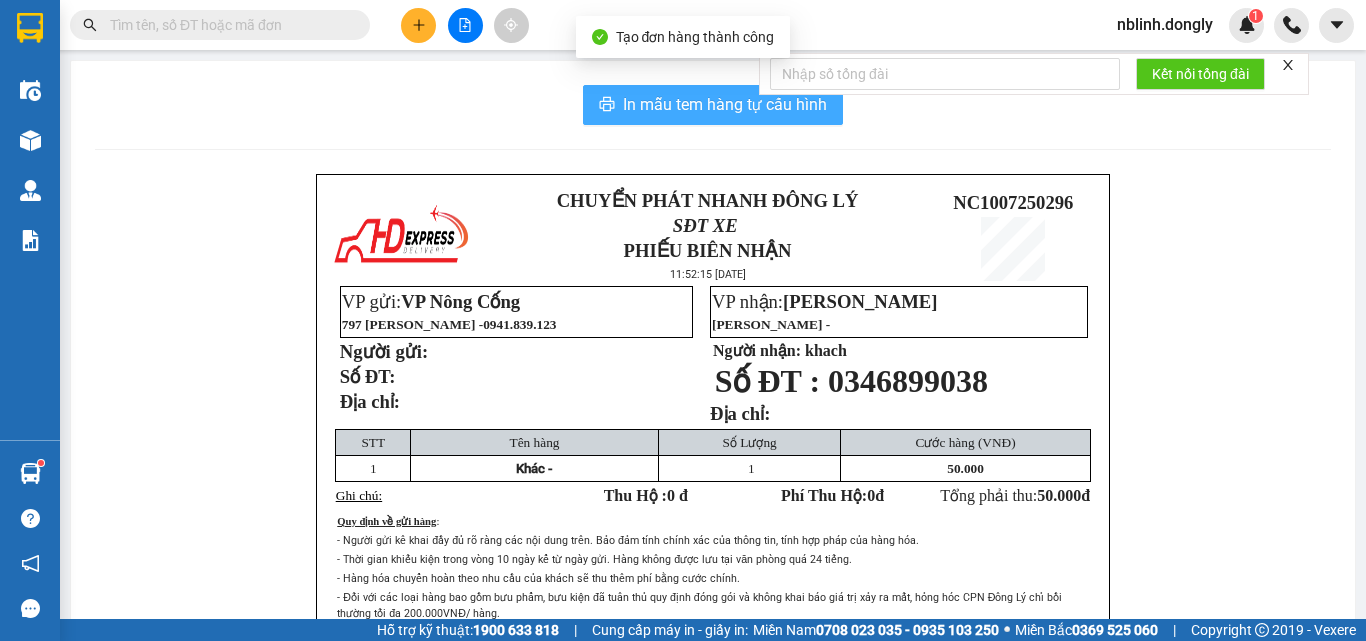 drag, startPoint x: 715, startPoint y: 98, endPoint x: 779, endPoint y: 259, distance: 173.25415 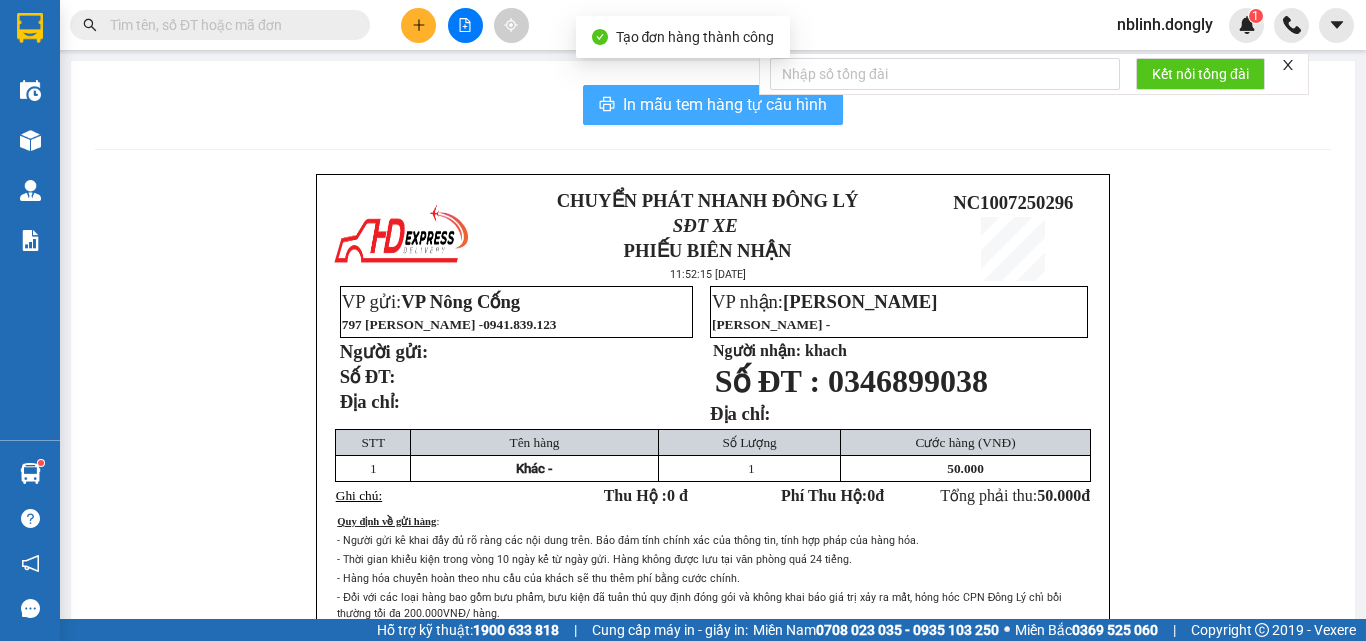 scroll, scrollTop: 0, scrollLeft: 0, axis: both 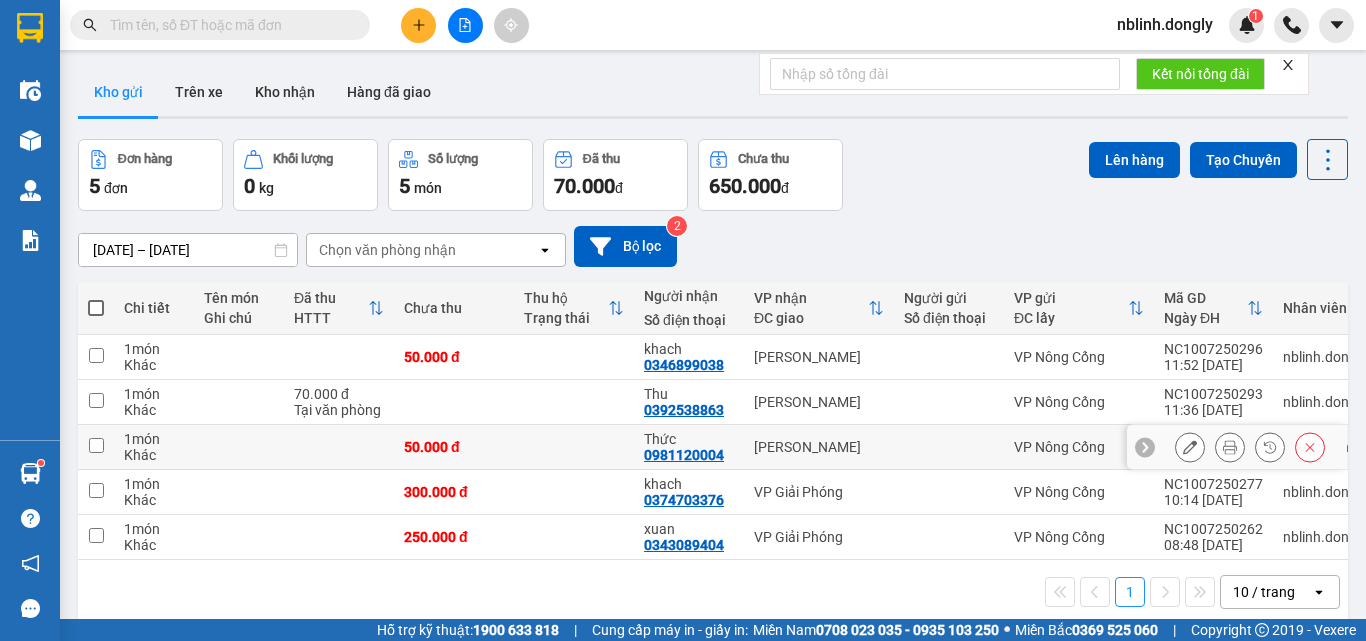 click at bounding box center [96, 445] 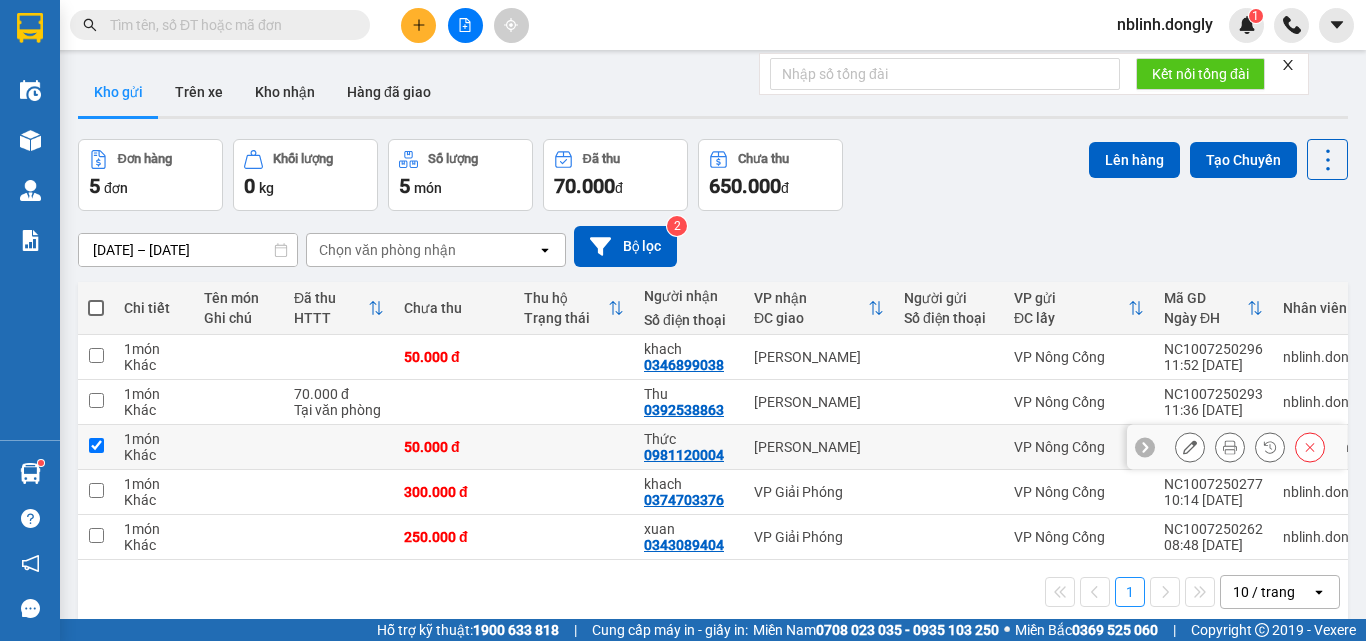 checkbox on "true" 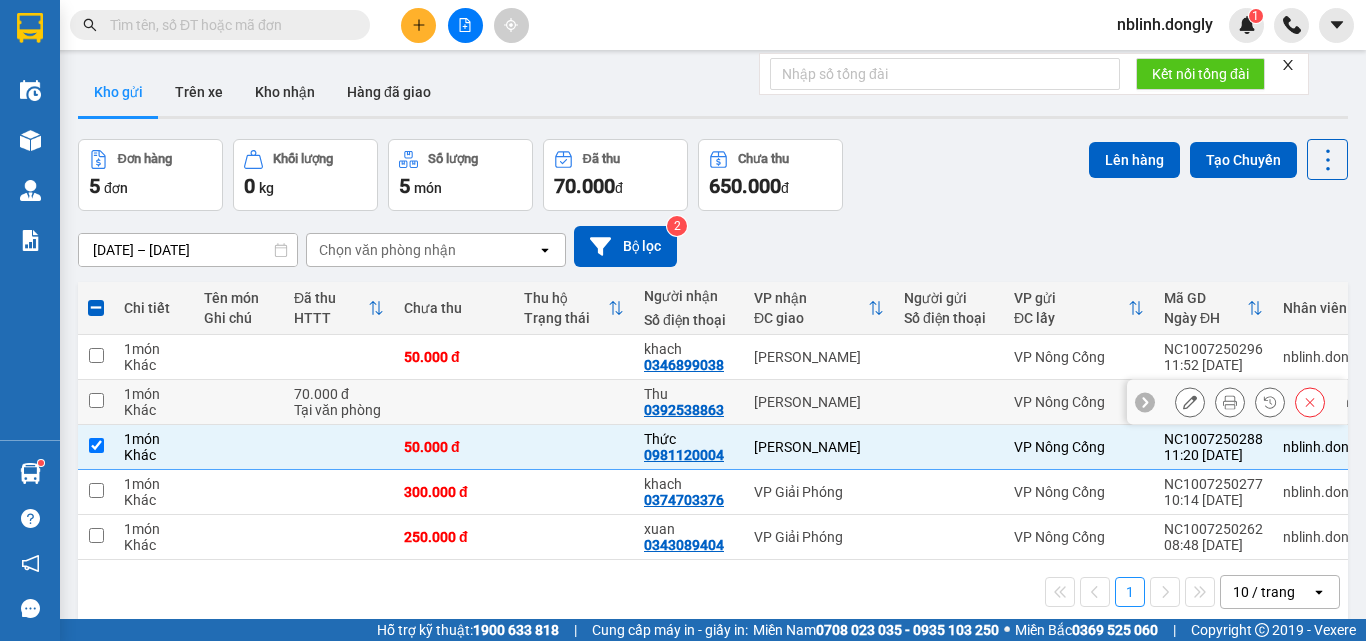 click at bounding box center [96, 402] 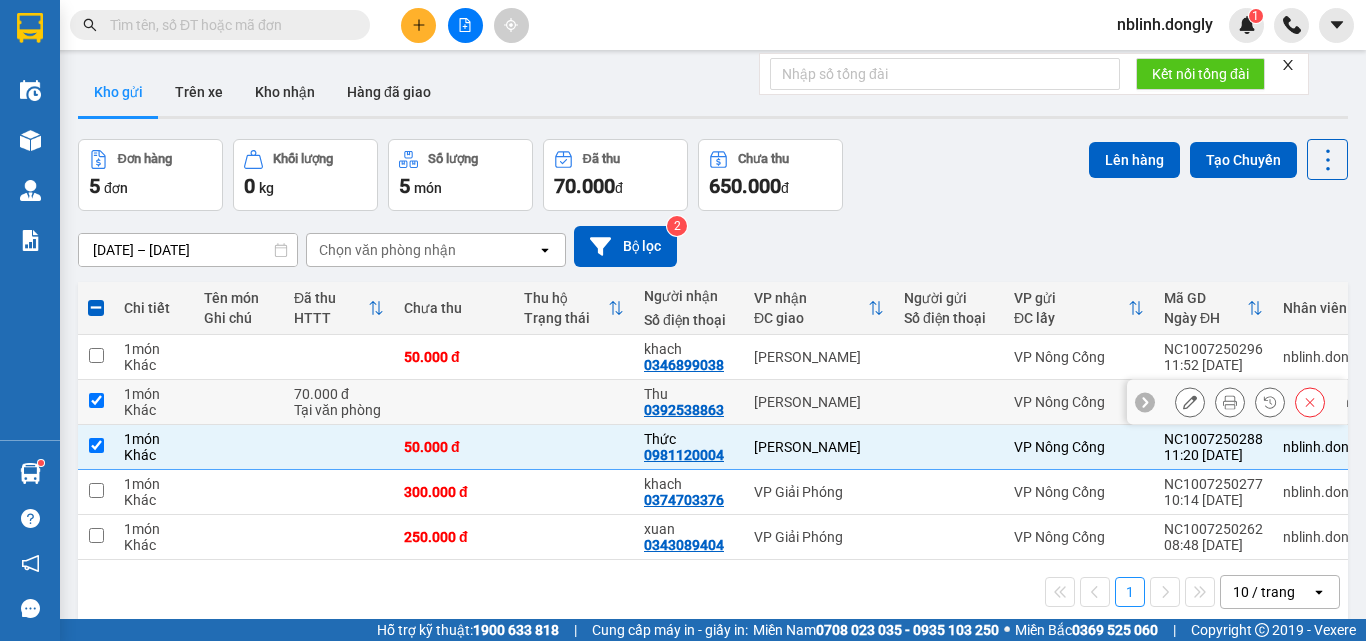 checkbox on "true" 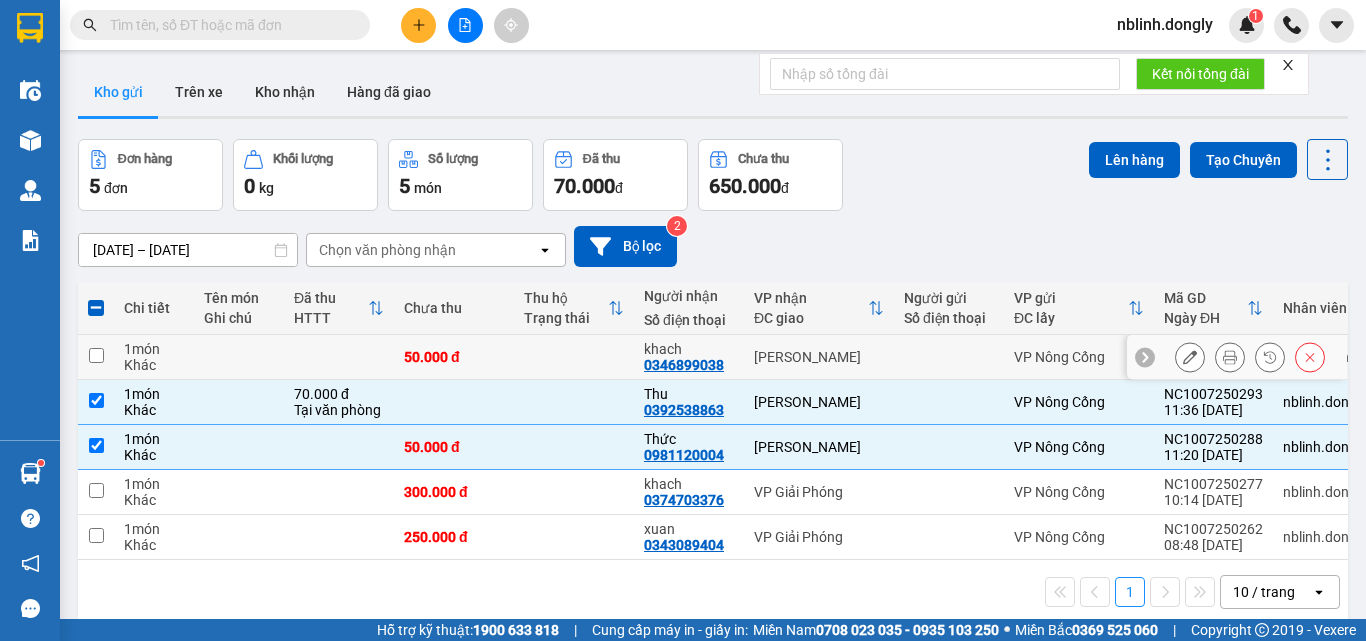 click at bounding box center (96, 355) 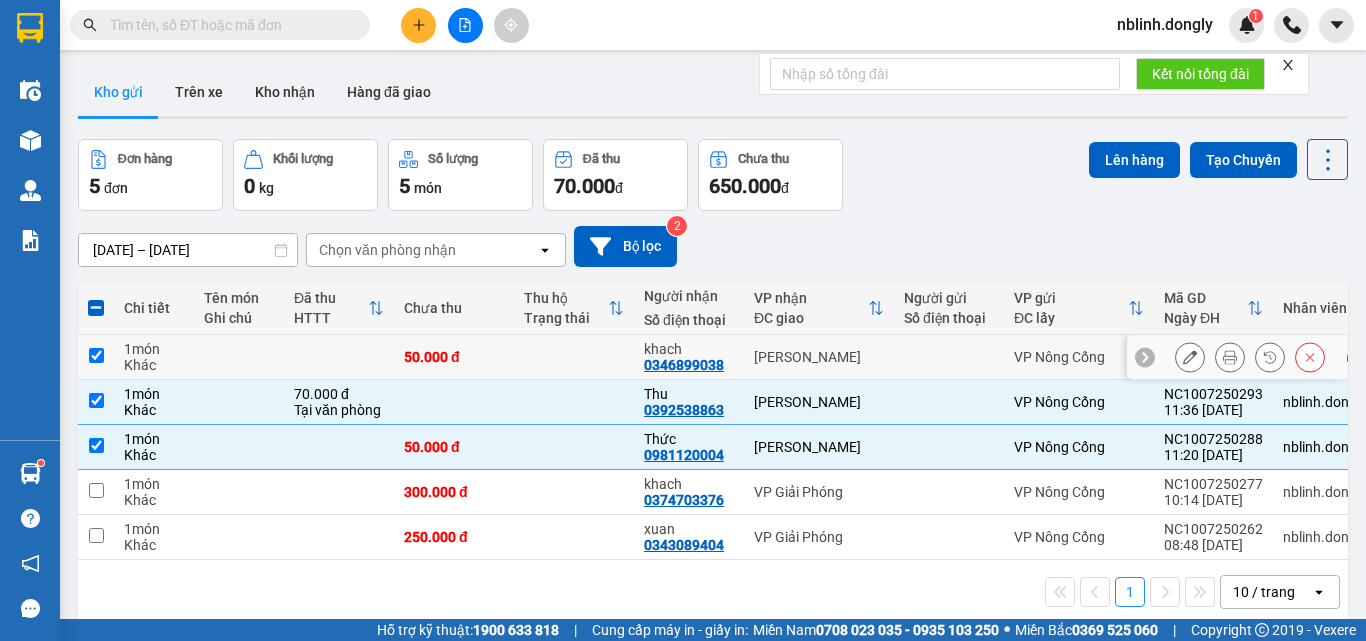 checkbox on "true" 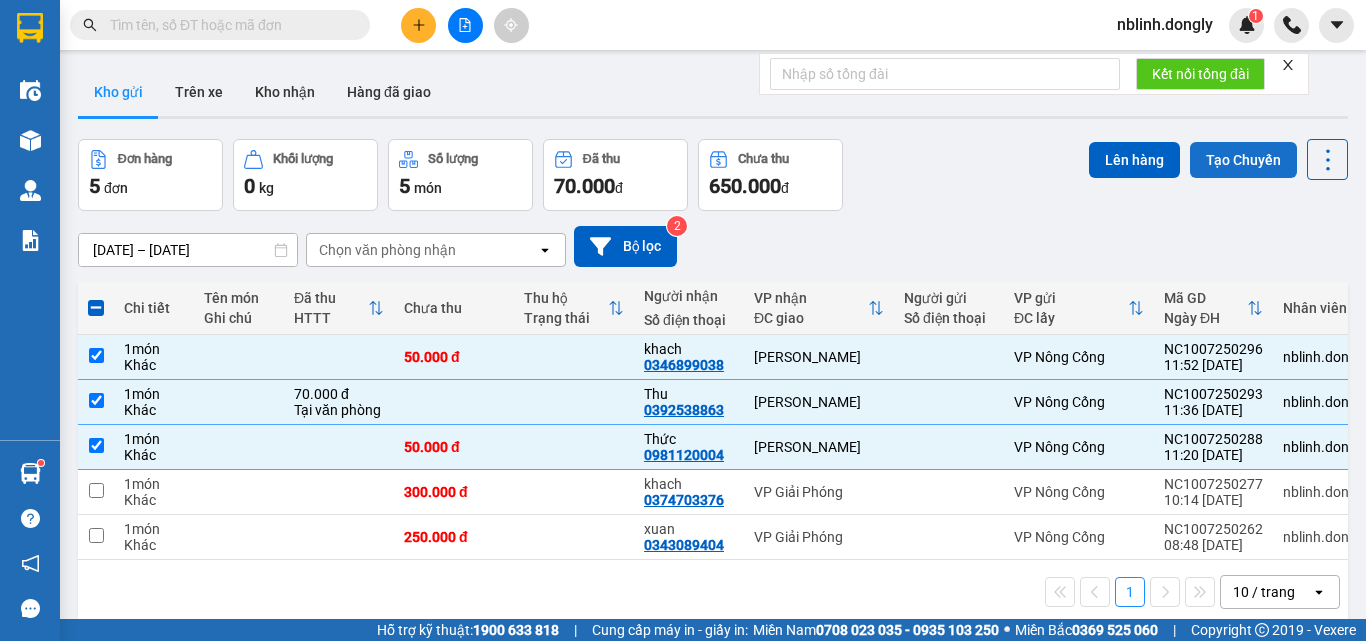 click on "Tạo Chuyến" at bounding box center [1243, 160] 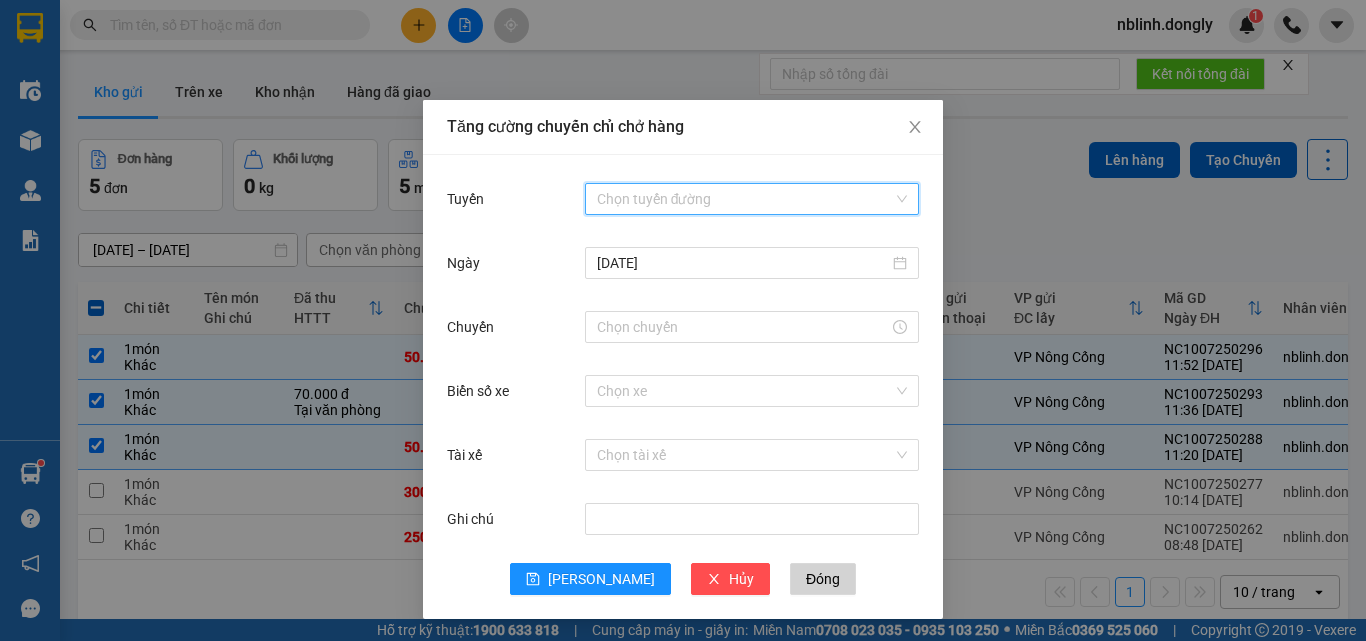 click on "Tuyến" at bounding box center [745, 199] 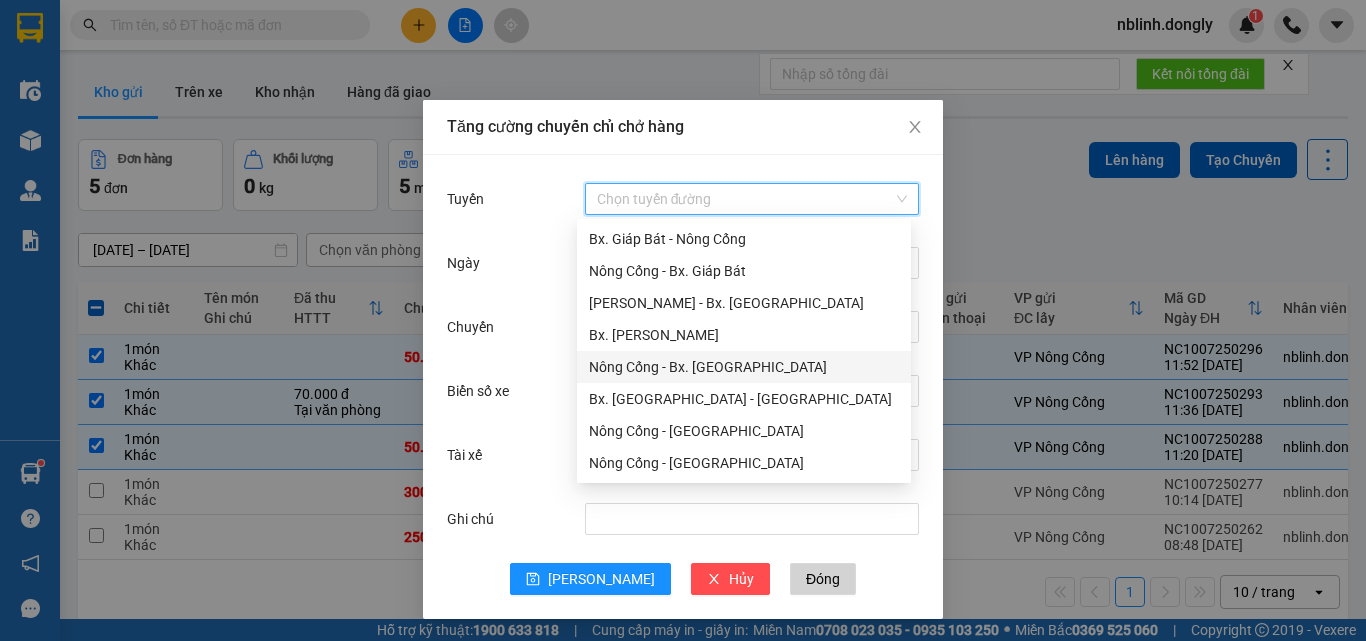 click on "Nông Cống - Bx. [GEOGRAPHIC_DATA]" at bounding box center [744, 367] 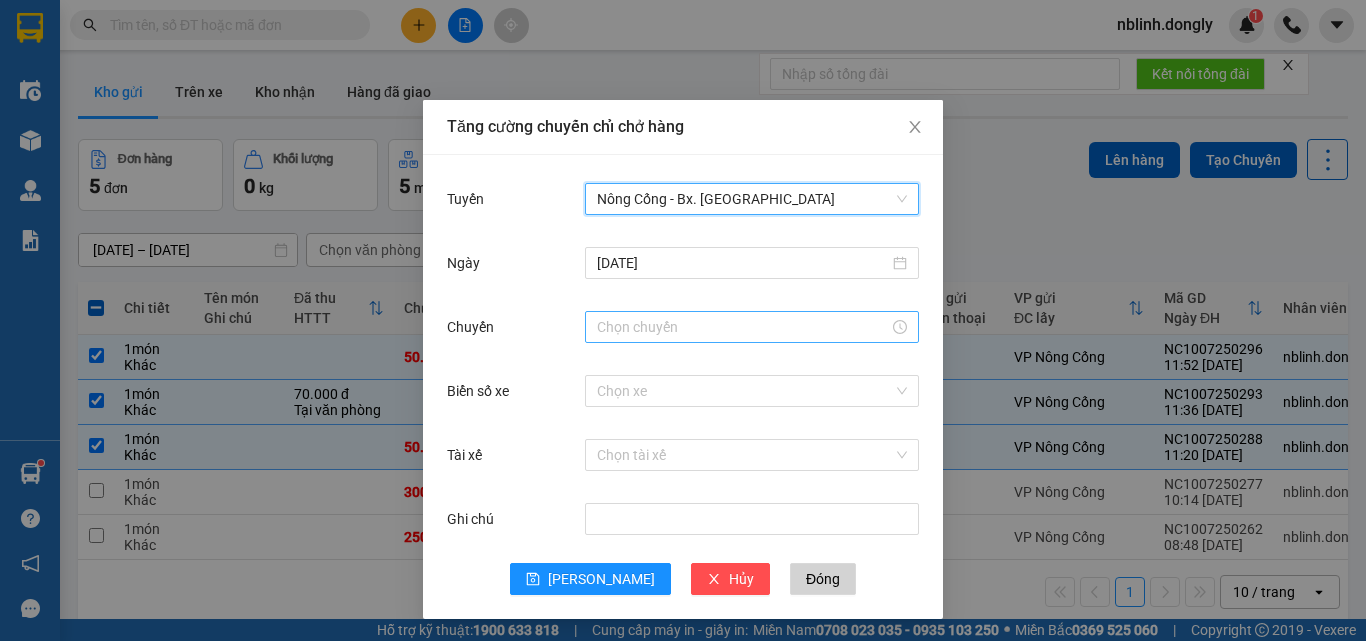 click on "Chuyến" at bounding box center (743, 327) 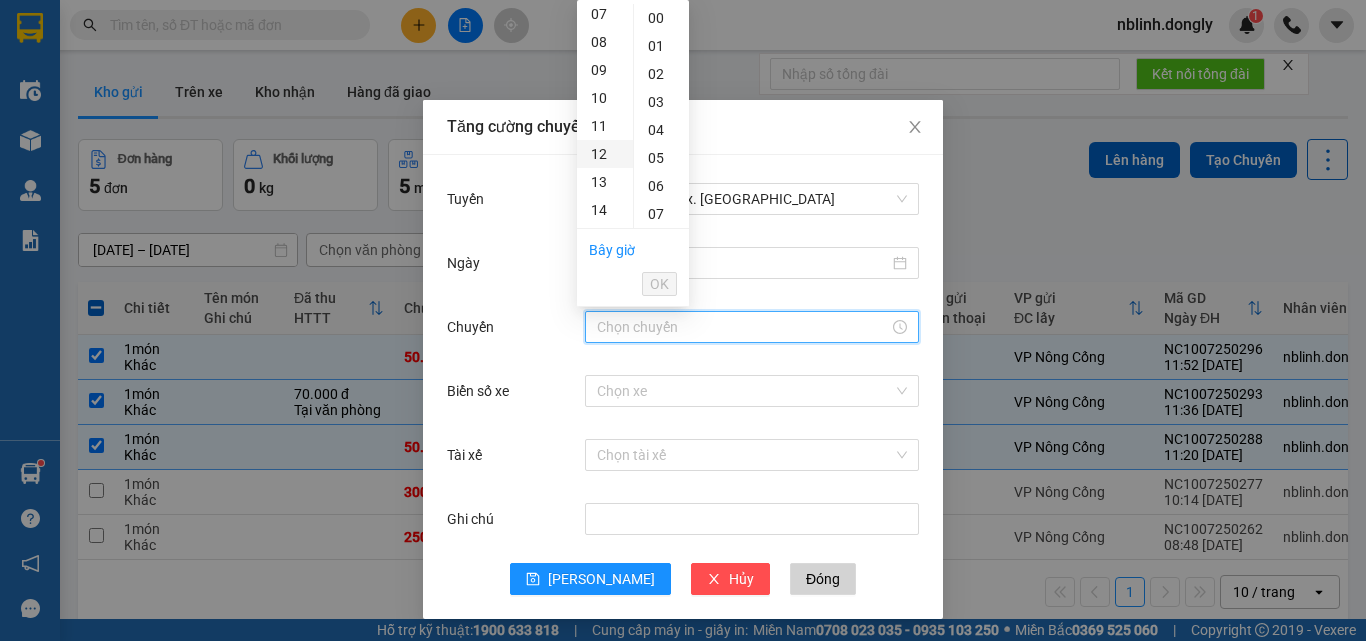 click on "12" at bounding box center [605, 154] 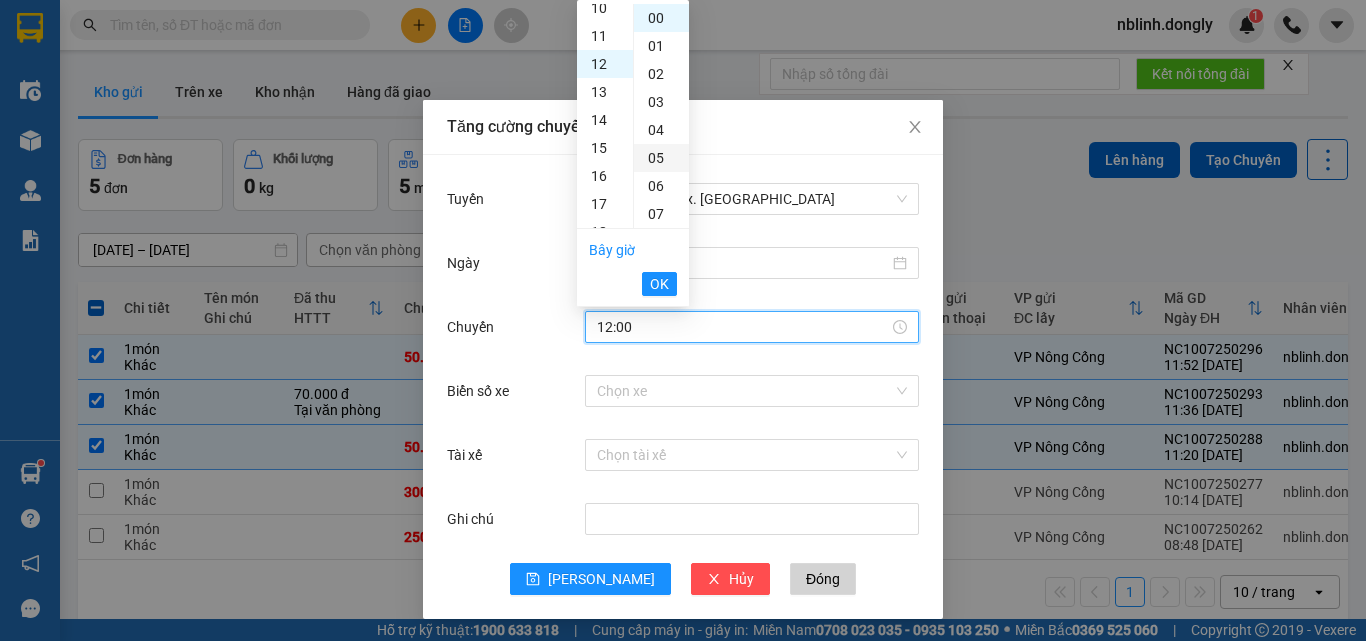 scroll, scrollTop: 336, scrollLeft: 0, axis: vertical 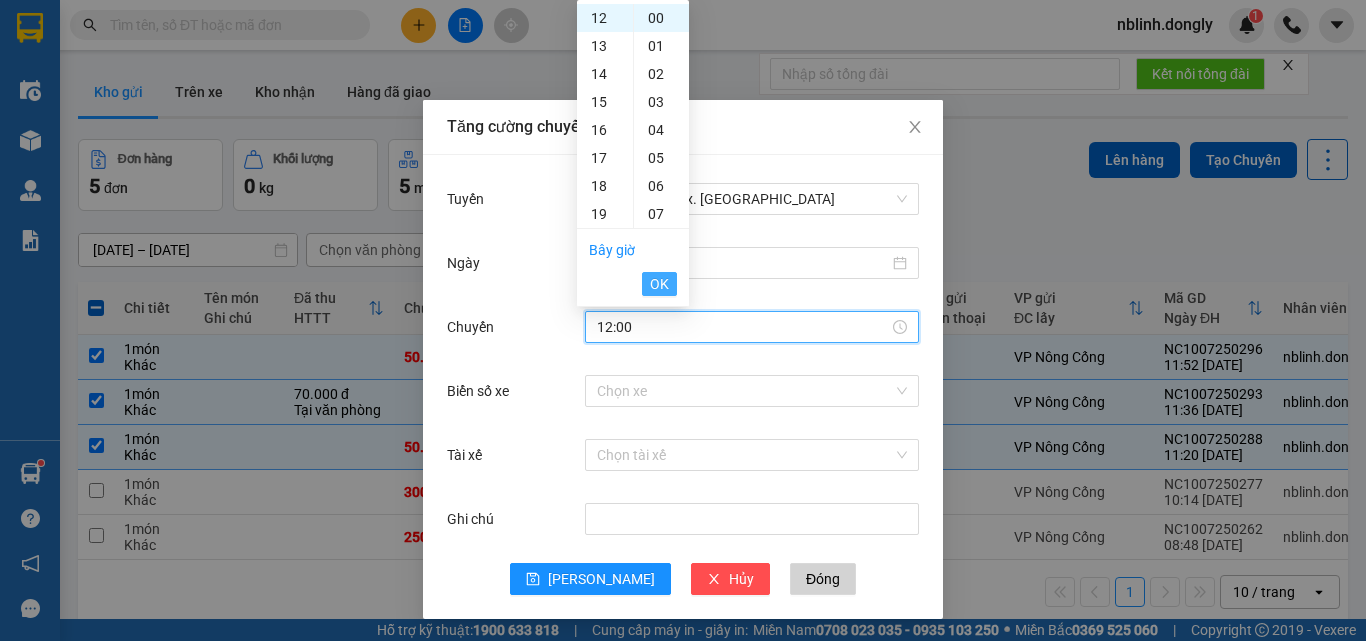click on "OK" at bounding box center [659, 284] 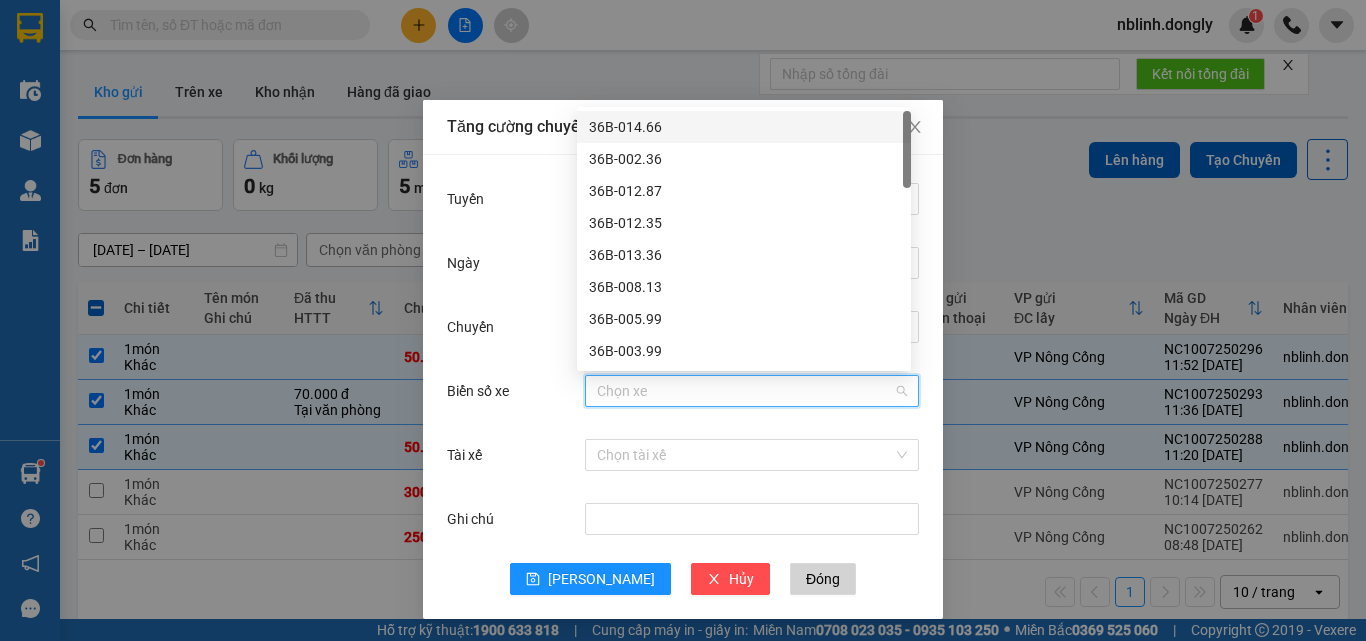click on "Biển số xe" at bounding box center (745, 391) 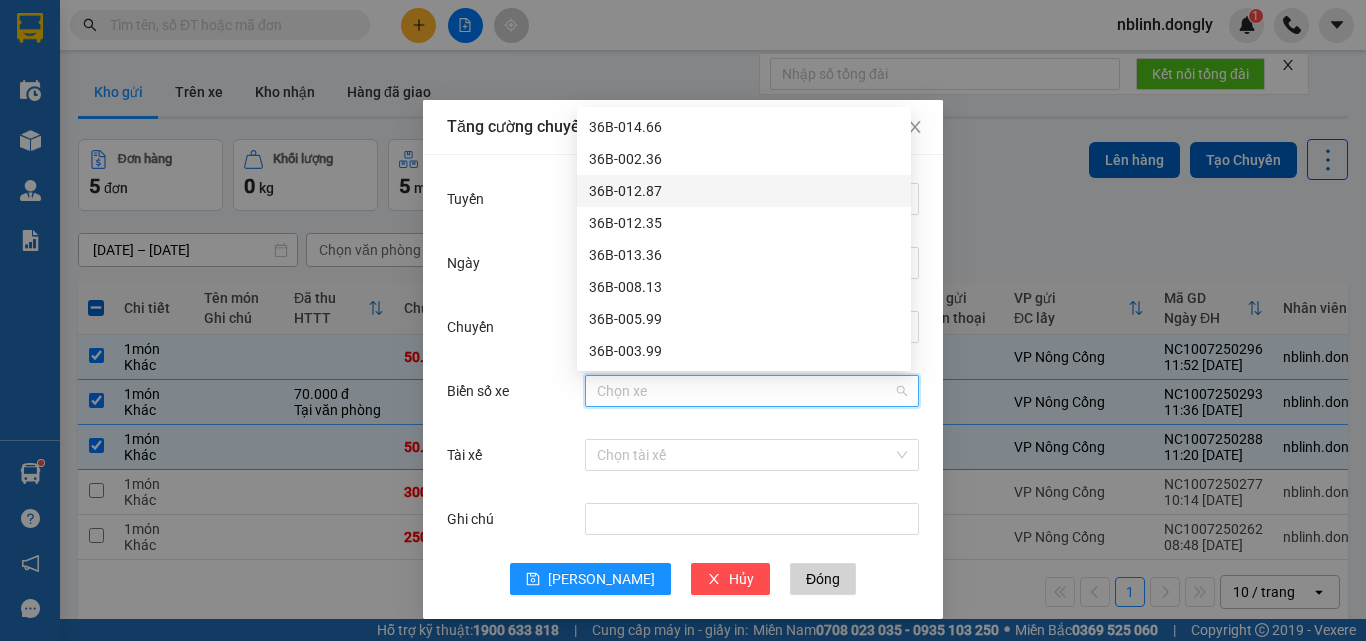 scroll, scrollTop: 2, scrollLeft: 0, axis: vertical 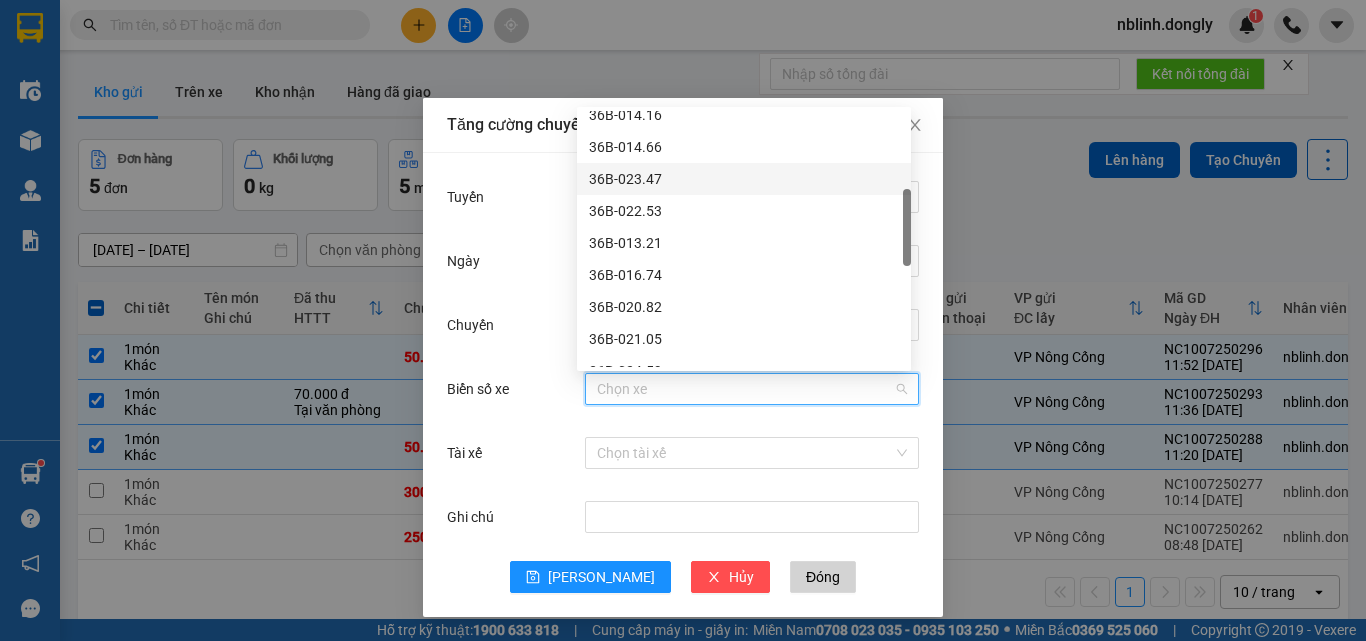 click on "36B-023.47" at bounding box center (744, 179) 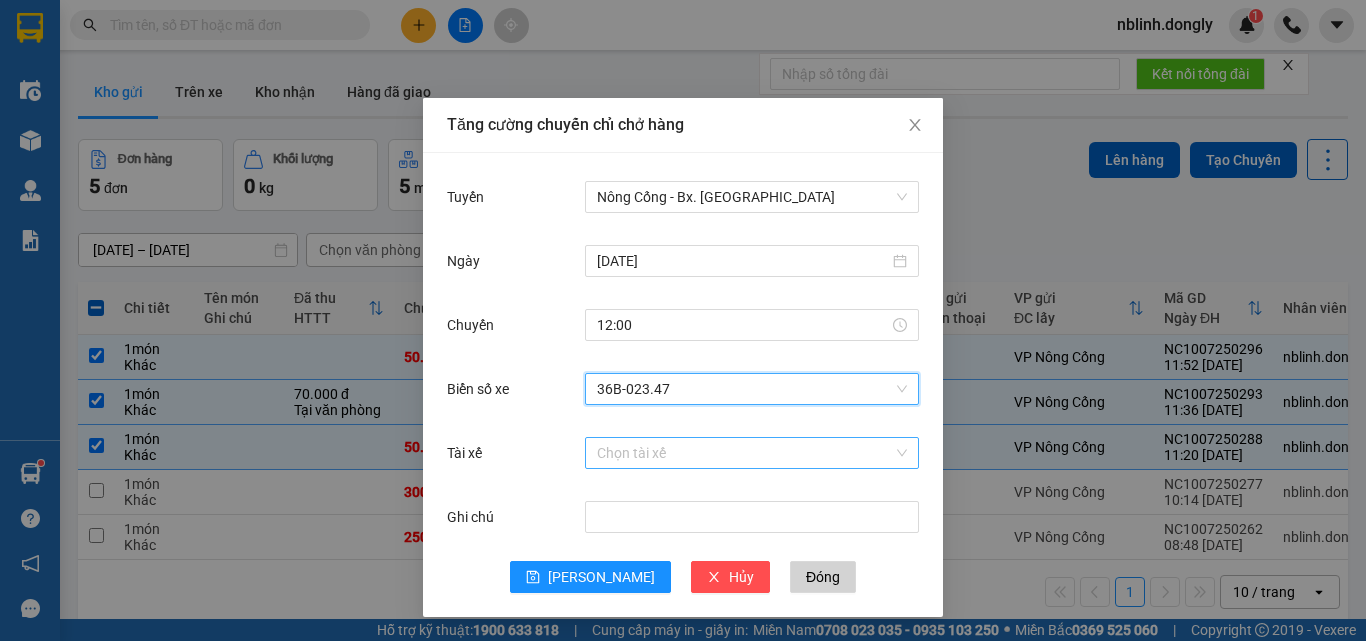 click on "Tài xế" at bounding box center (745, 453) 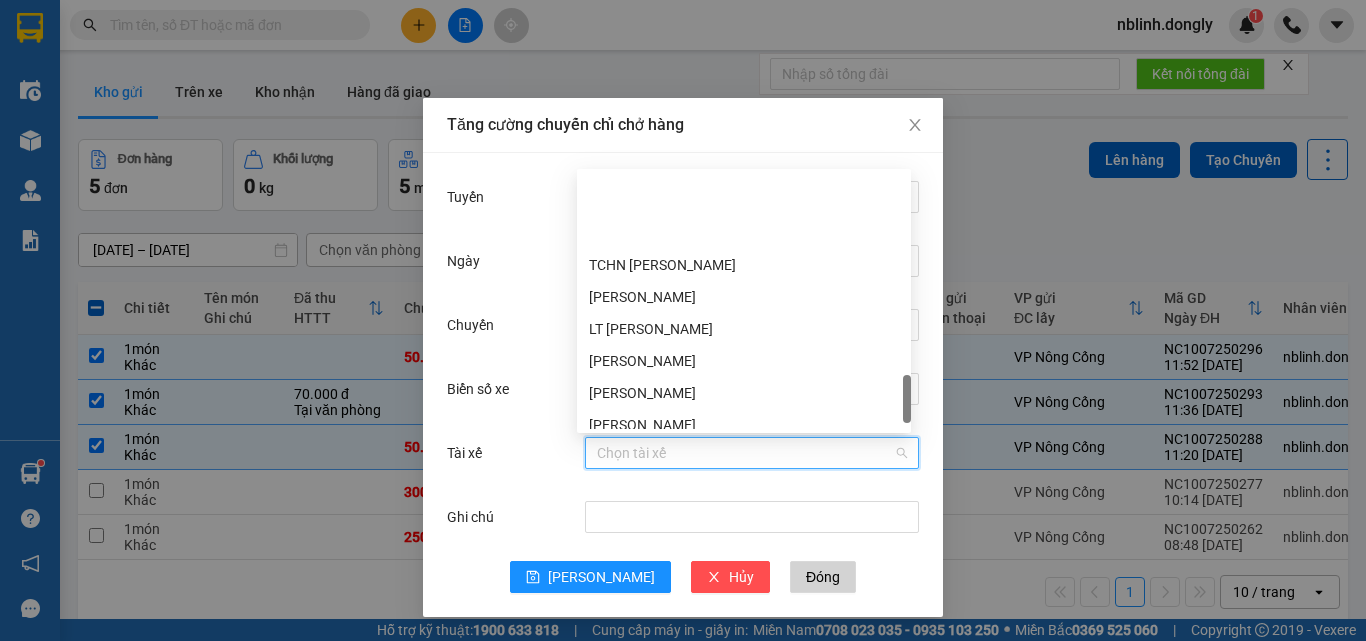 scroll, scrollTop: 1440, scrollLeft: 0, axis: vertical 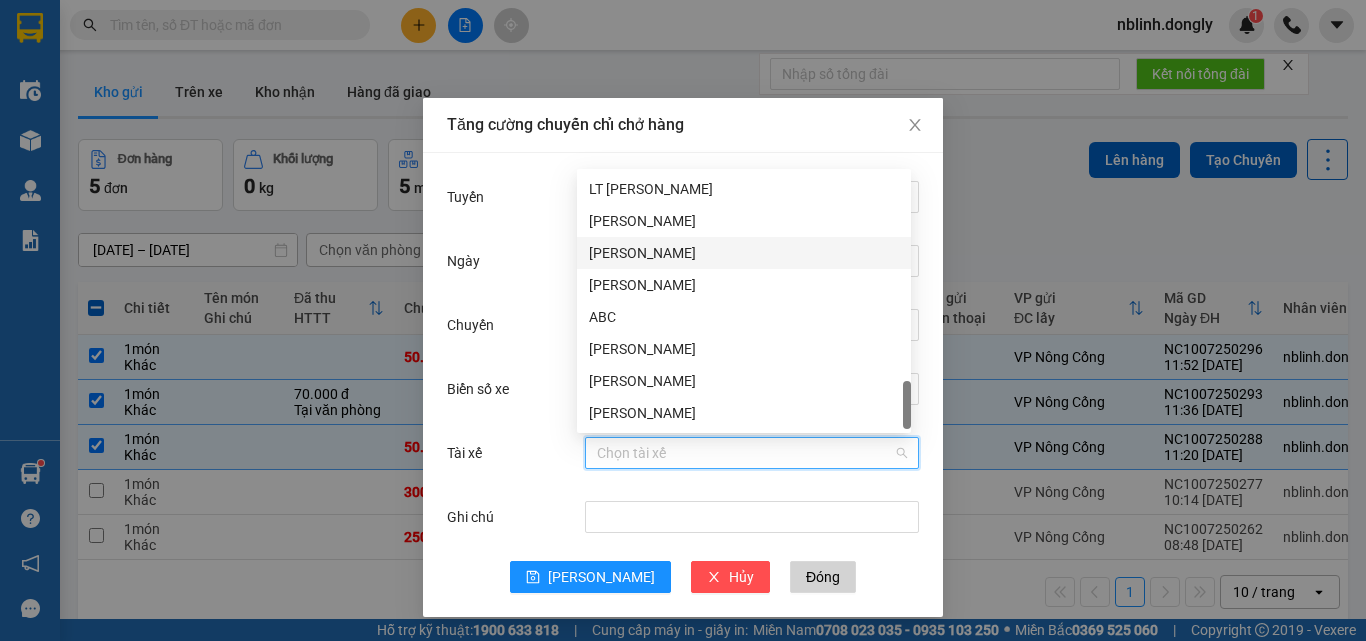 click on "[PERSON_NAME]" at bounding box center (744, 253) 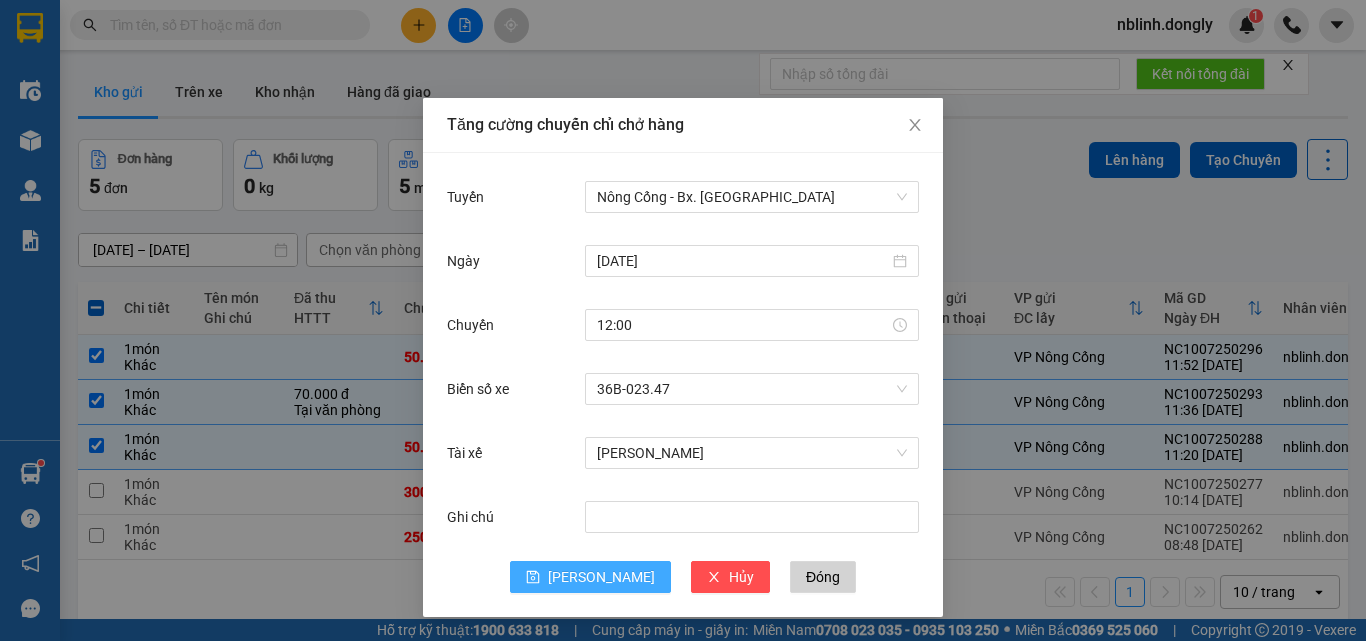 click on "[PERSON_NAME]" at bounding box center [601, 577] 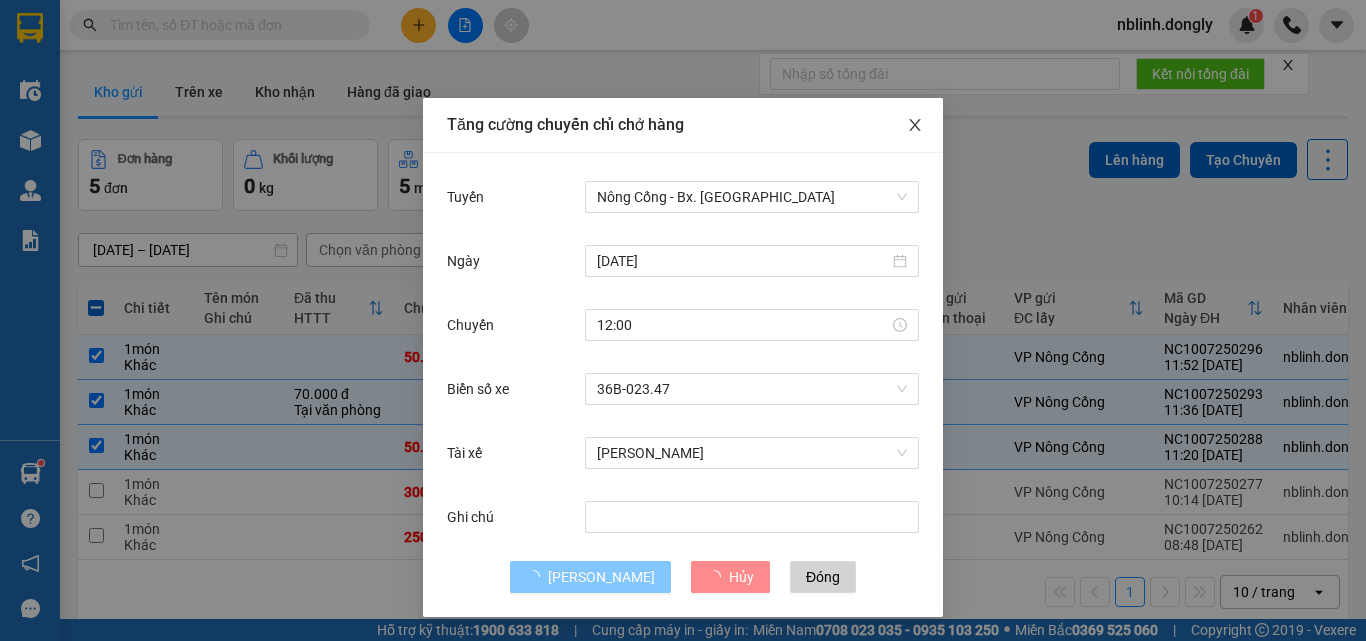 type 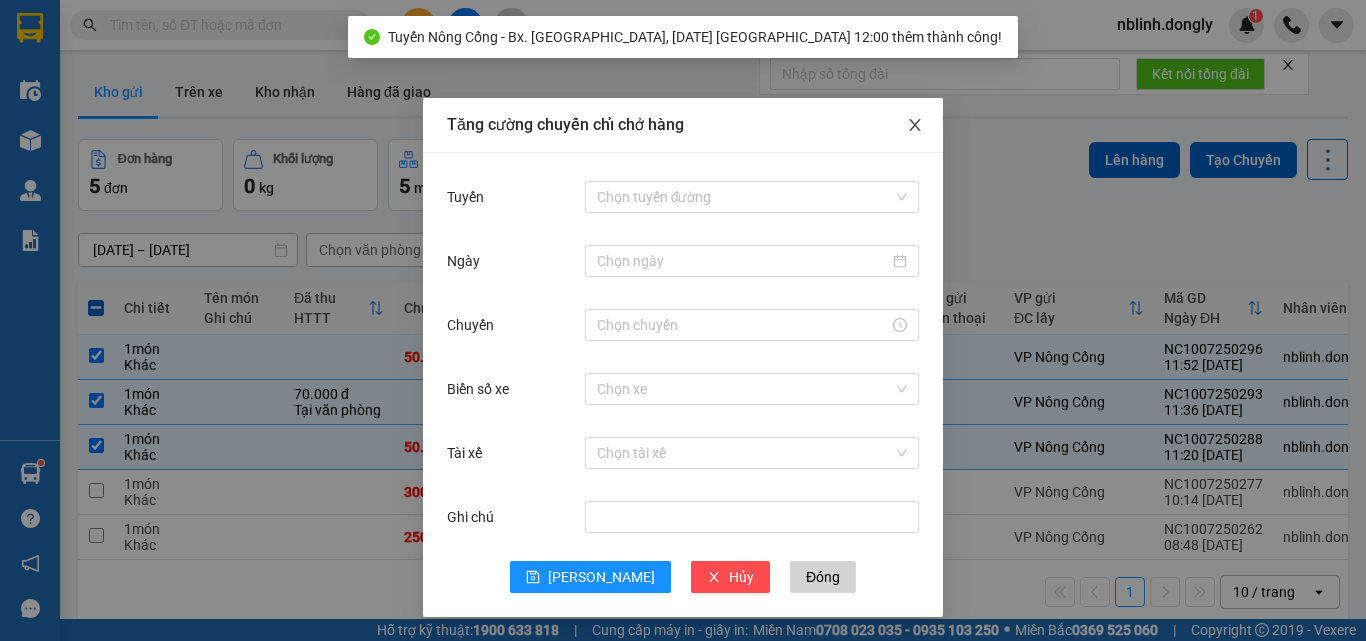 click 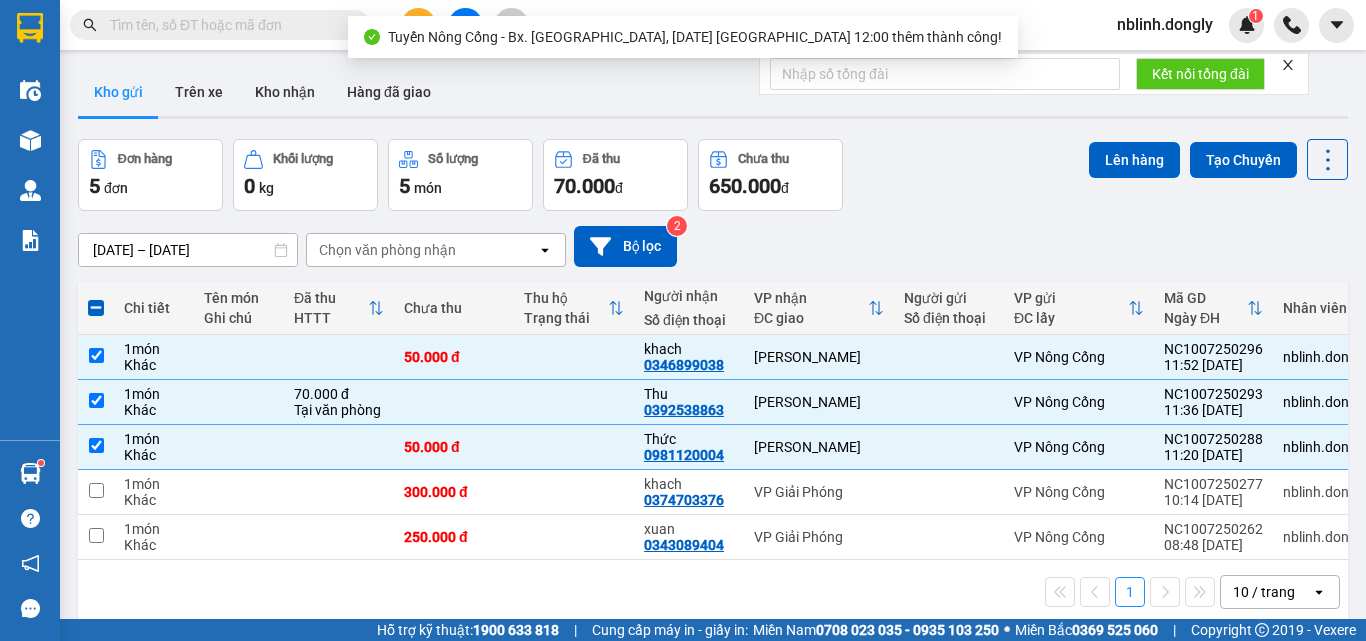 scroll, scrollTop: 0, scrollLeft: 0, axis: both 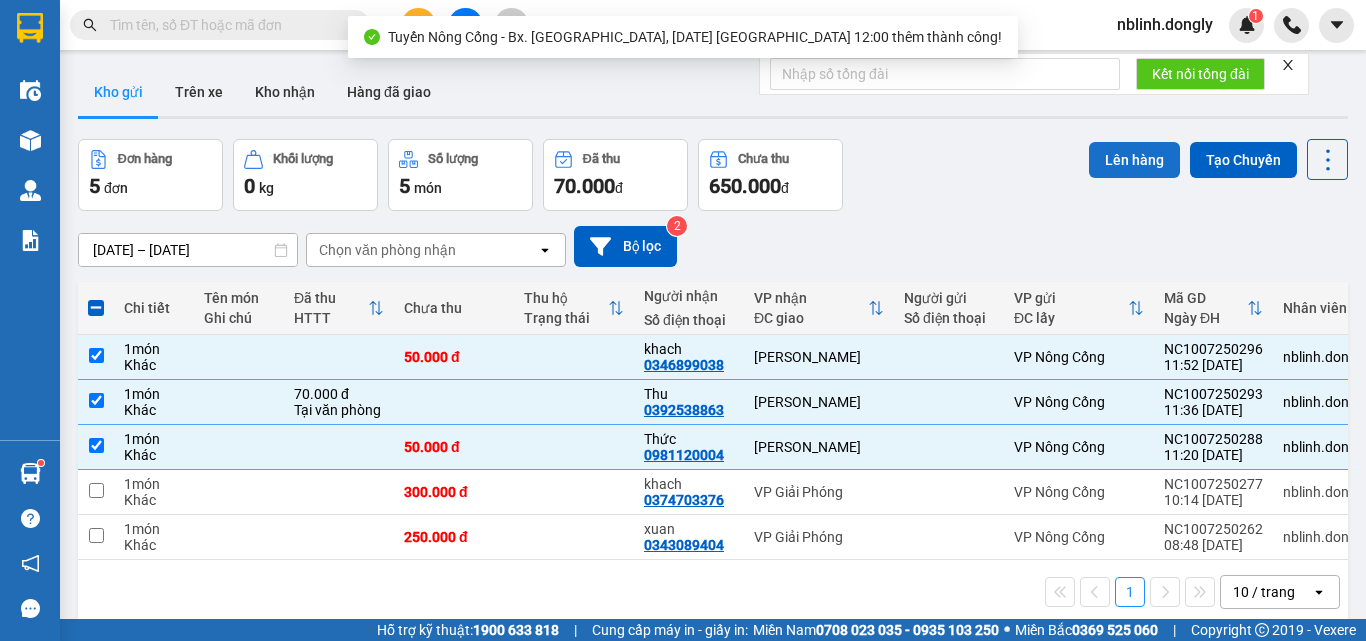 click on "Lên hàng" at bounding box center (1134, 160) 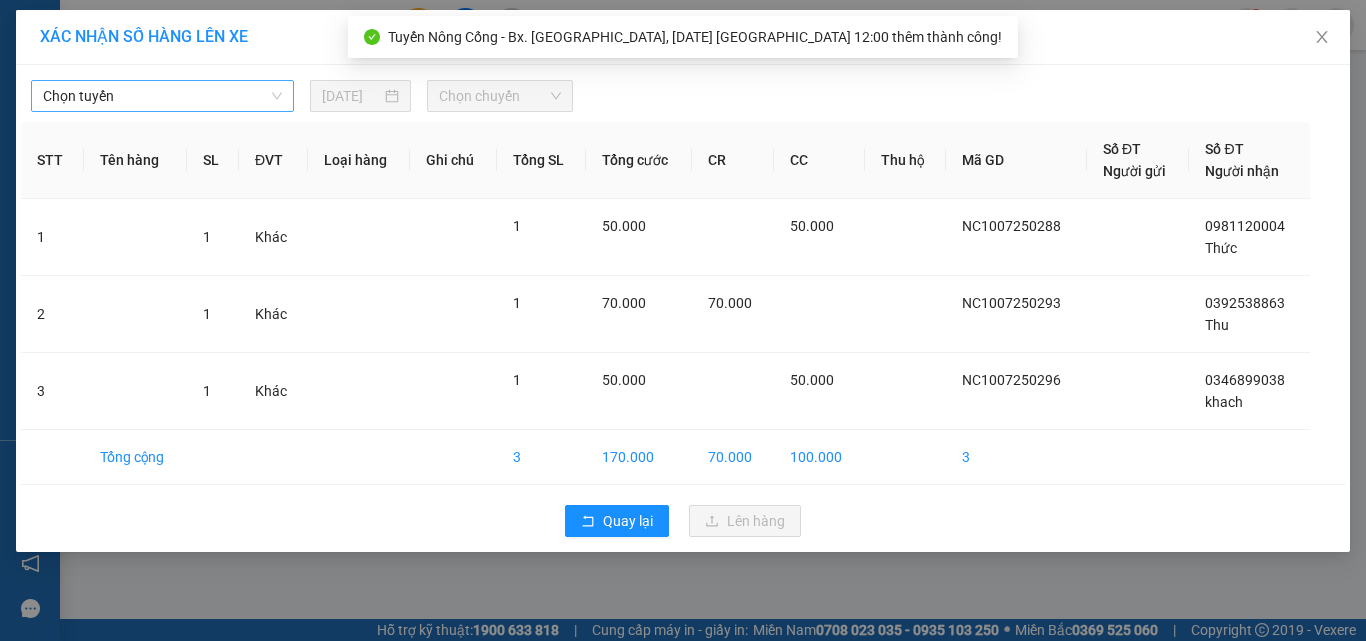 drag, startPoint x: 128, startPoint y: 99, endPoint x: 130, endPoint y: 110, distance: 11.18034 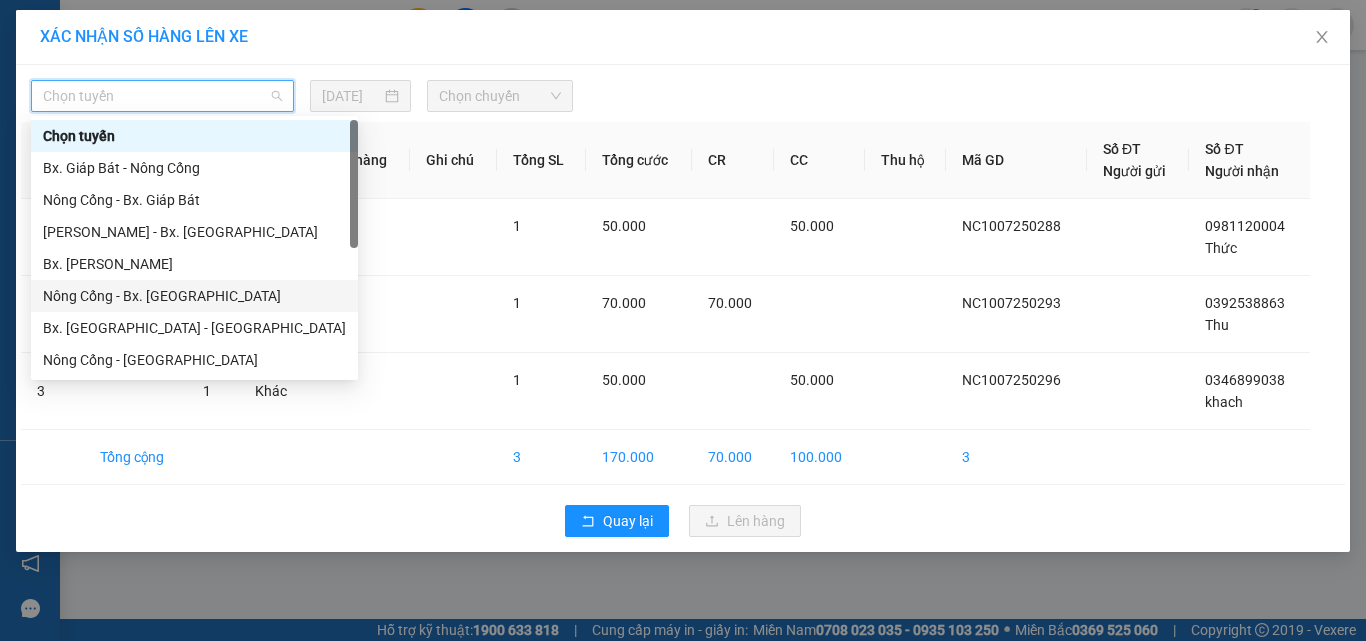 click on "Nông Cống - Bx. [GEOGRAPHIC_DATA]" at bounding box center (194, 296) 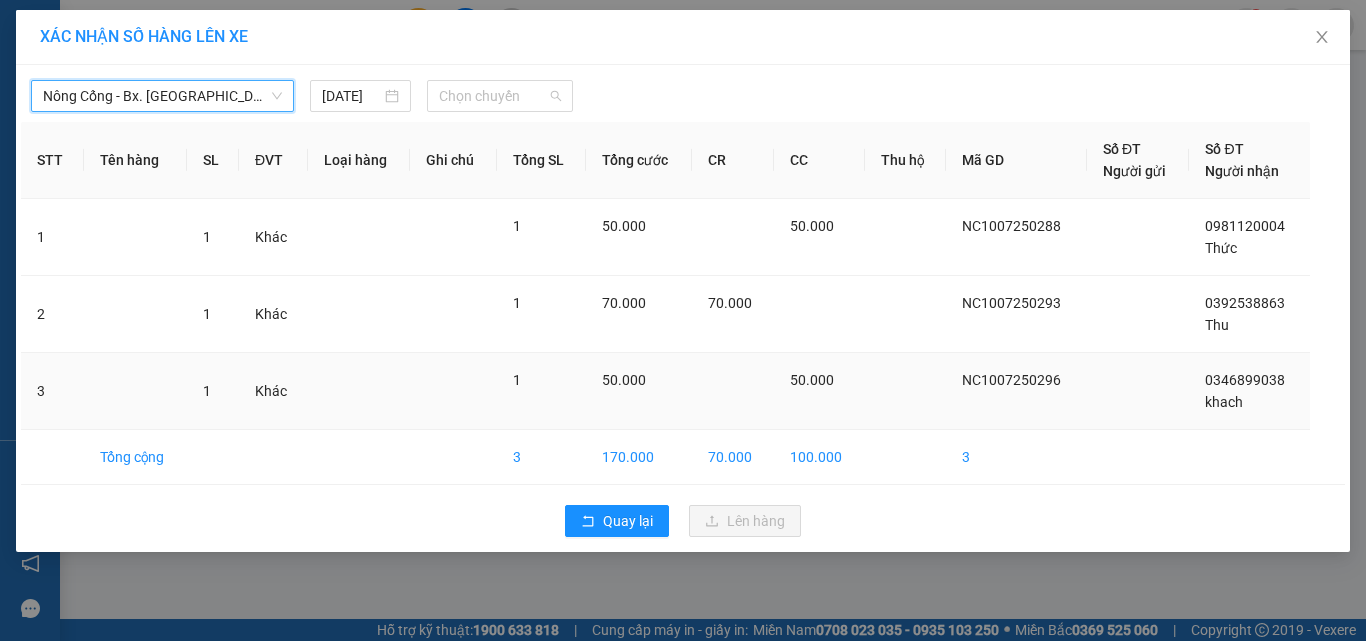 drag, startPoint x: 472, startPoint y: 98, endPoint x: 518, endPoint y: 378, distance: 283.75342 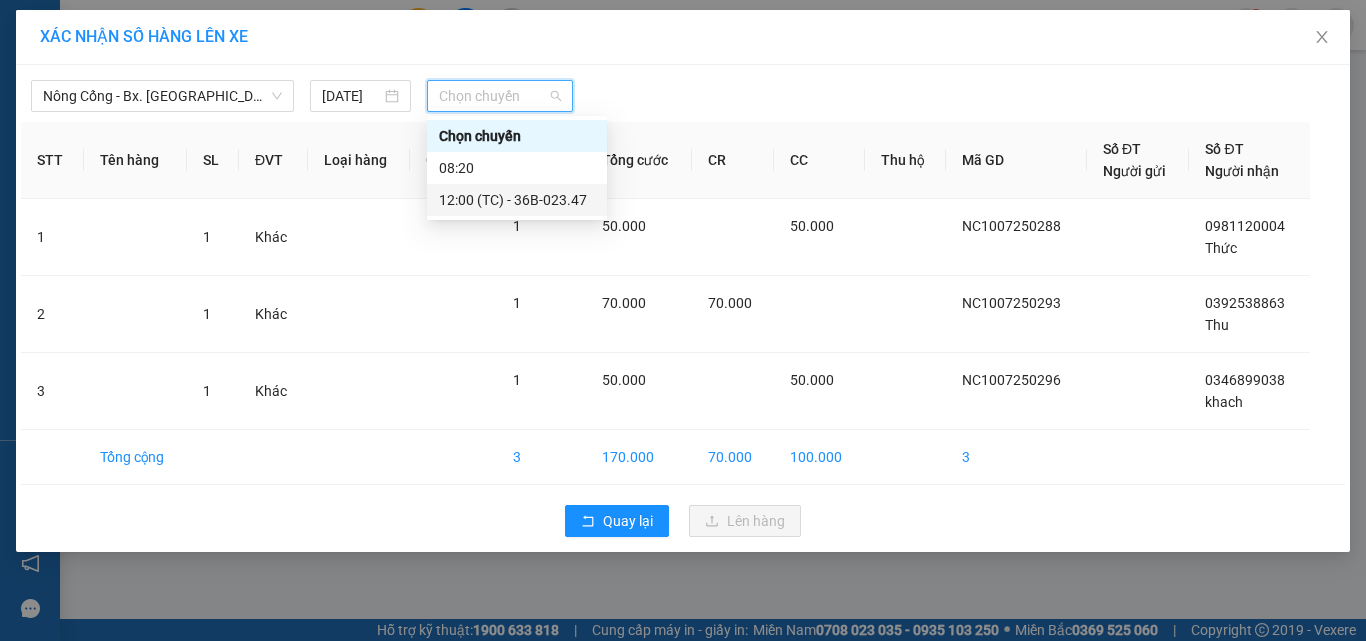 click on "12:00   (TC)   - 36B-023.47" at bounding box center [517, 200] 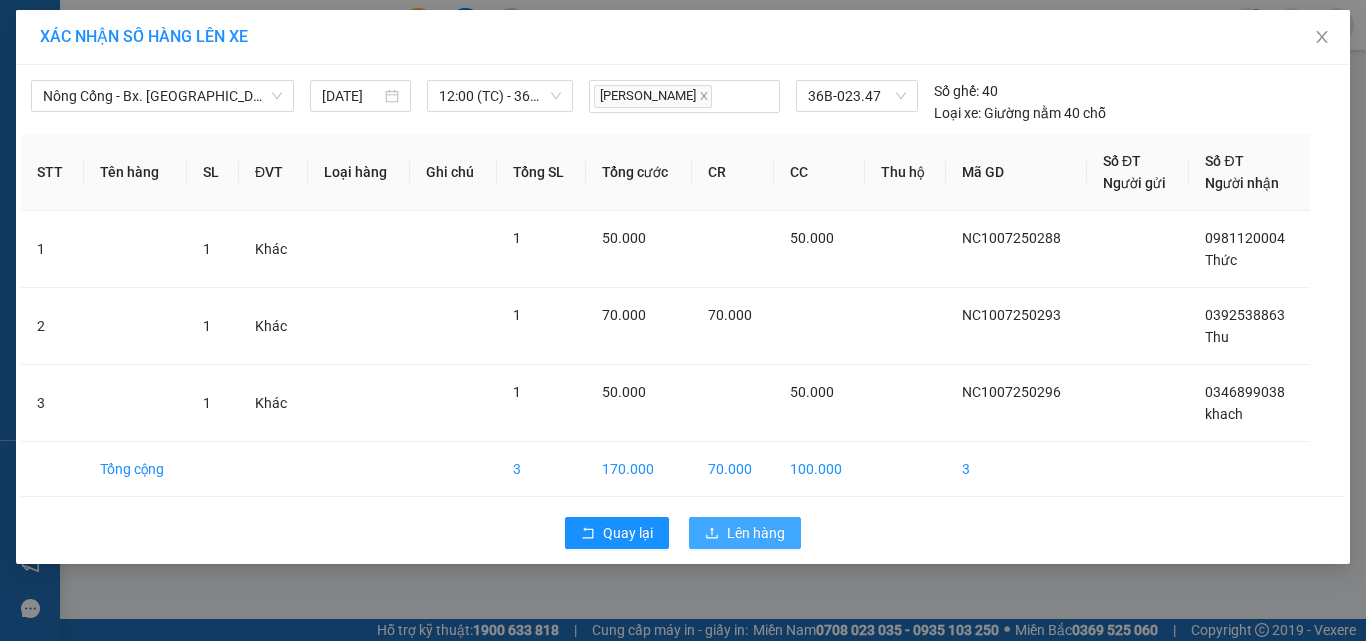 click on "Lên hàng" at bounding box center (756, 533) 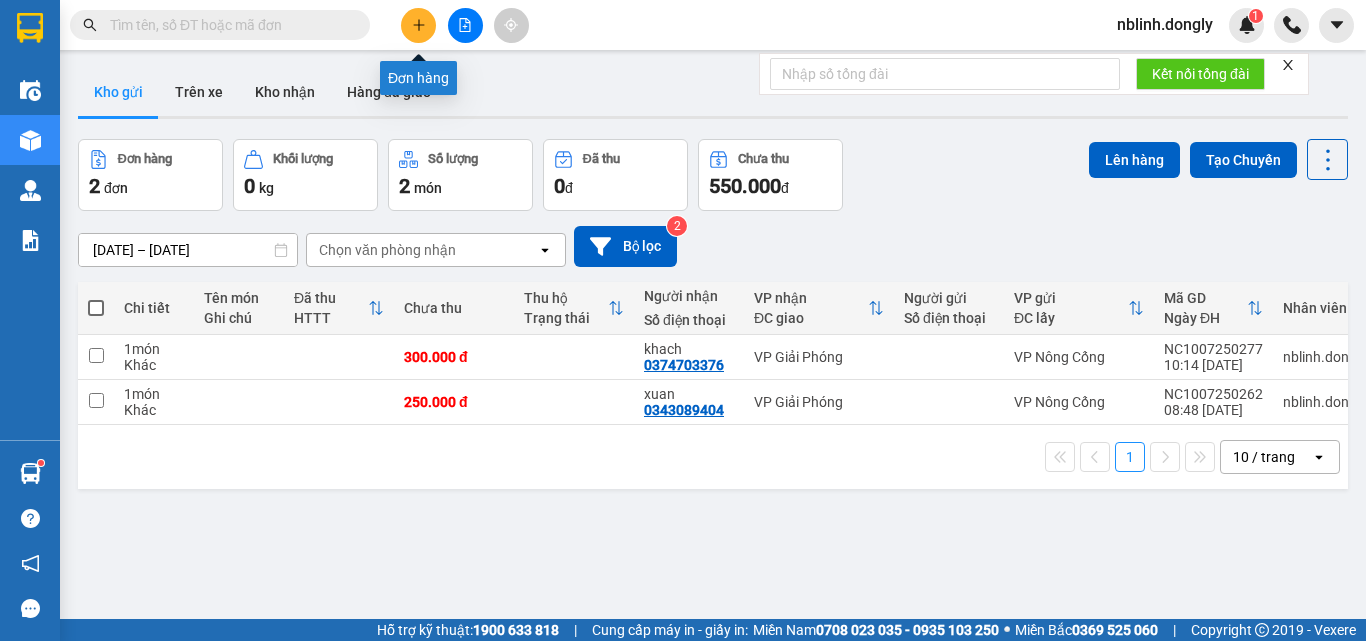 click 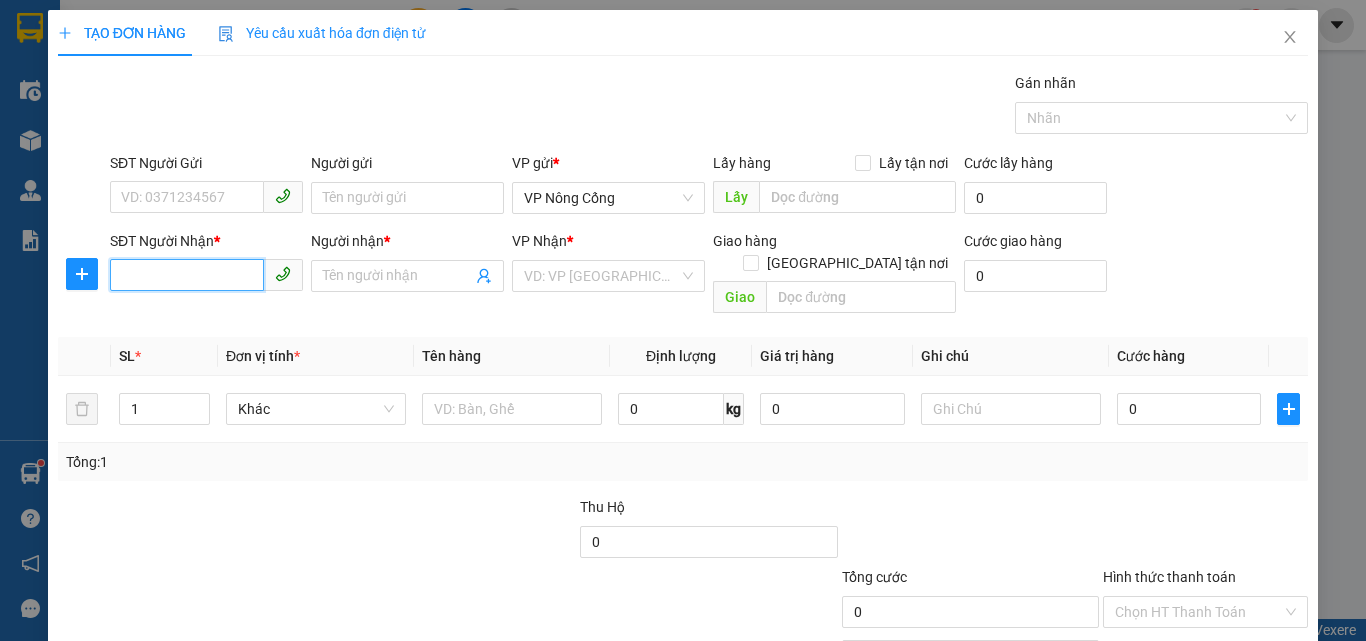 click on "SĐT Người Nhận  *" at bounding box center (187, 275) 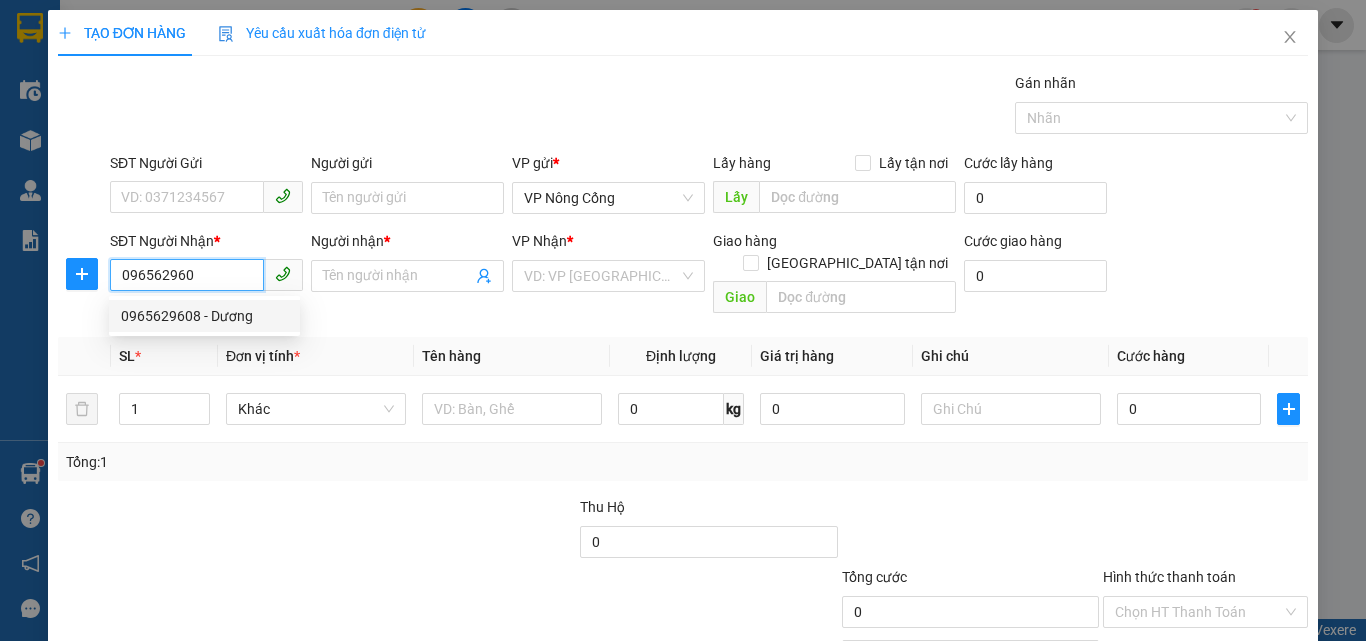 click on "0965629608 - Dương" at bounding box center [204, 316] 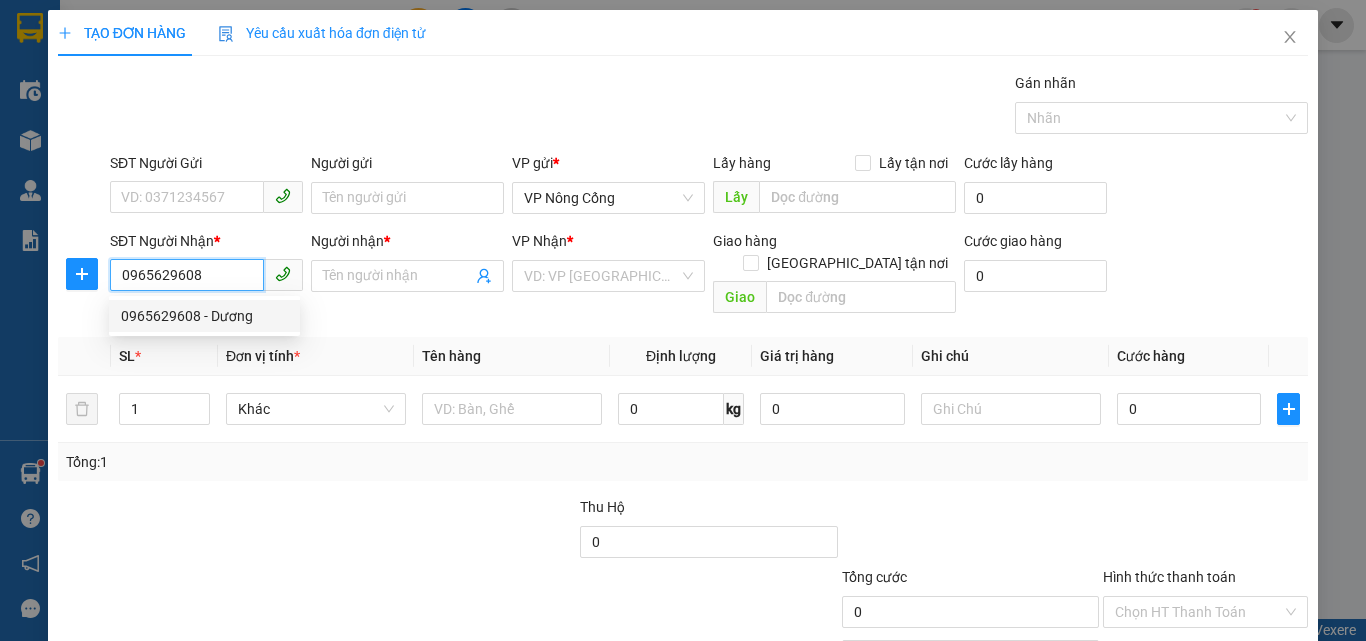 type on "Dương" 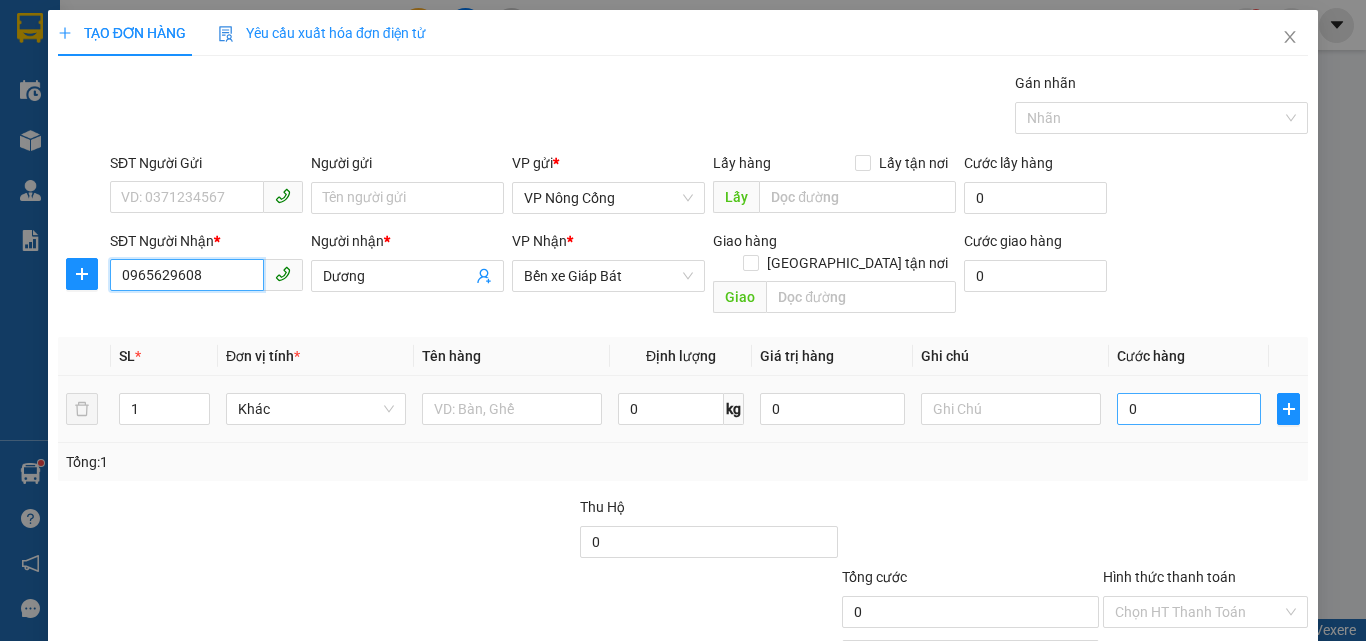 type on "0965629608" 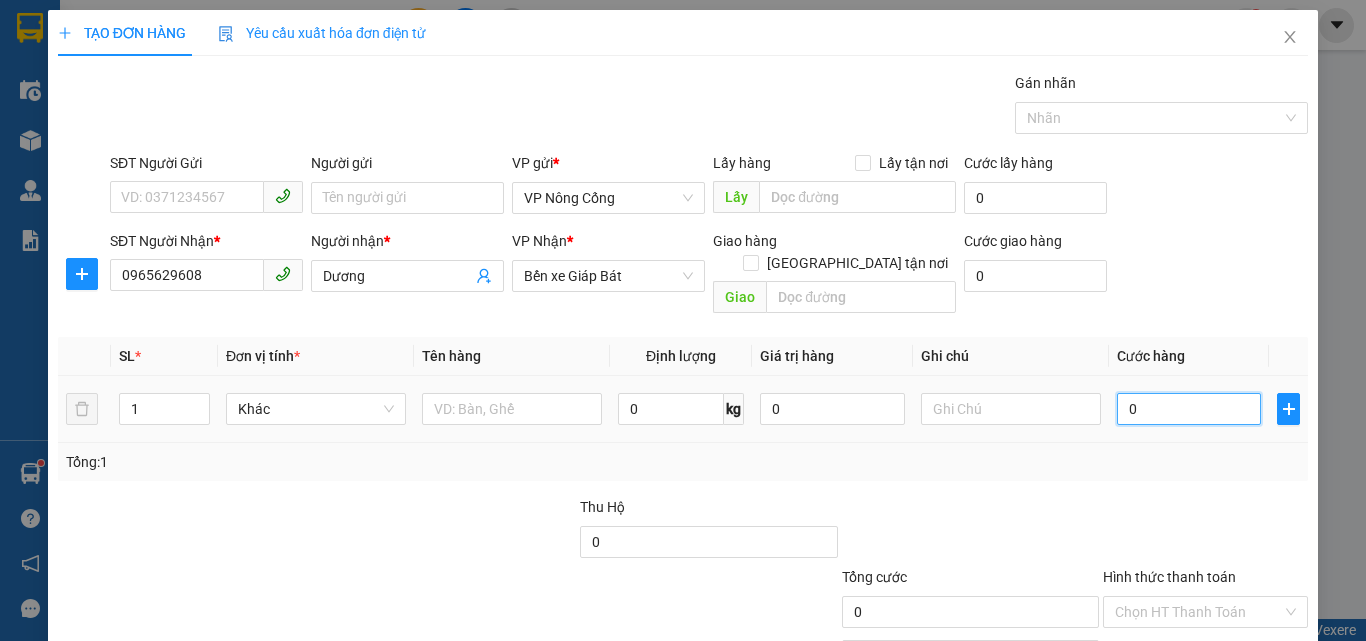 click on "0" at bounding box center (1189, 409) 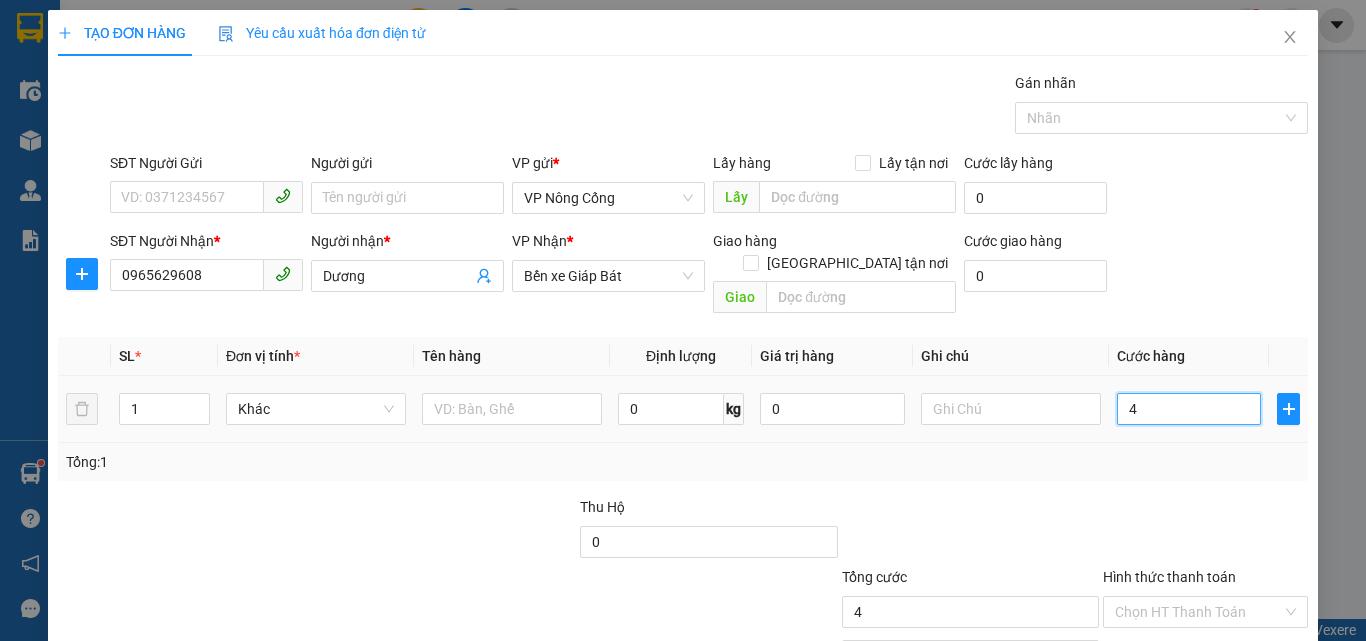 type on "40" 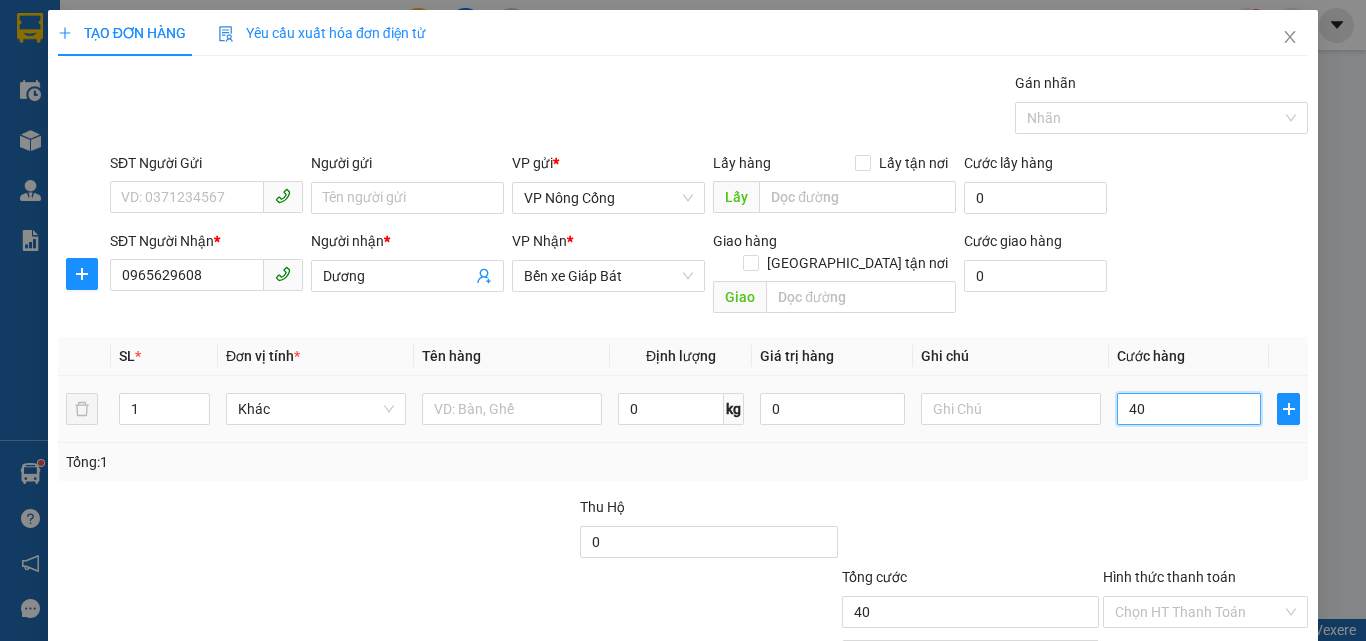 scroll, scrollTop: 99, scrollLeft: 0, axis: vertical 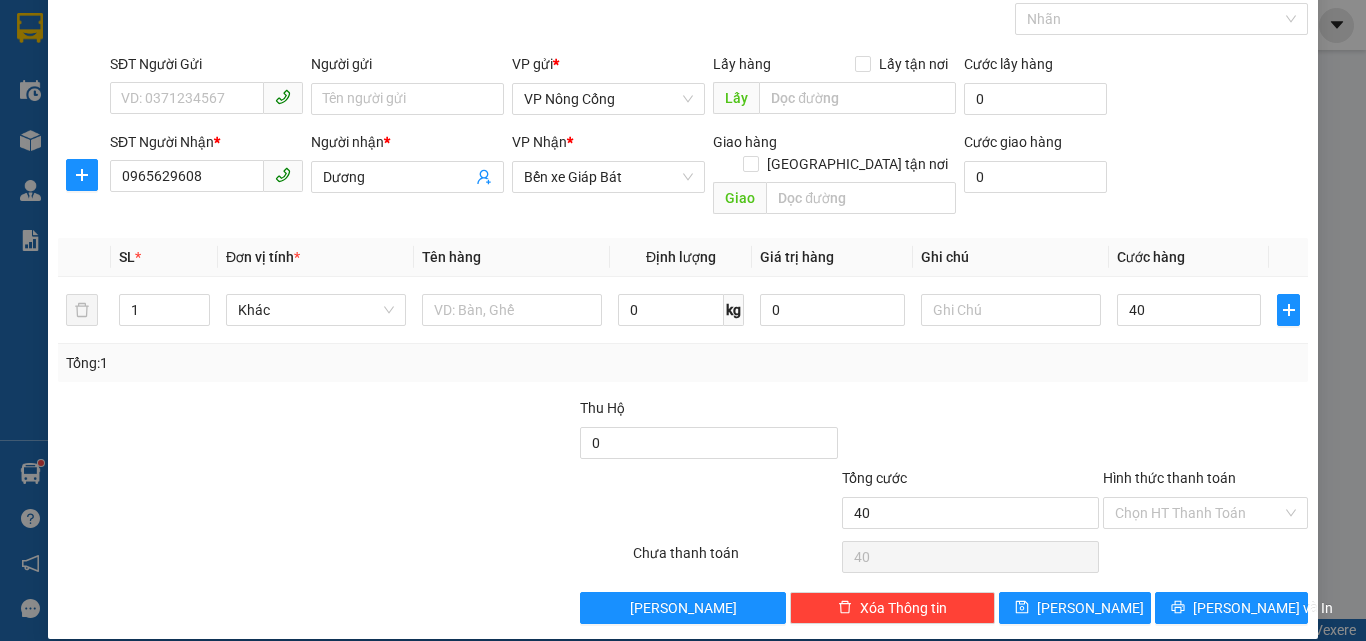 type on "40.000" 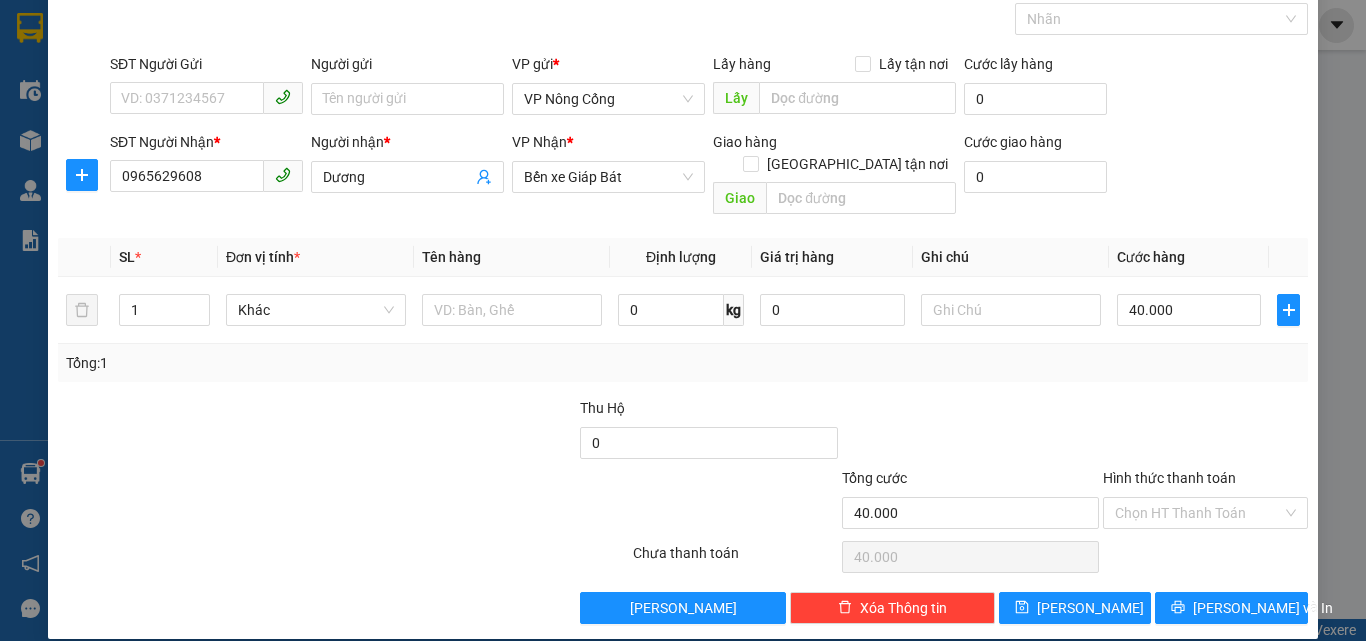 click on "Hình thức thanh toán" at bounding box center [1169, 478] 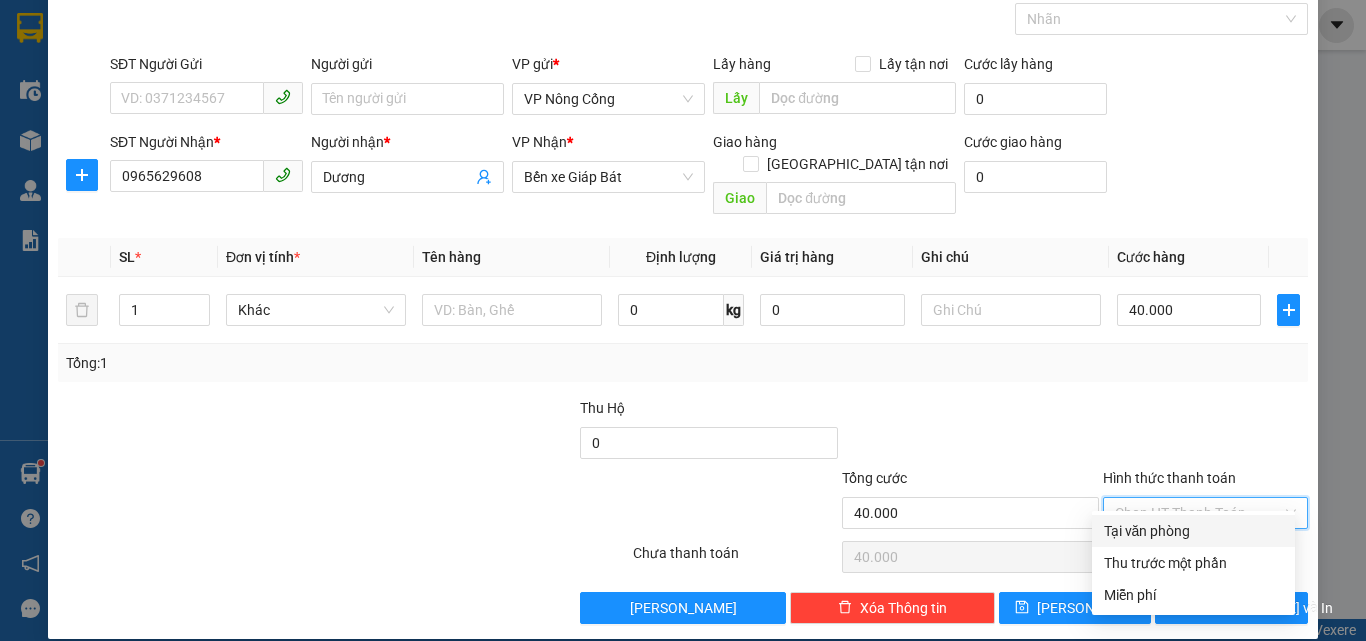 drag, startPoint x: 1152, startPoint y: 524, endPoint x: 1156, endPoint y: 547, distance: 23.345236 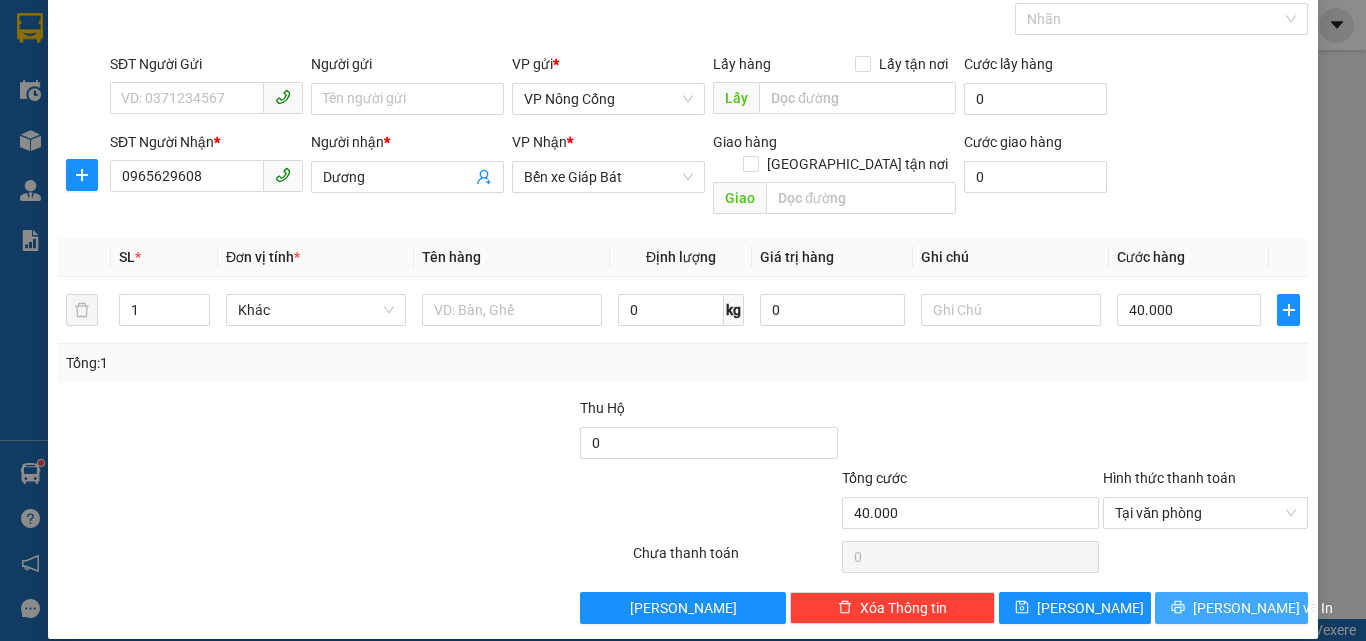 click 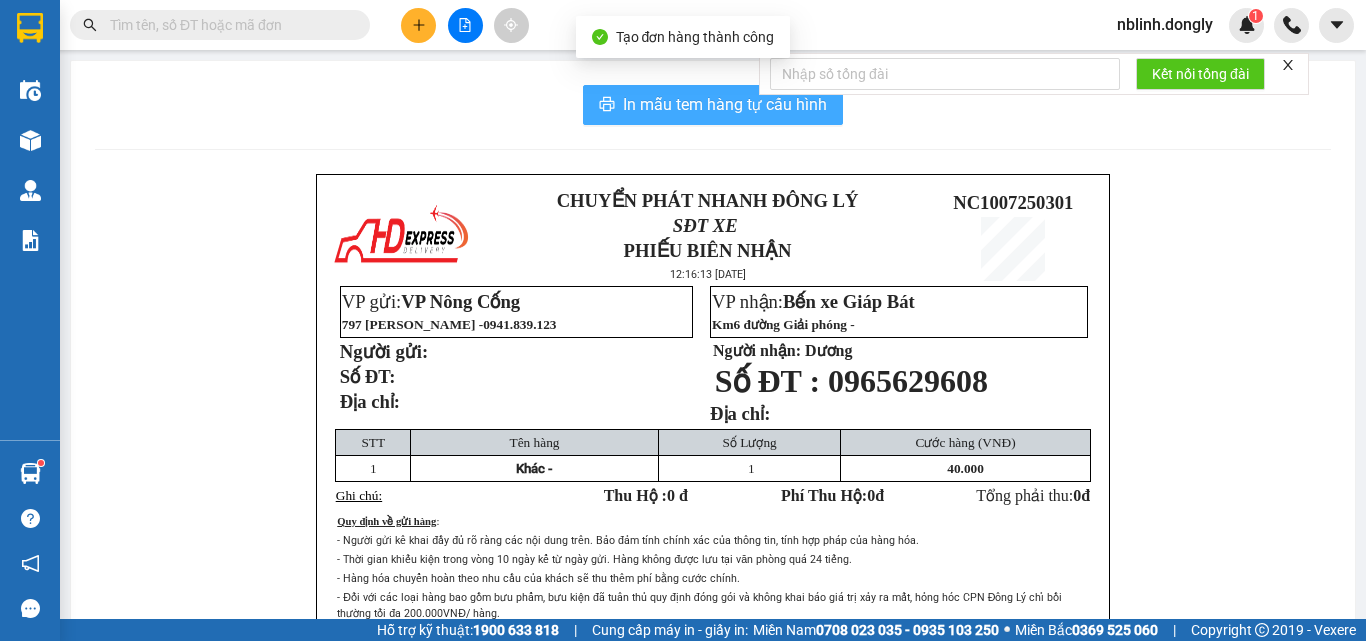 click on "In mẫu tem hàng tự cấu hình" at bounding box center (725, 104) 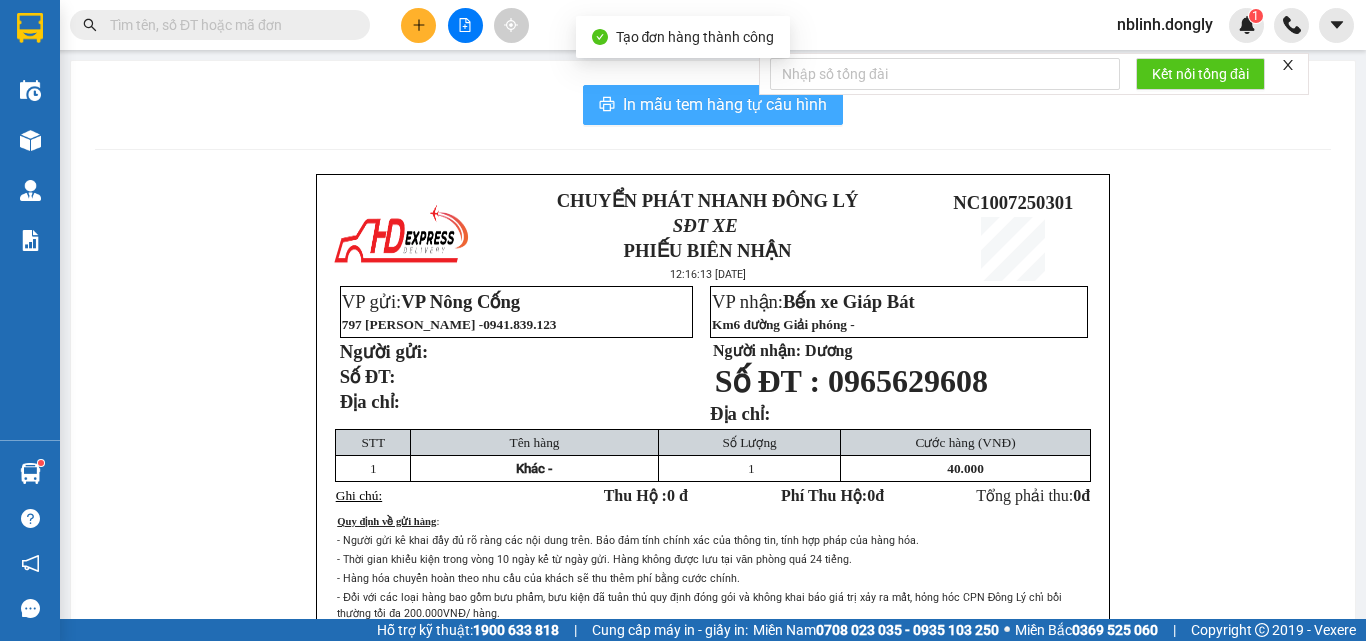 scroll, scrollTop: 0, scrollLeft: 0, axis: both 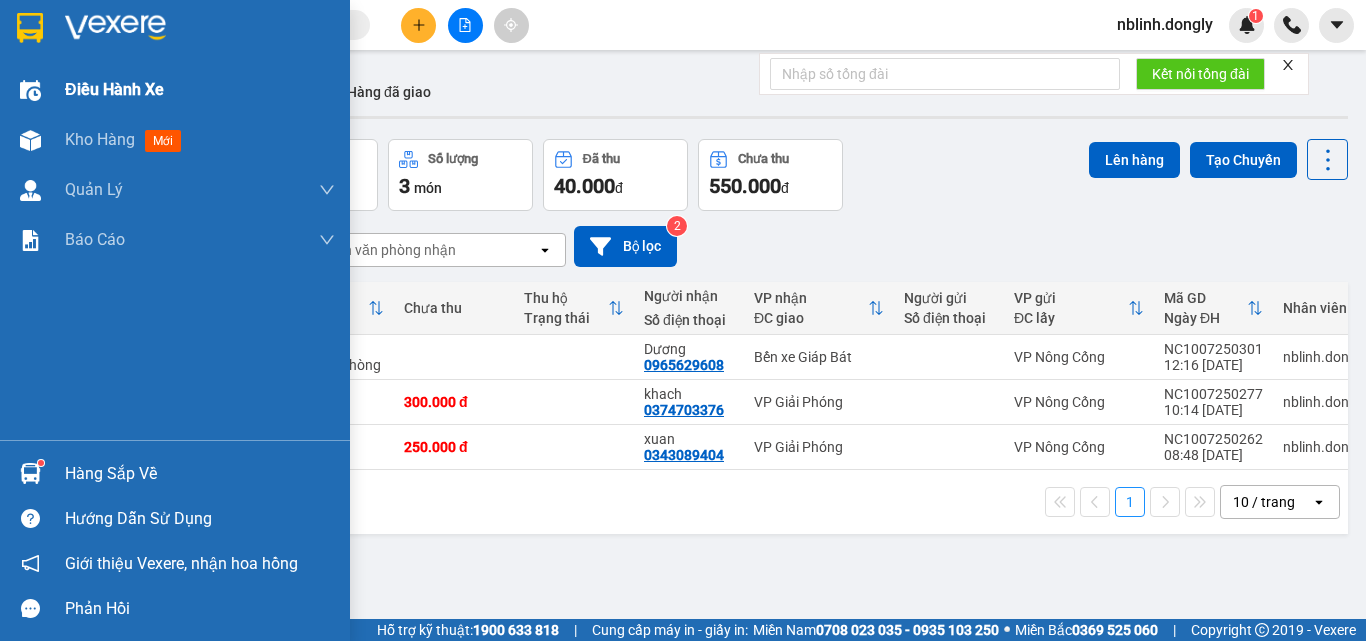 drag, startPoint x: 0, startPoint y: 109, endPoint x: 0, endPoint y: 91, distance: 18 